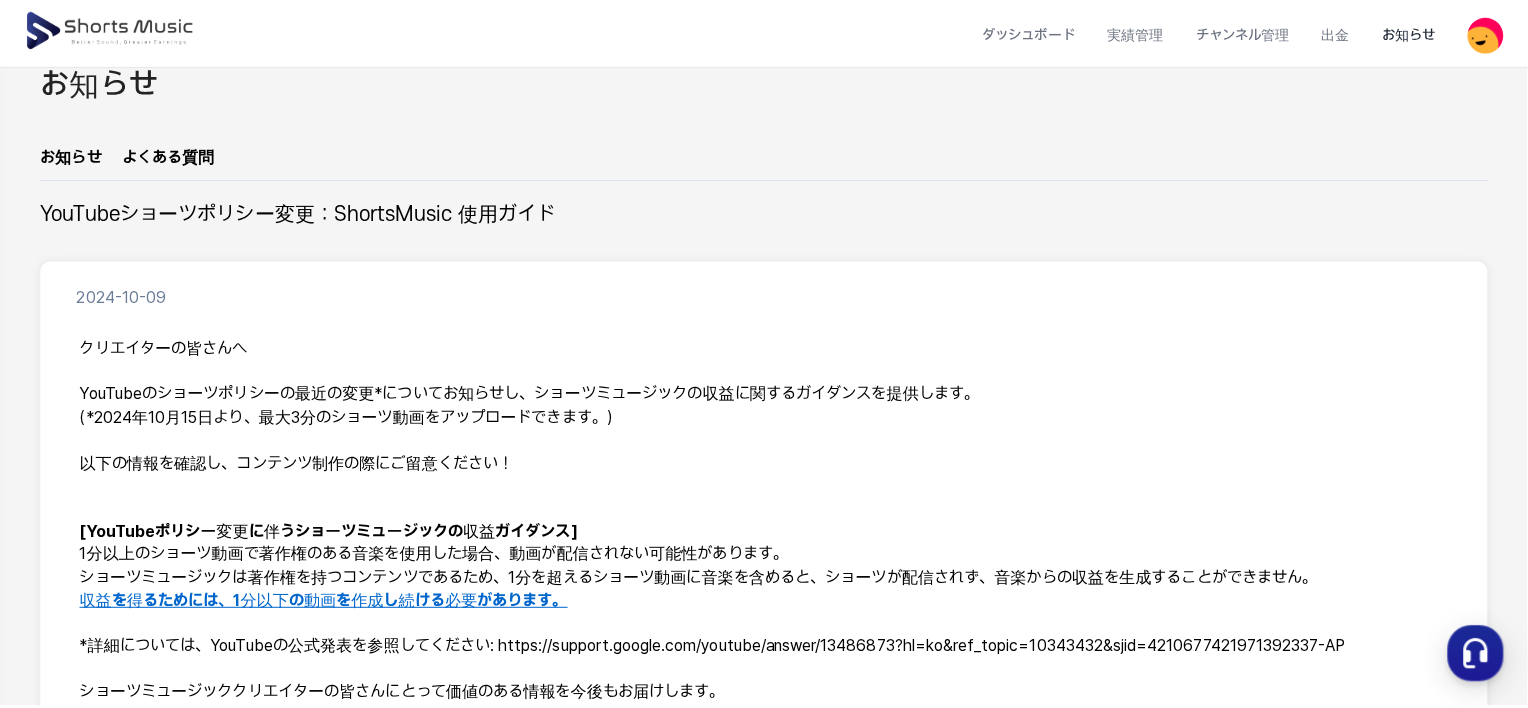 scroll, scrollTop: 0, scrollLeft: 0, axis: both 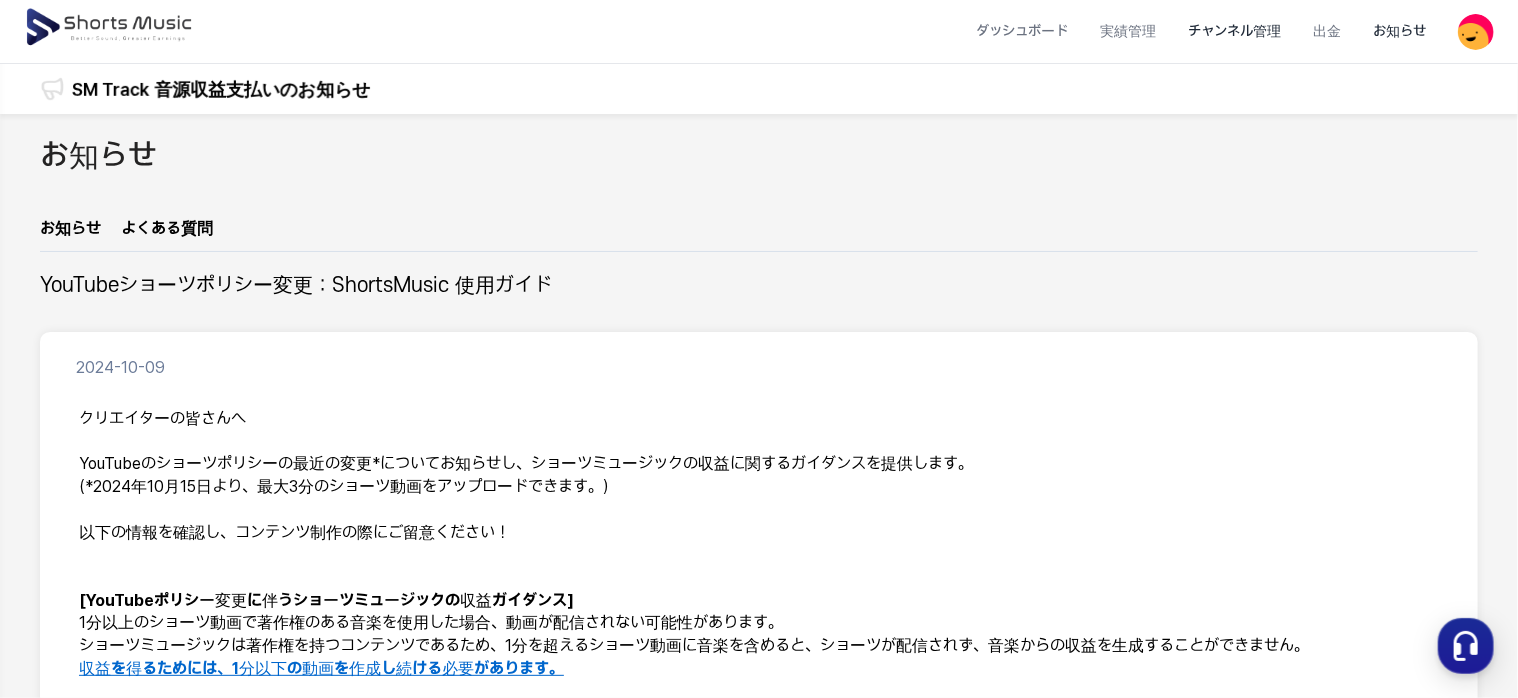 click on "チャンネル管理" at bounding box center [1234, 31] 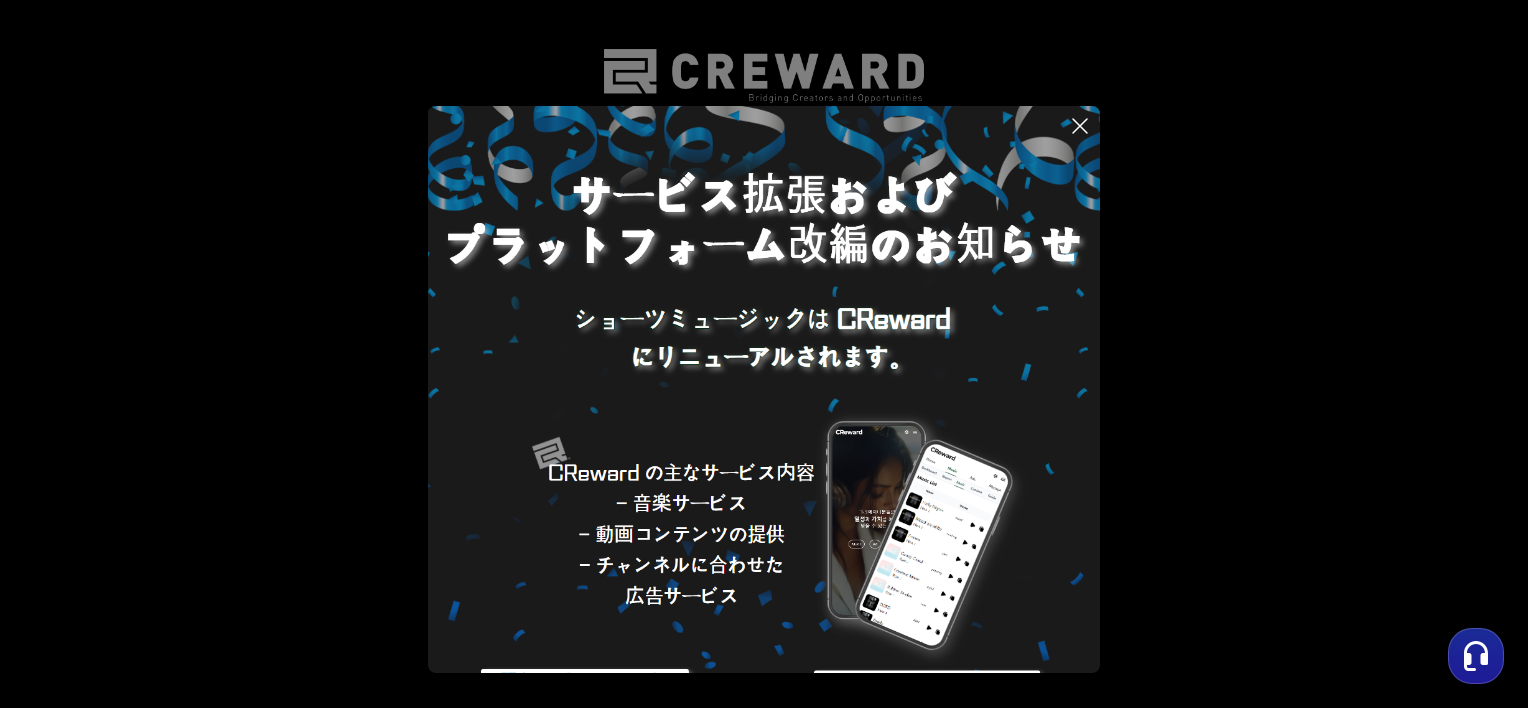 click 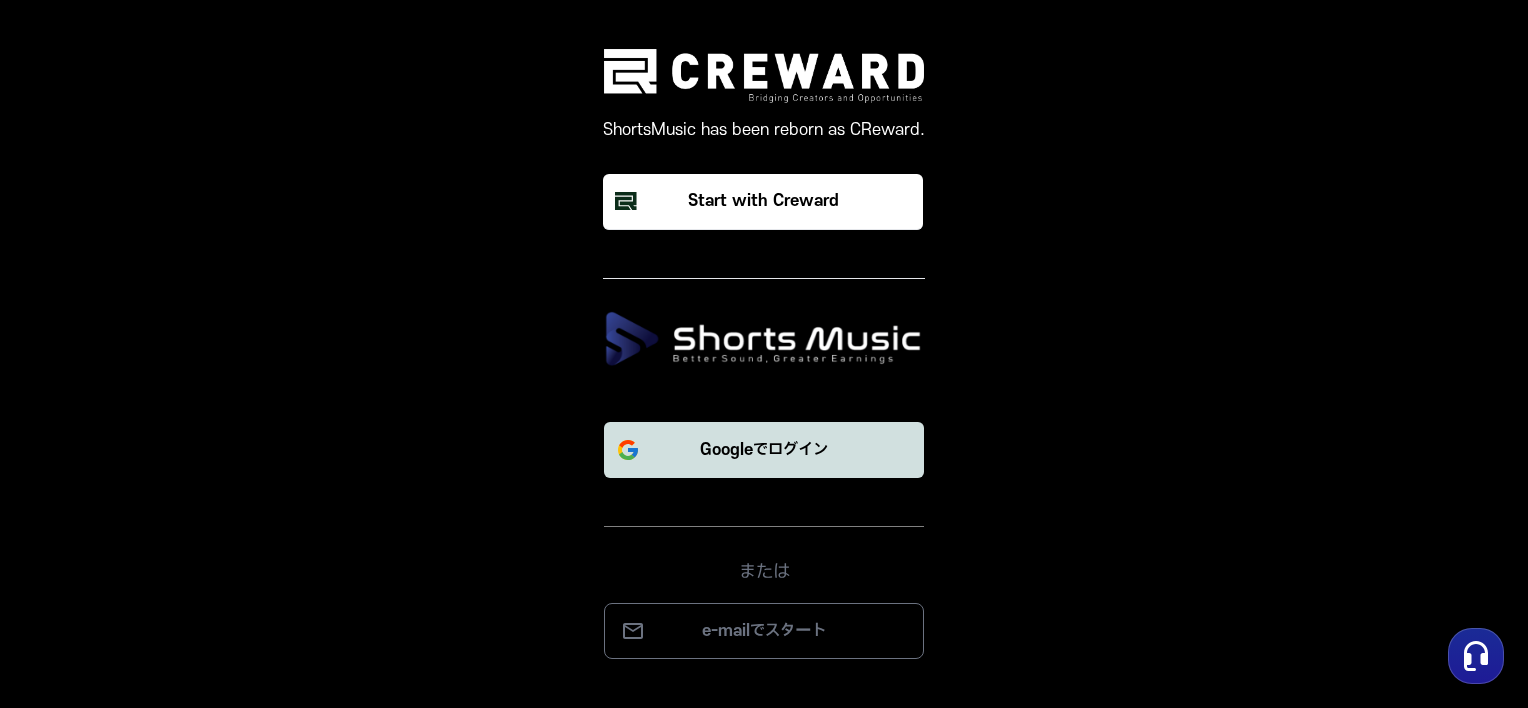 click on "Googleでログイン" at bounding box center (764, 450) 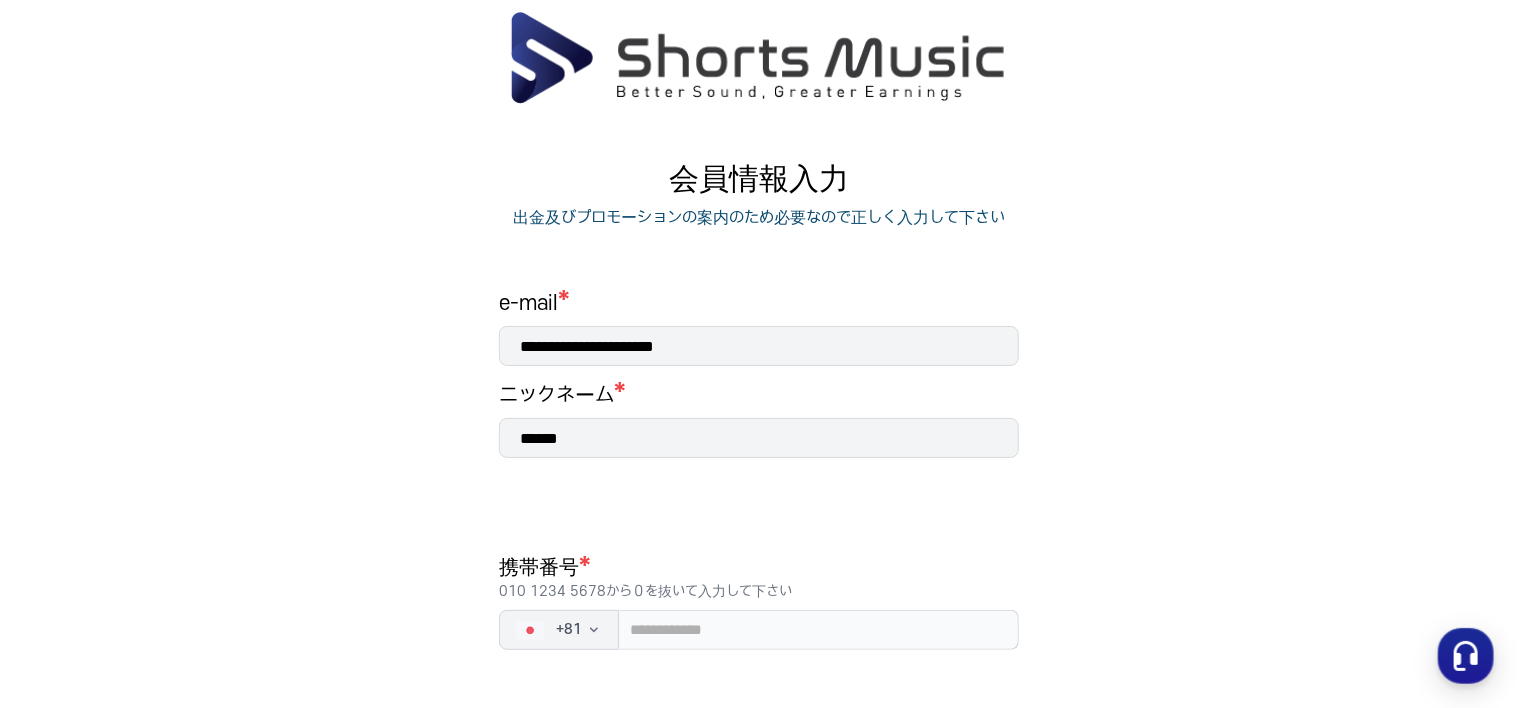scroll, scrollTop: 100, scrollLeft: 0, axis: vertical 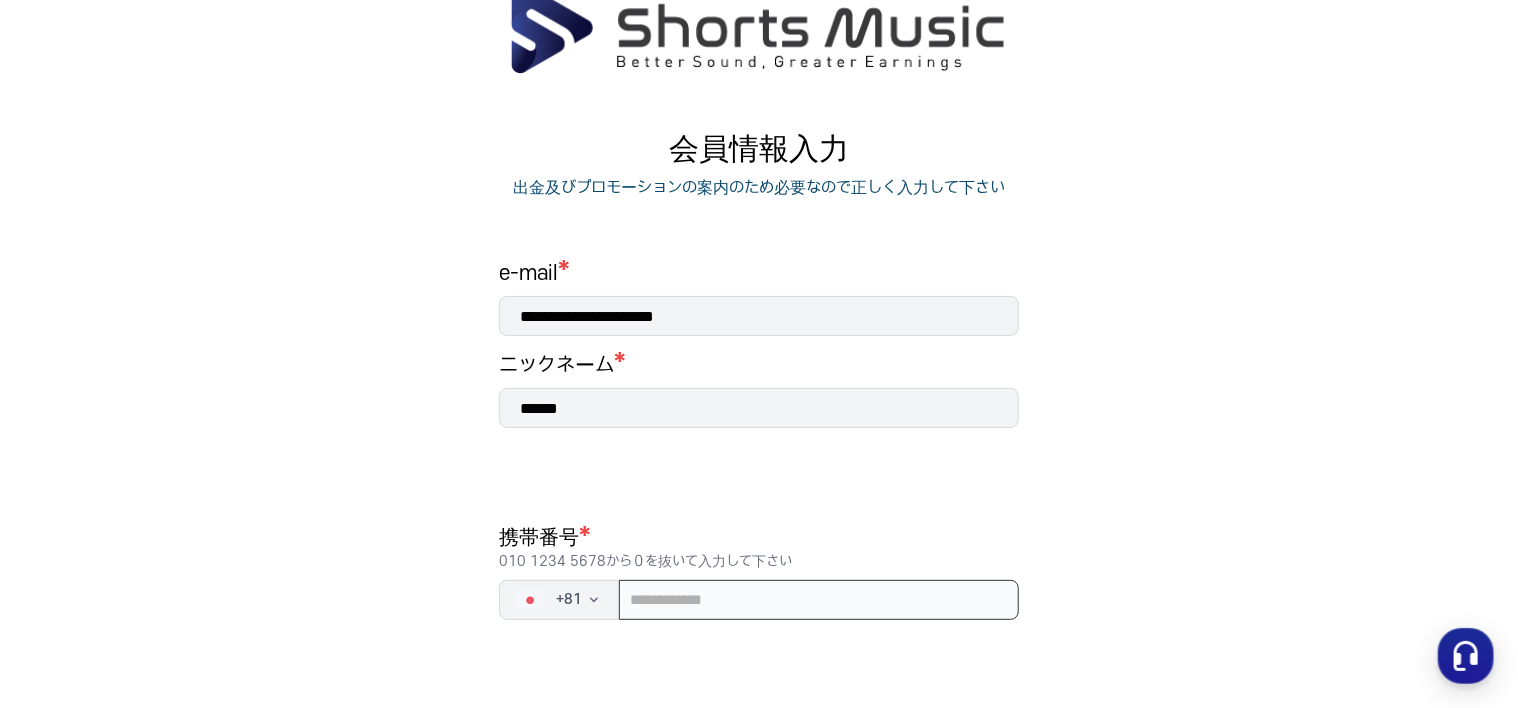 click at bounding box center (819, 600) 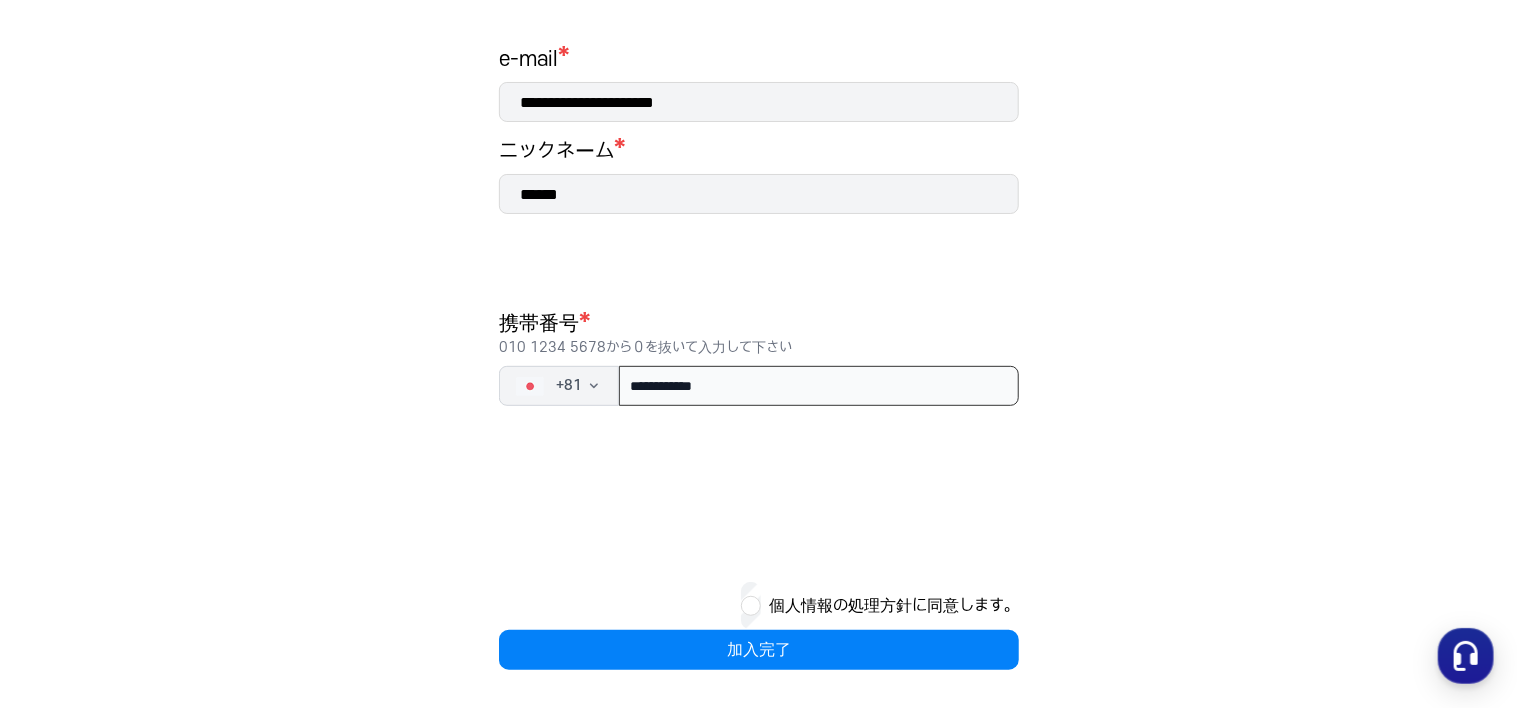 scroll, scrollTop: 316, scrollLeft: 0, axis: vertical 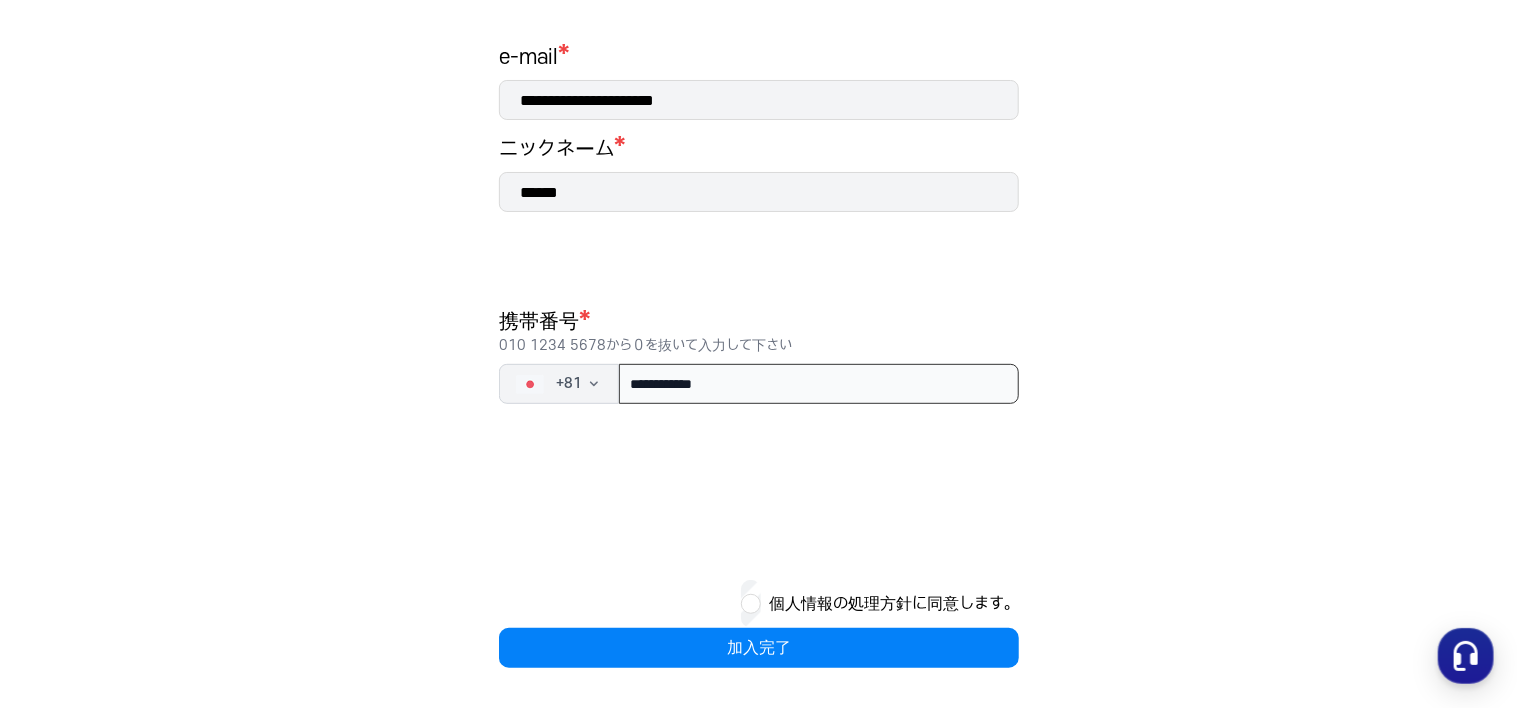 type on "**********" 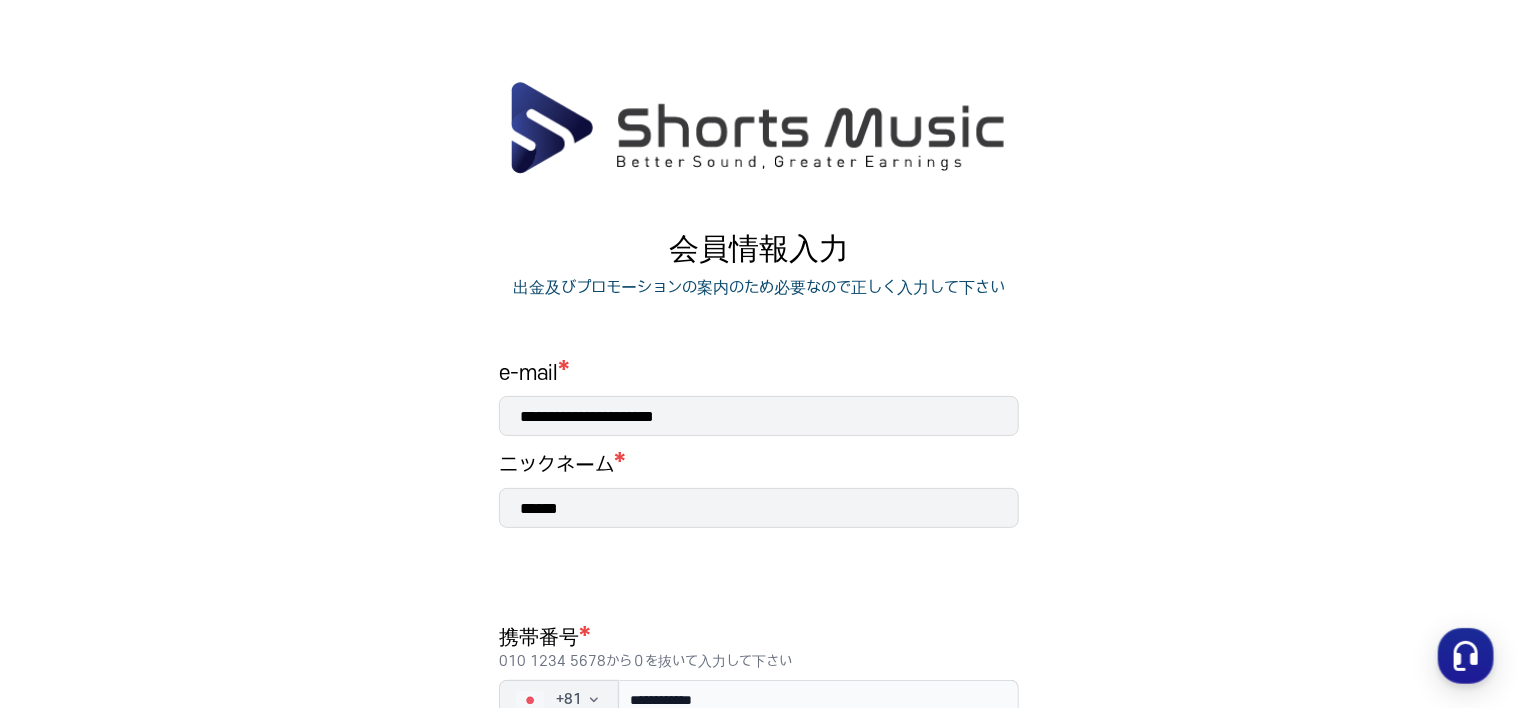scroll, scrollTop: 100, scrollLeft: 0, axis: vertical 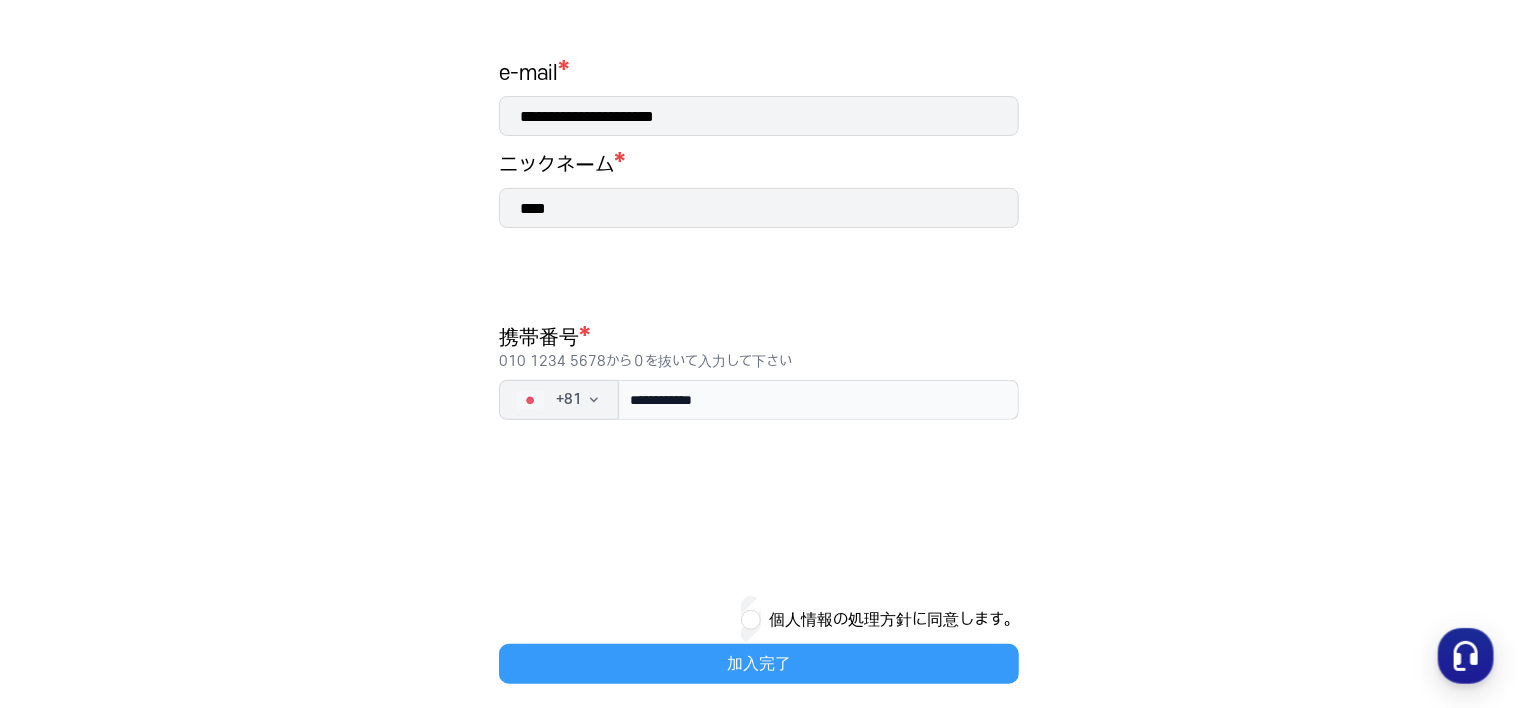 click on "加入完了" at bounding box center (759, 664) 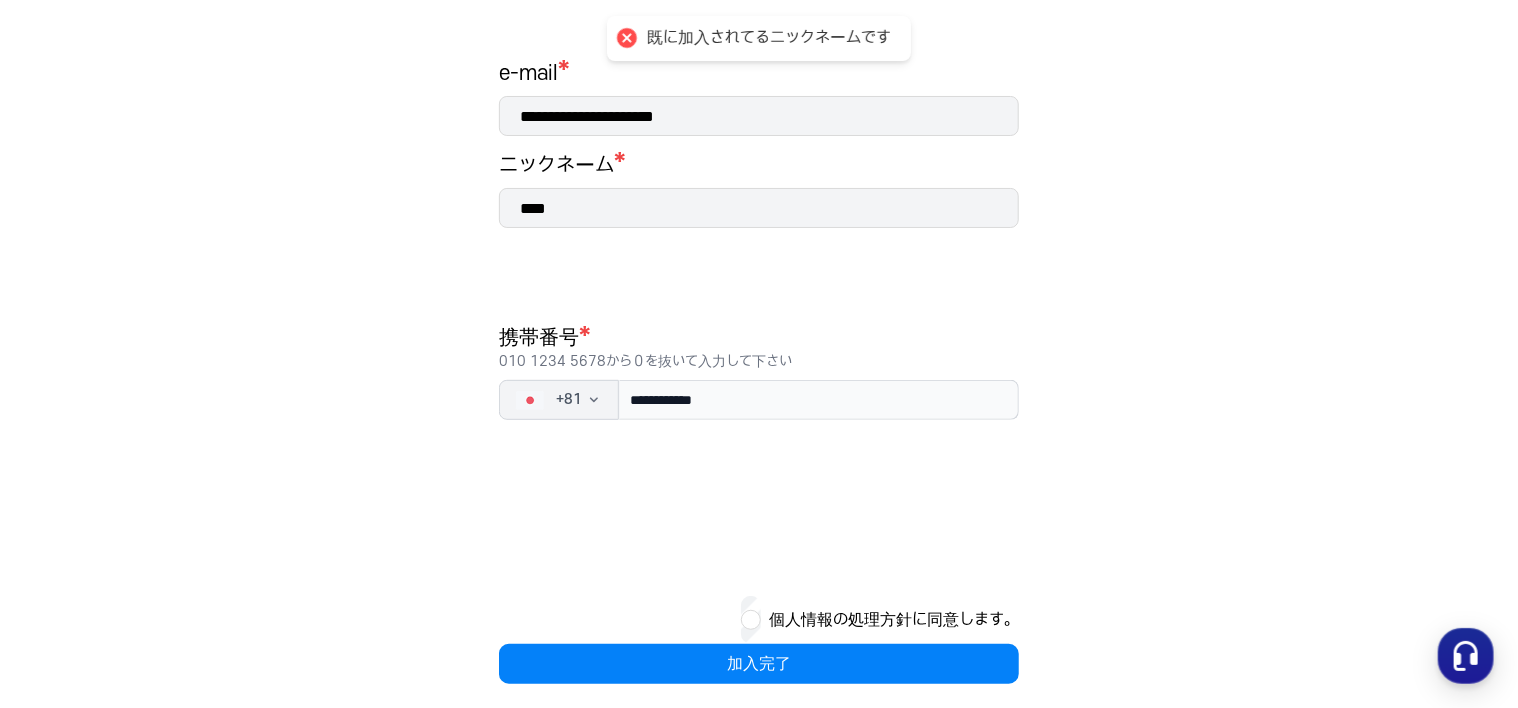 click on "****" at bounding box center (759, 208) 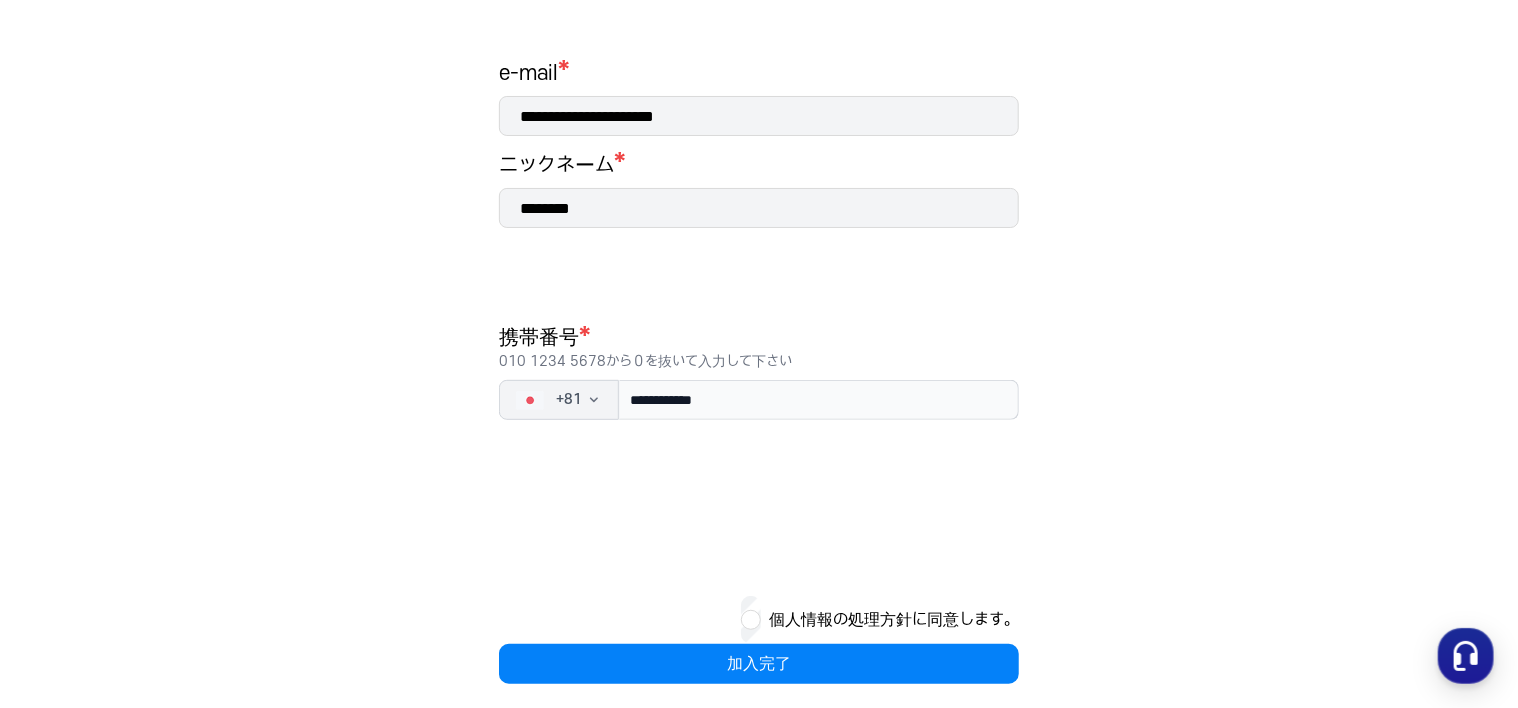 type on "********" 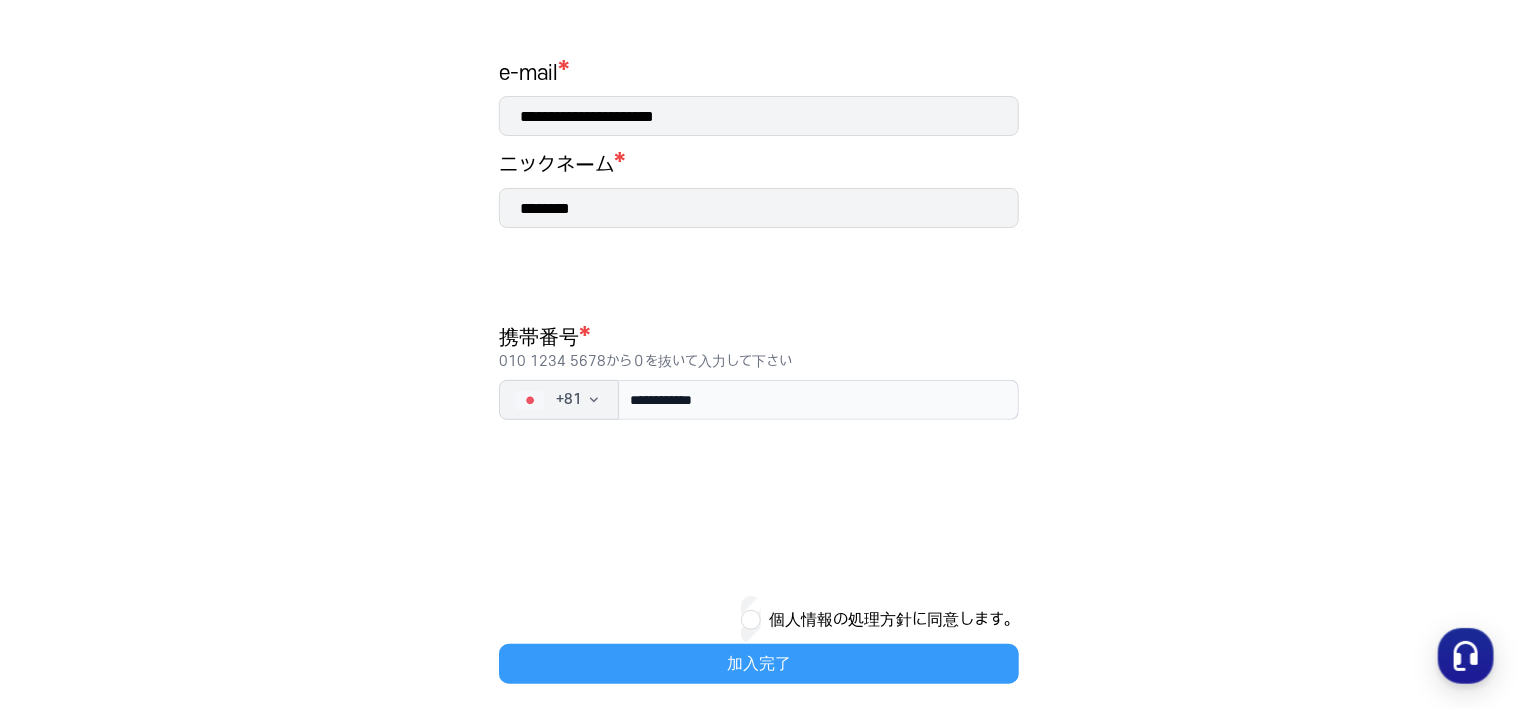 click on "加入完了" at bounding box center [759, 664] 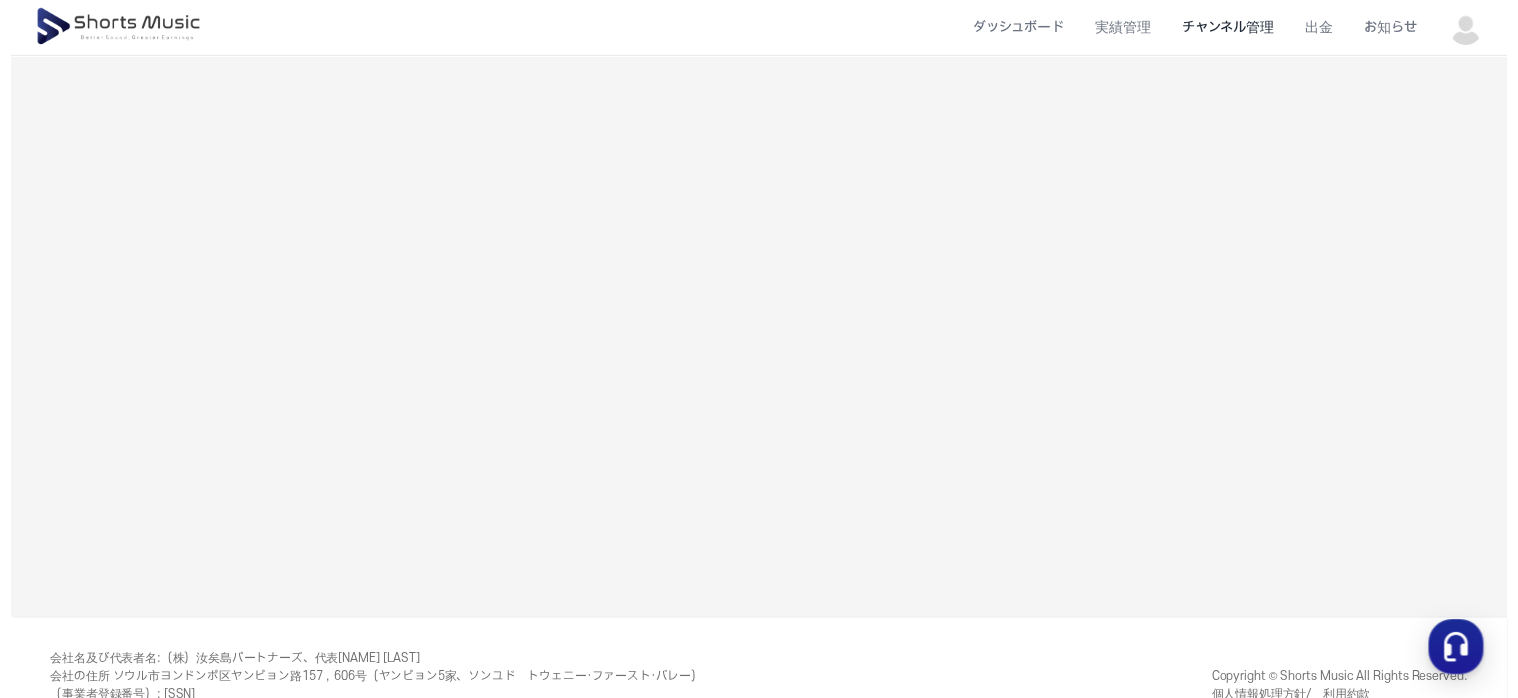 scroll, scrollTop: 0, scrollLeft: 0, axis: both 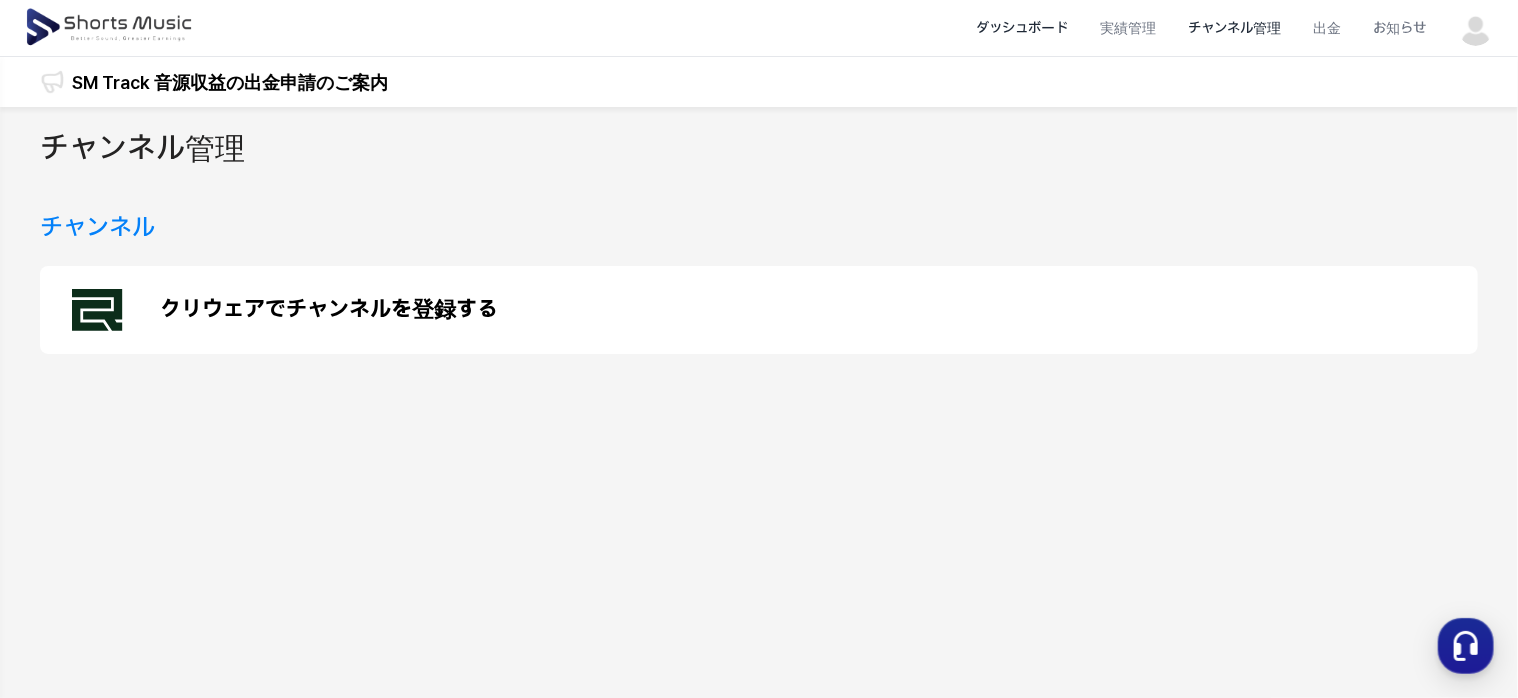 click on "ダッシュボード" at bounding box center (1022, 28) 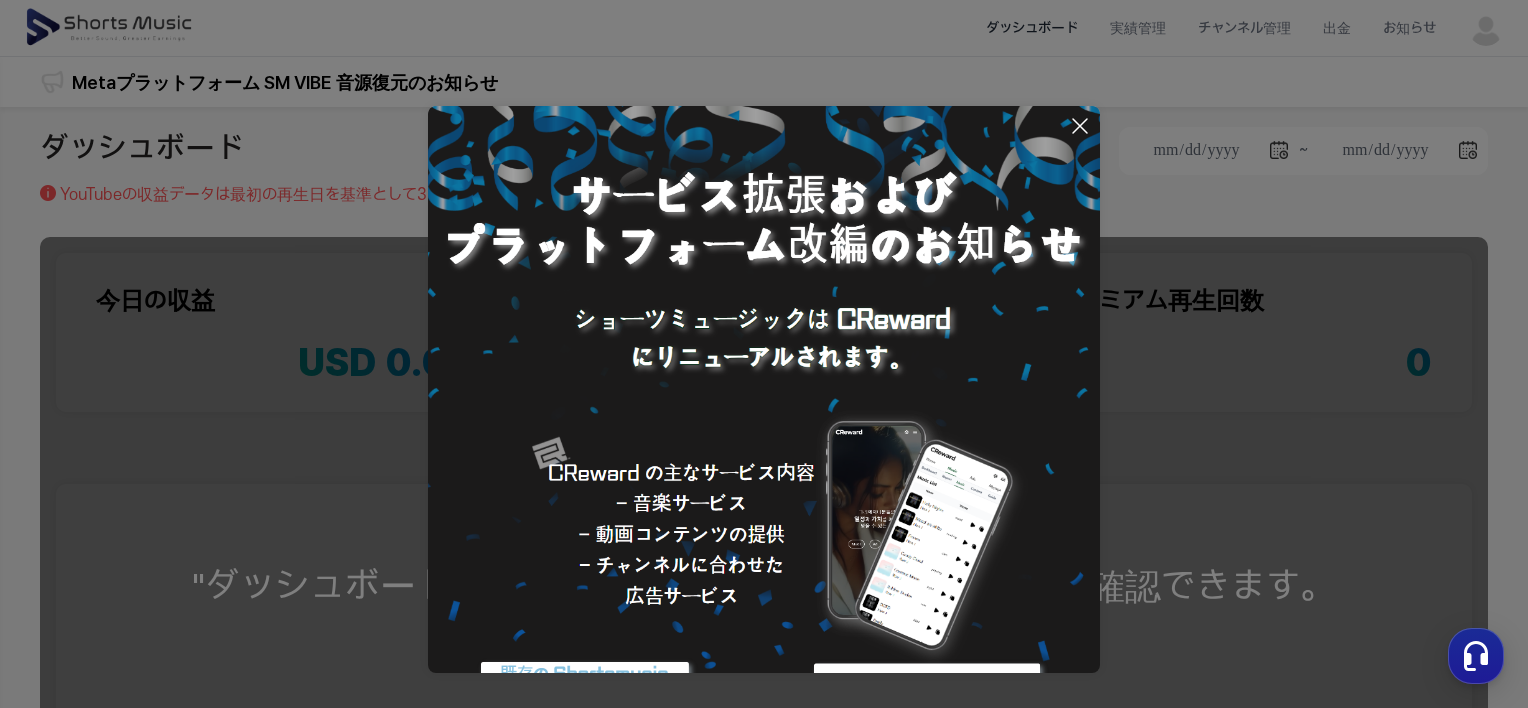 click 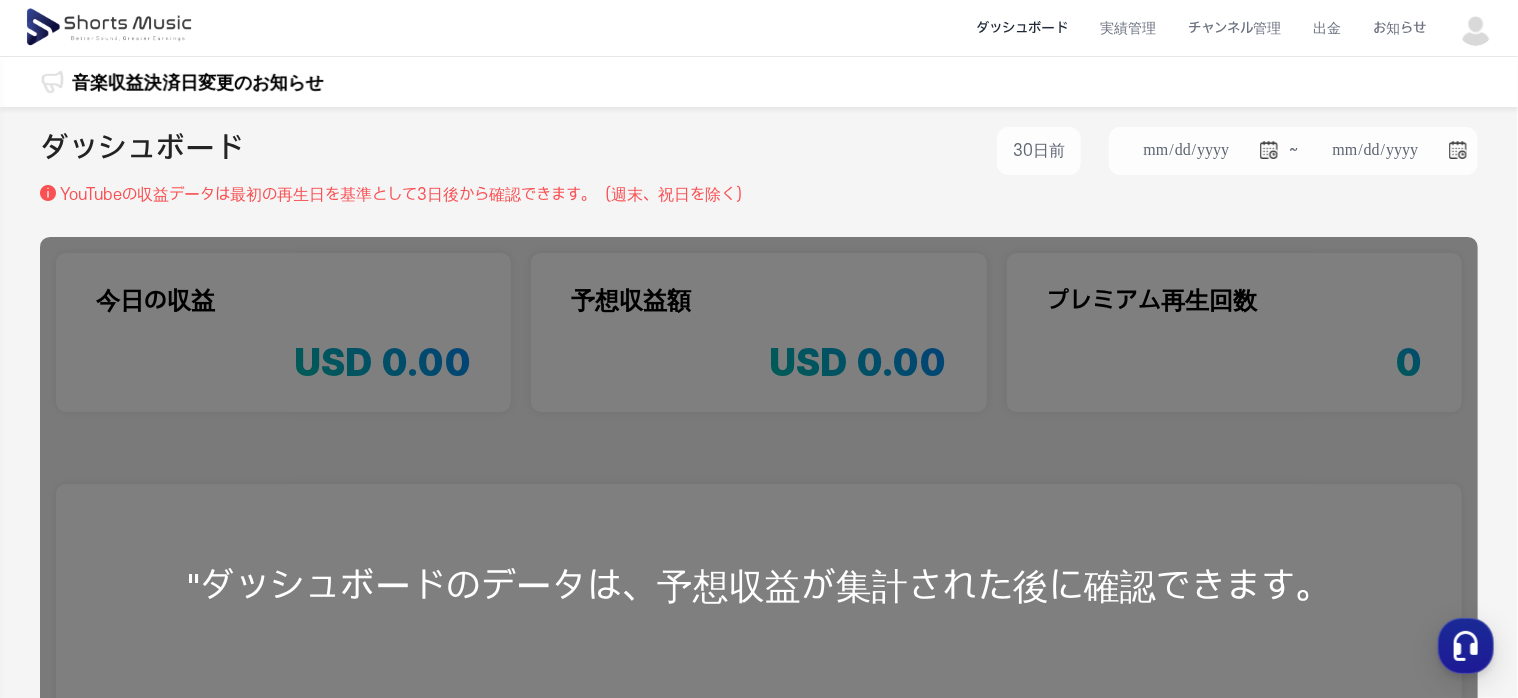 click at bounding box center (1476, 28) 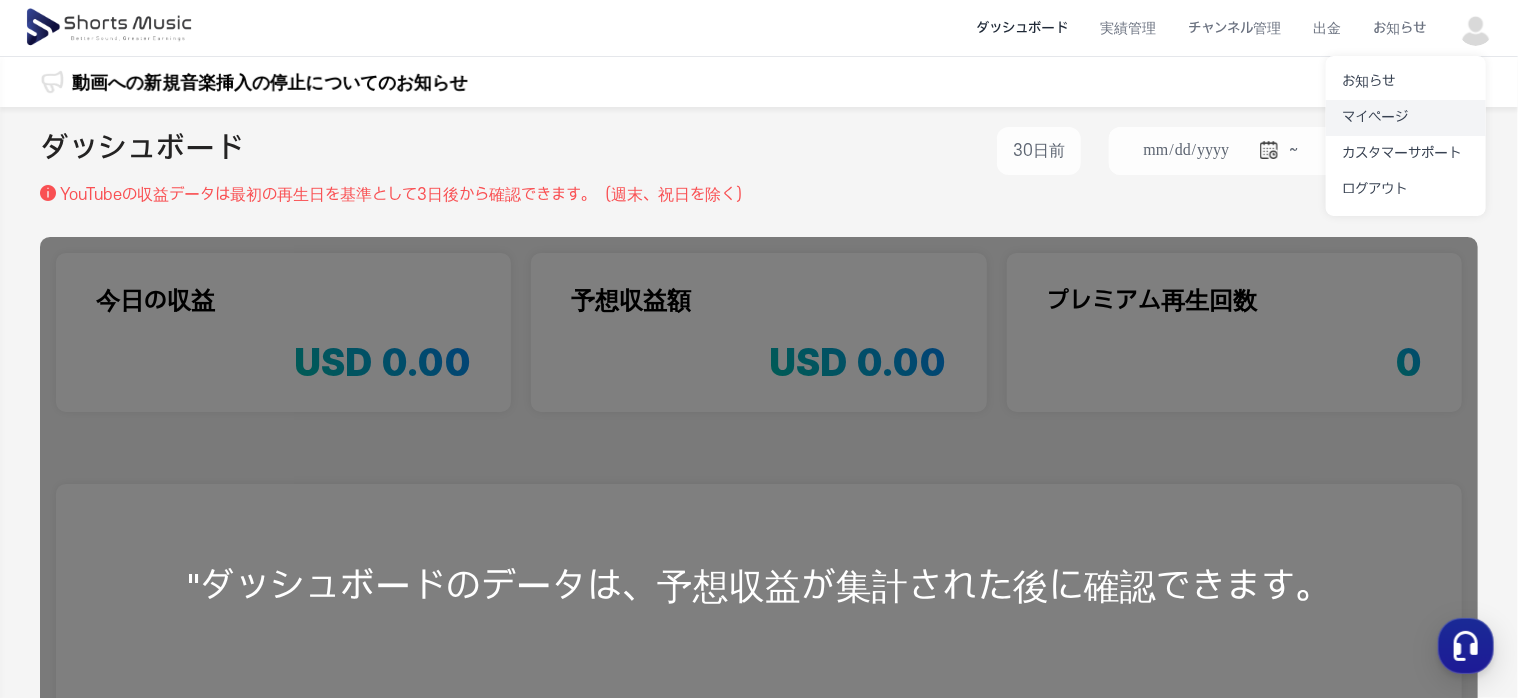 click on "マイページ" at bounding box center (1406, 118) 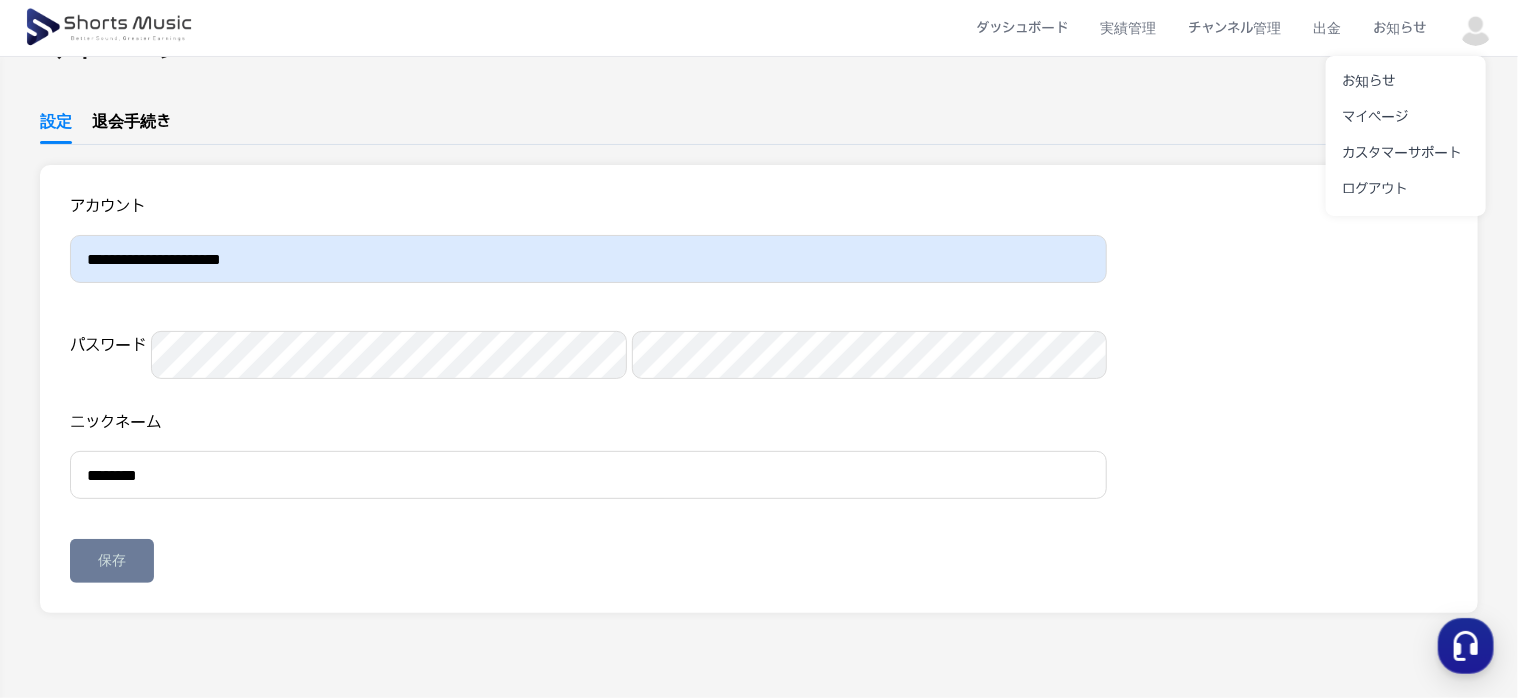 scroll, scrollTop: 200, scrollLeft: 0, axis: vertical 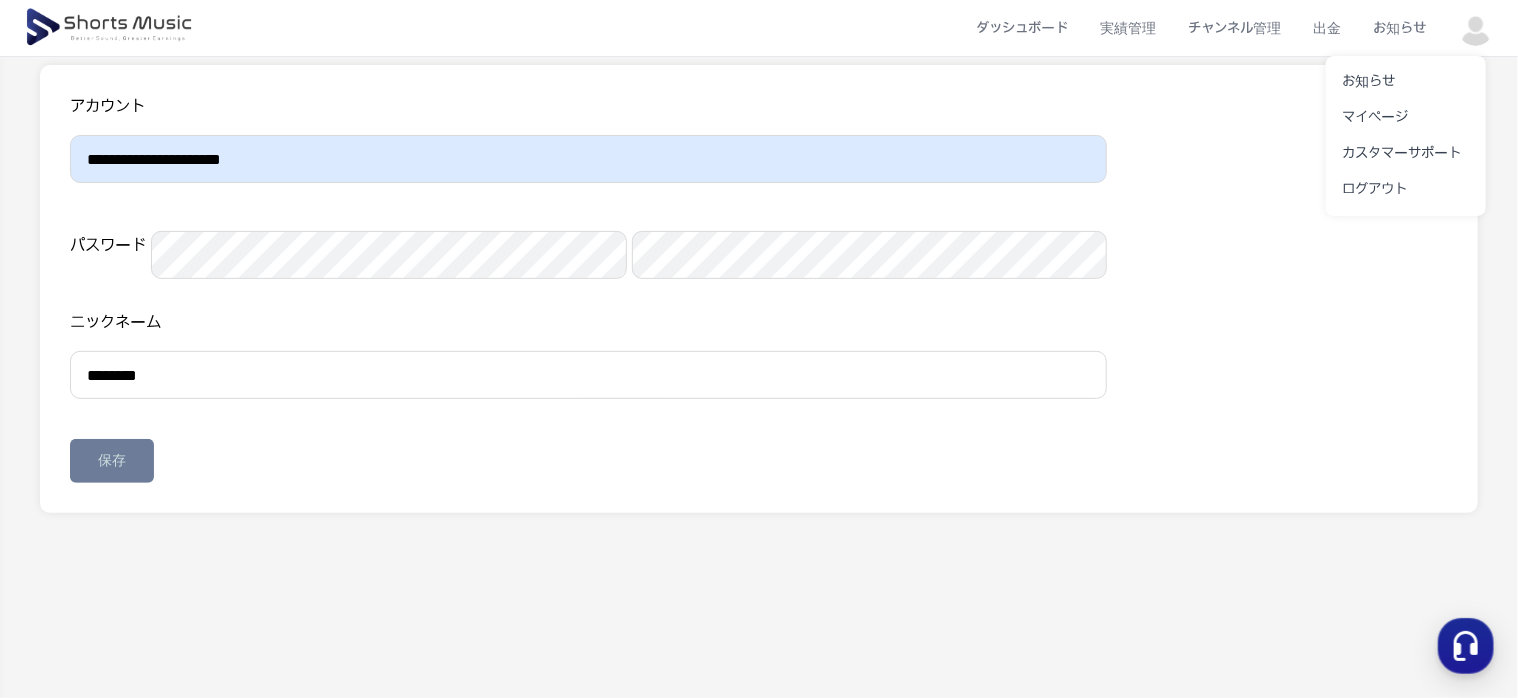 click at bounding box center (759, 349) 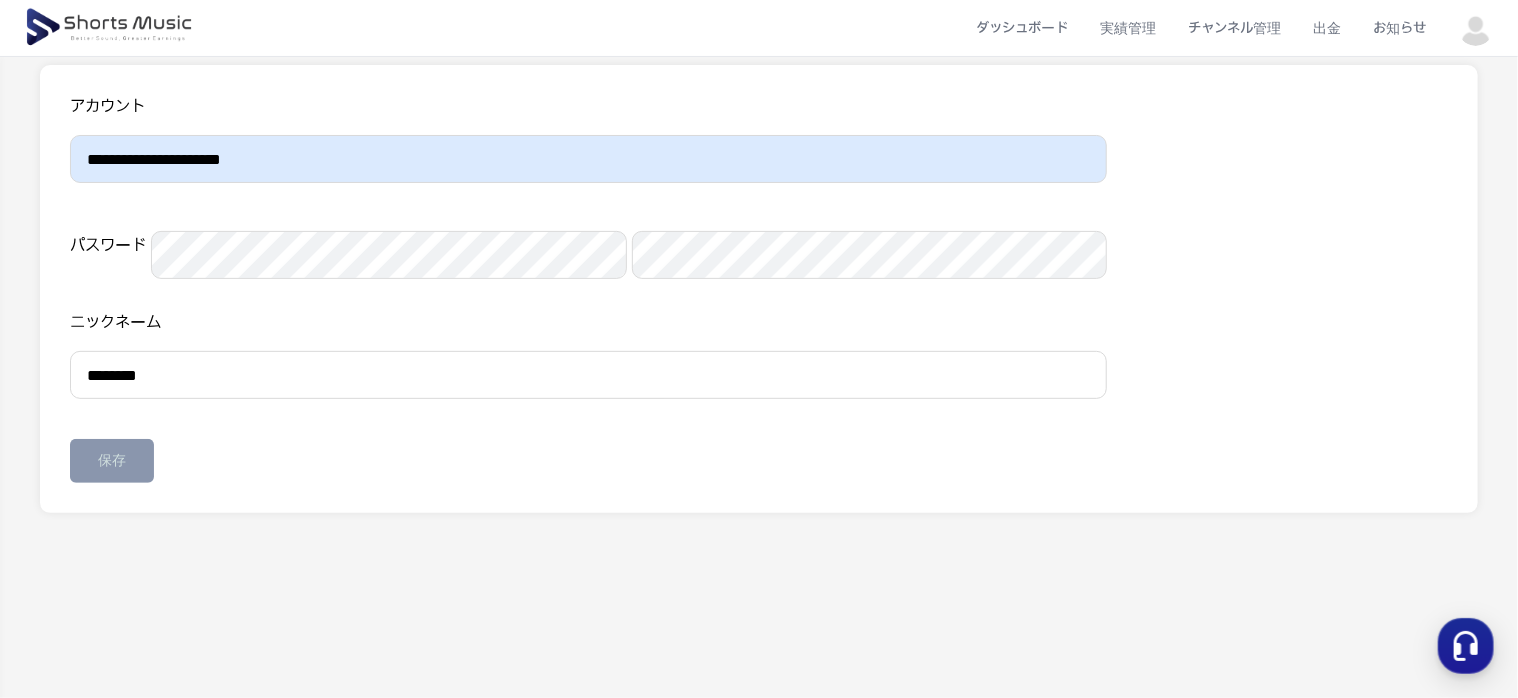 click on "保存" at bounding box center (112, 461) 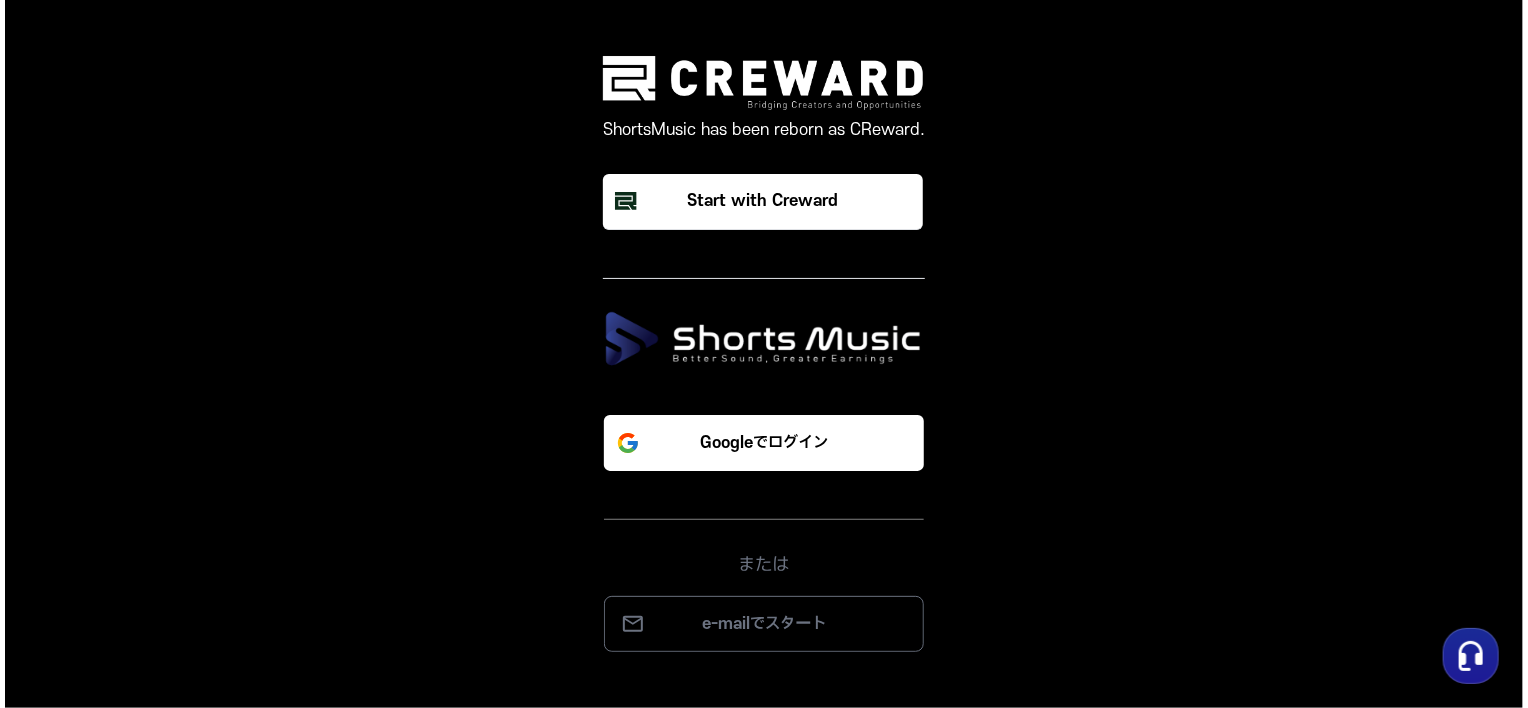 scroll, scrollTop: 0, scrollLeft: 0, axis: both 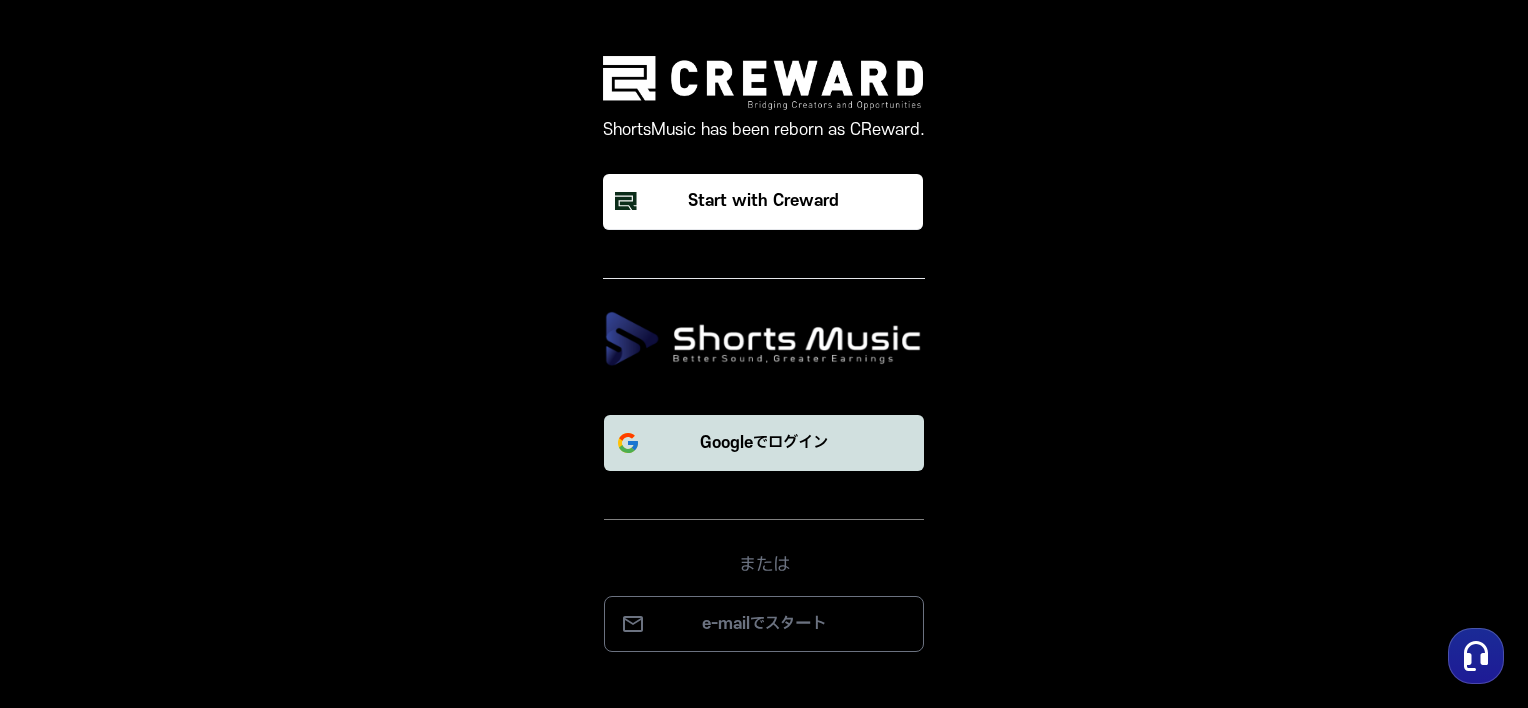click on "Googleでログイン" at bounding box center [764, 443] 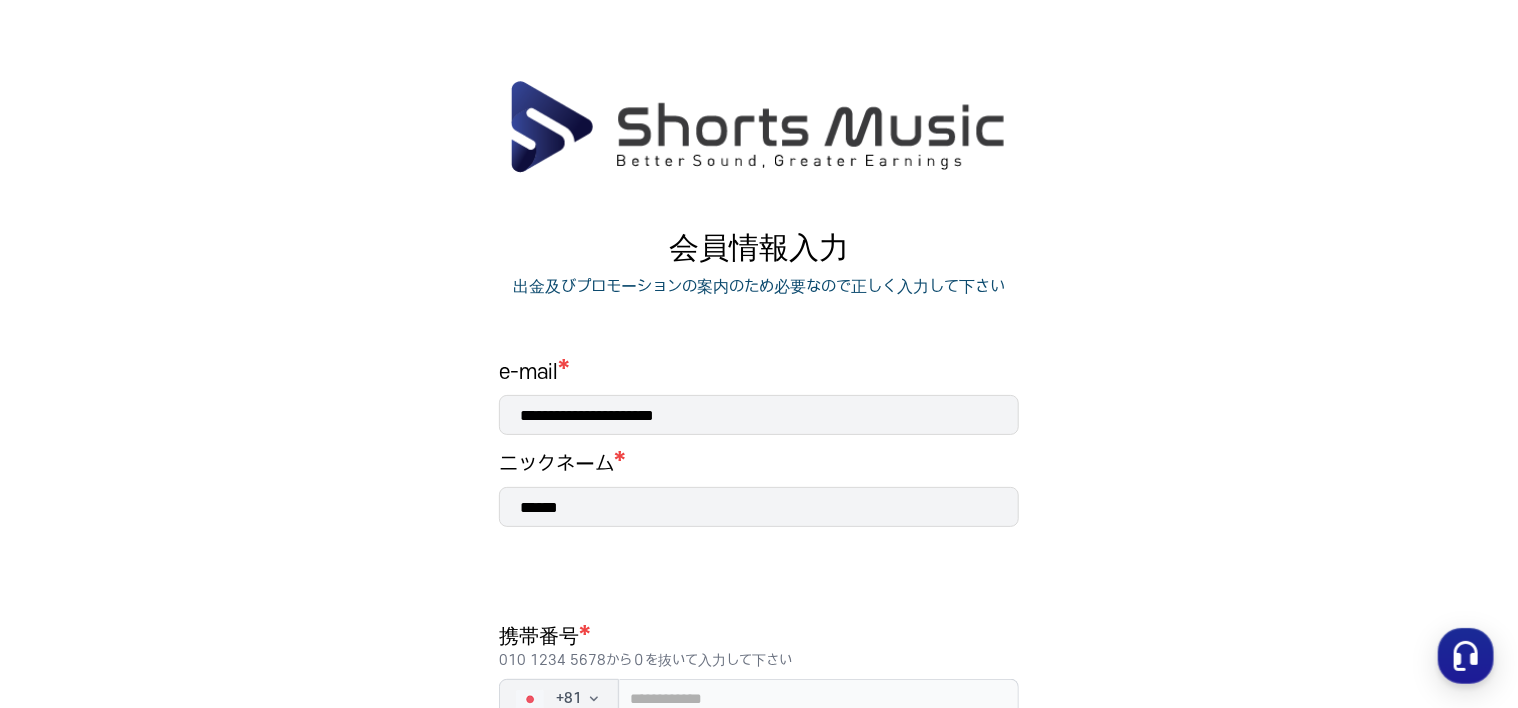 scroll, scrollTop: 0, scrollLeft: 0, axis: both 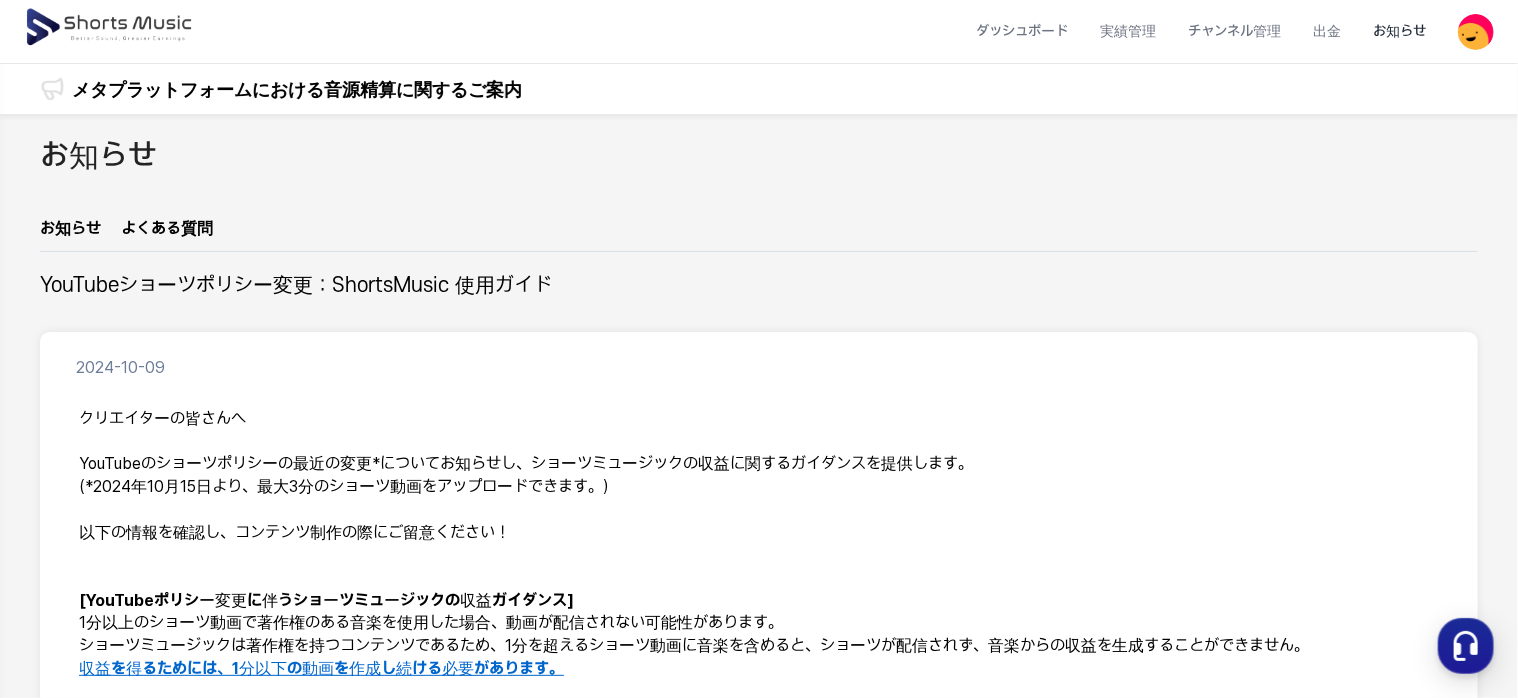 click at bounding box center [1476, 32] 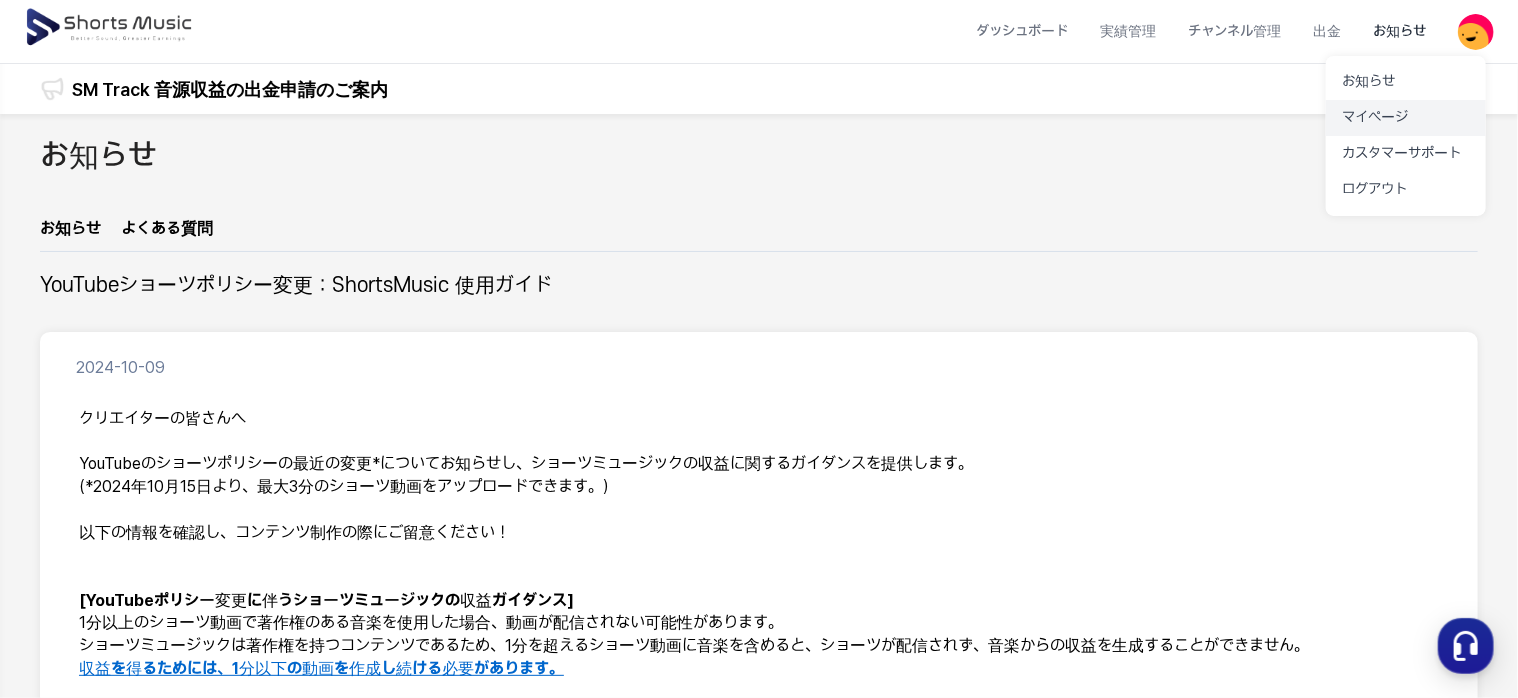 click on "マイページ" at bounding box center (1406, 118) 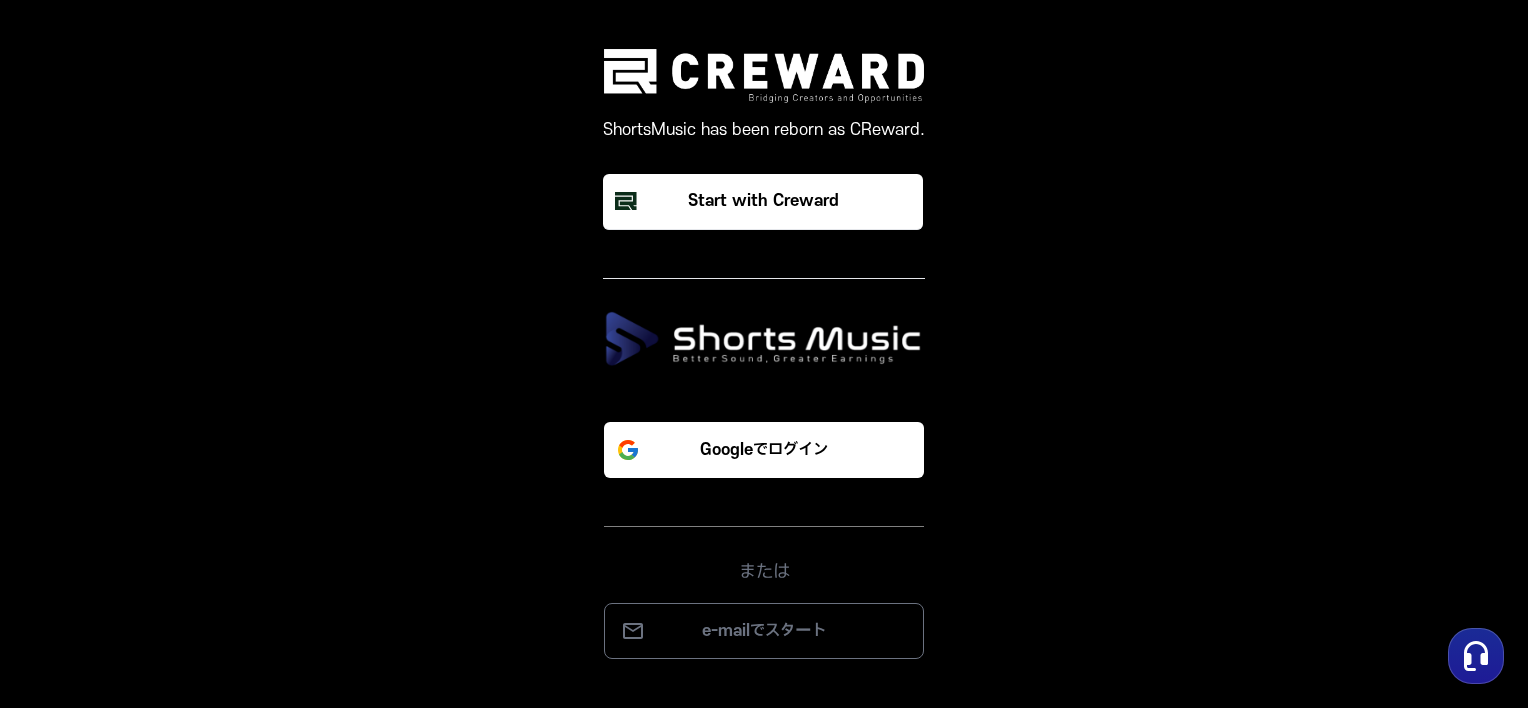 click at bounding box center (764, 339) 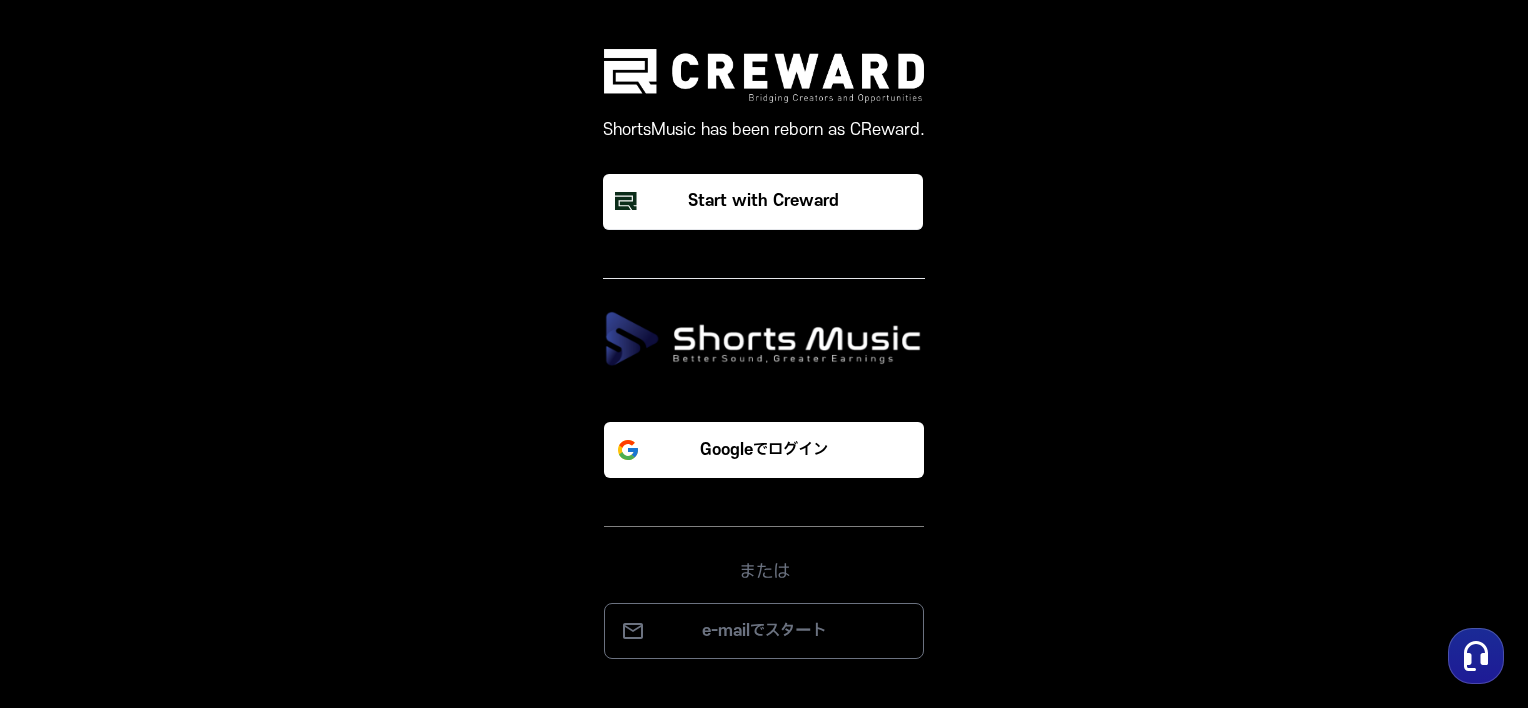 click on "または" at bounding box center [764, 556] 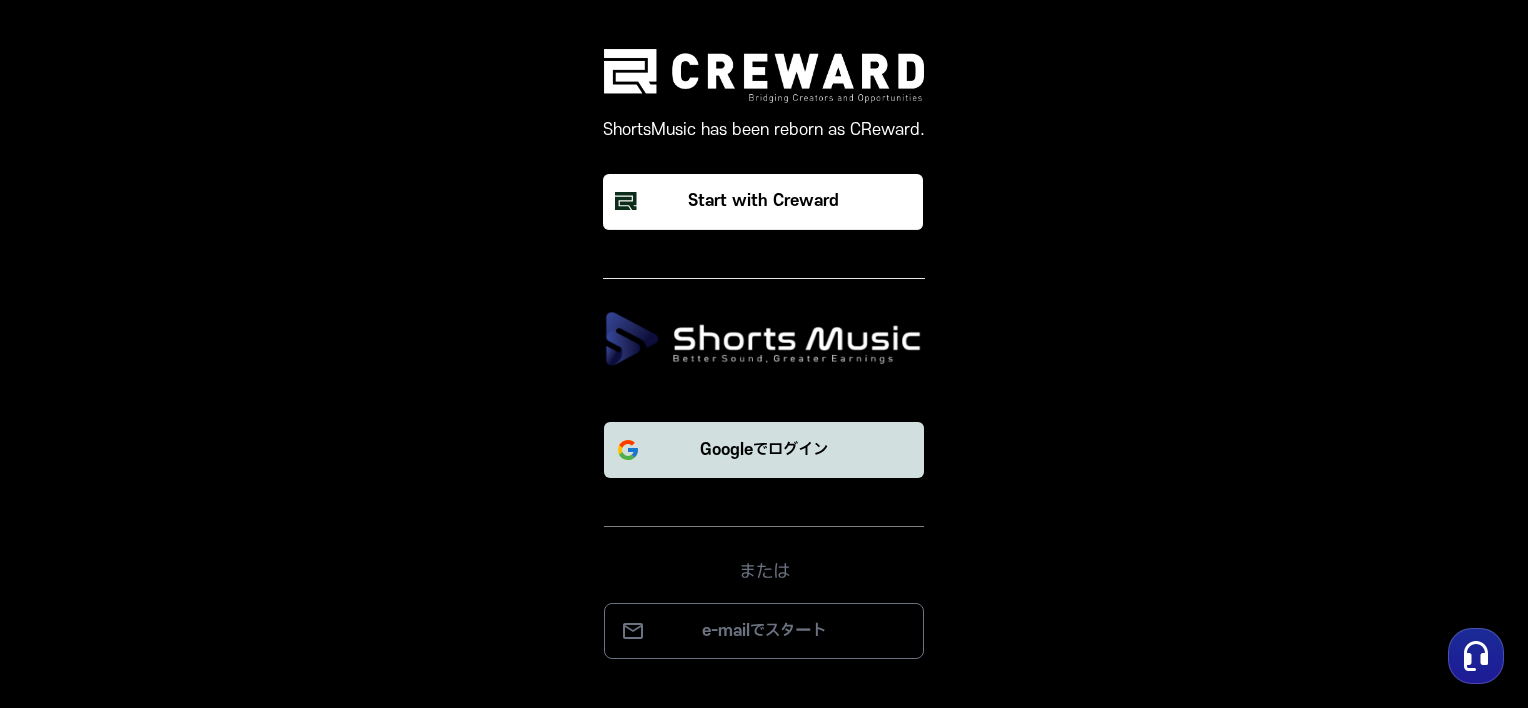 click on "Googleでログイン" at bounding box center [764, 450] 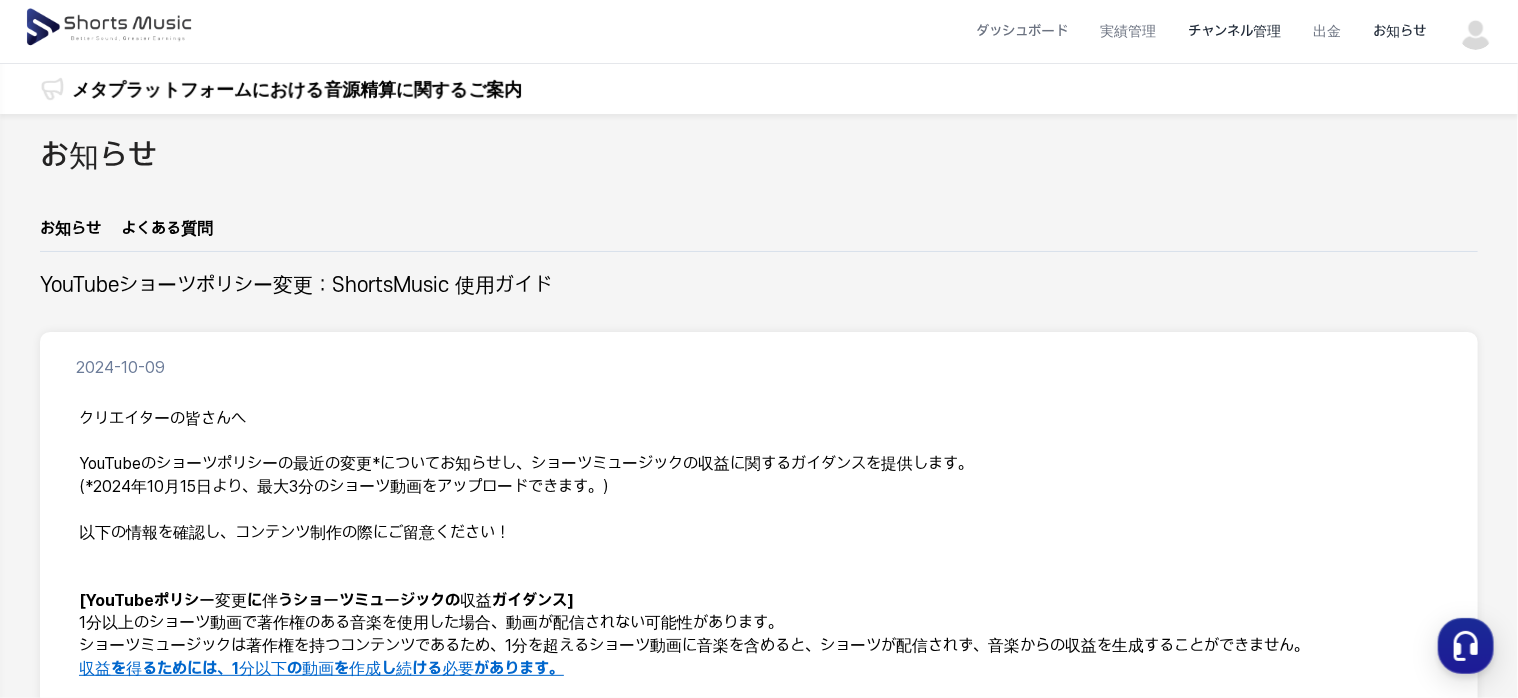 click on "チャンネル管理" at bounding box center [1234, 31] 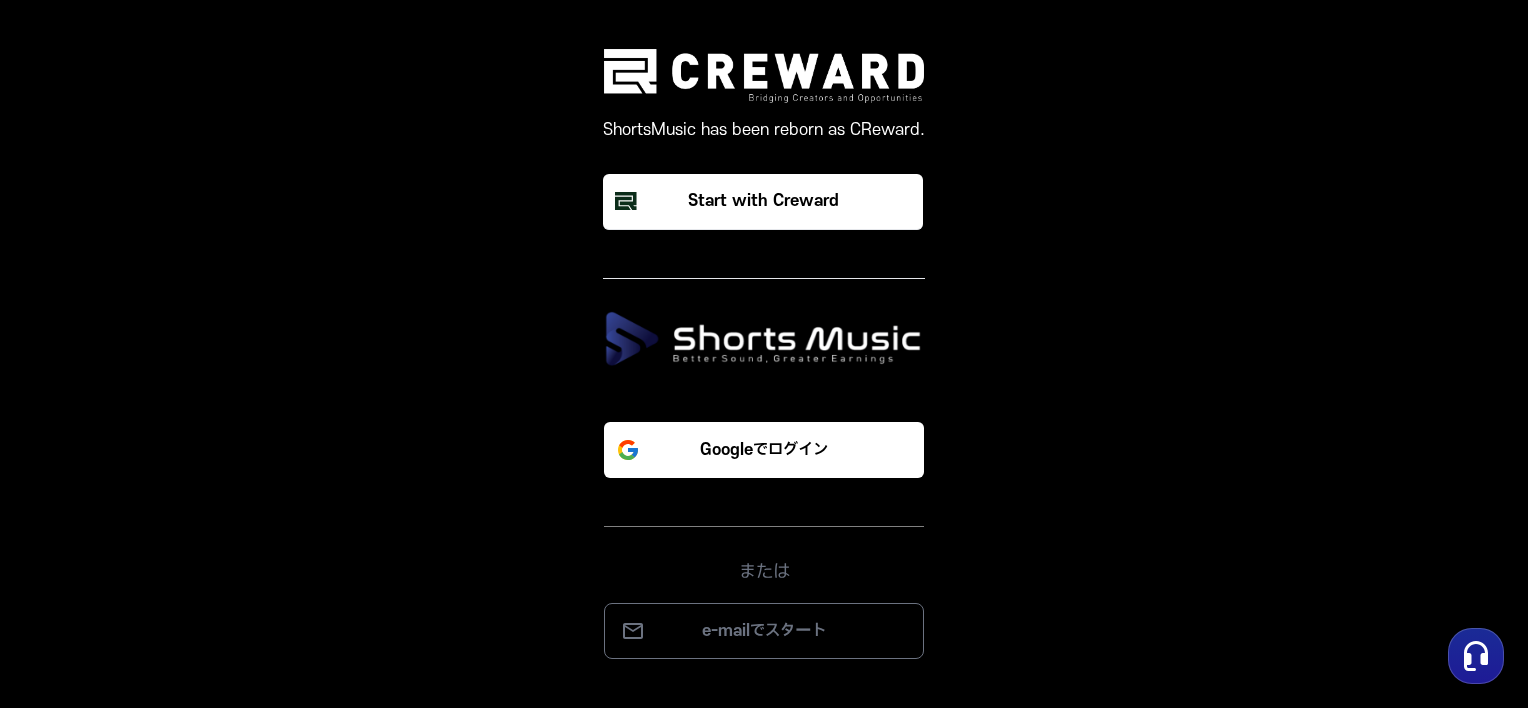 click at bounding box center (764, 339) 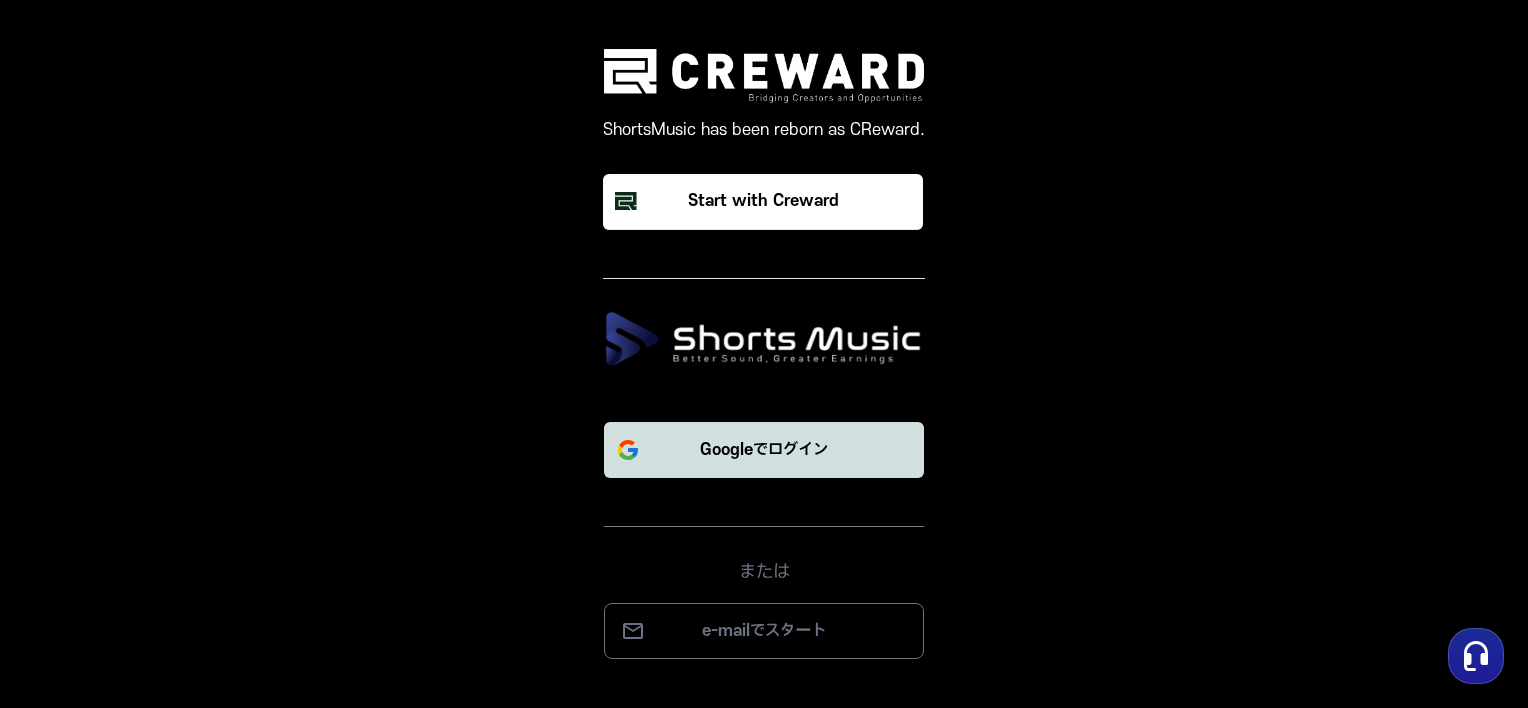 click on "Googleでログイン" at bounding box center (764, 450) 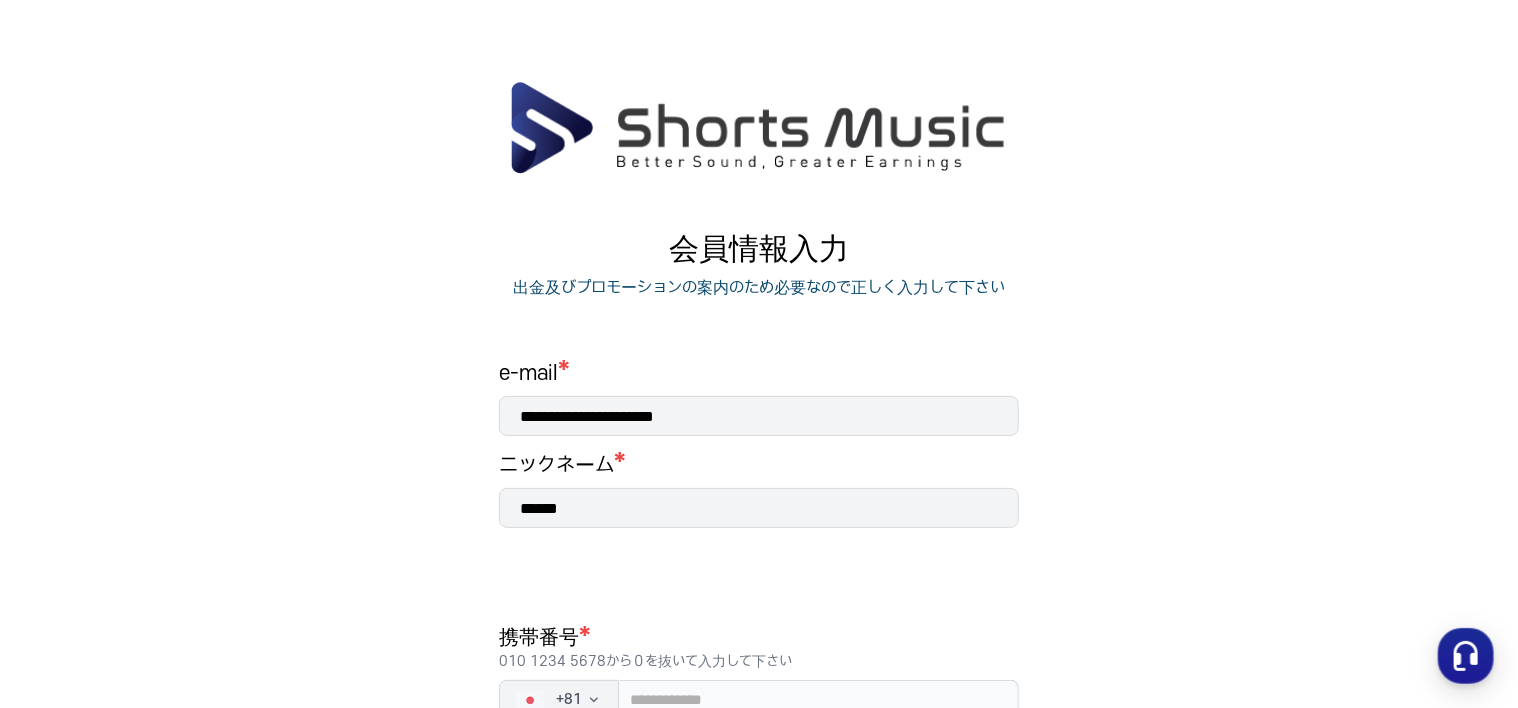 scroll, scrollTop: 0, scrollLeft: 0, axis: both 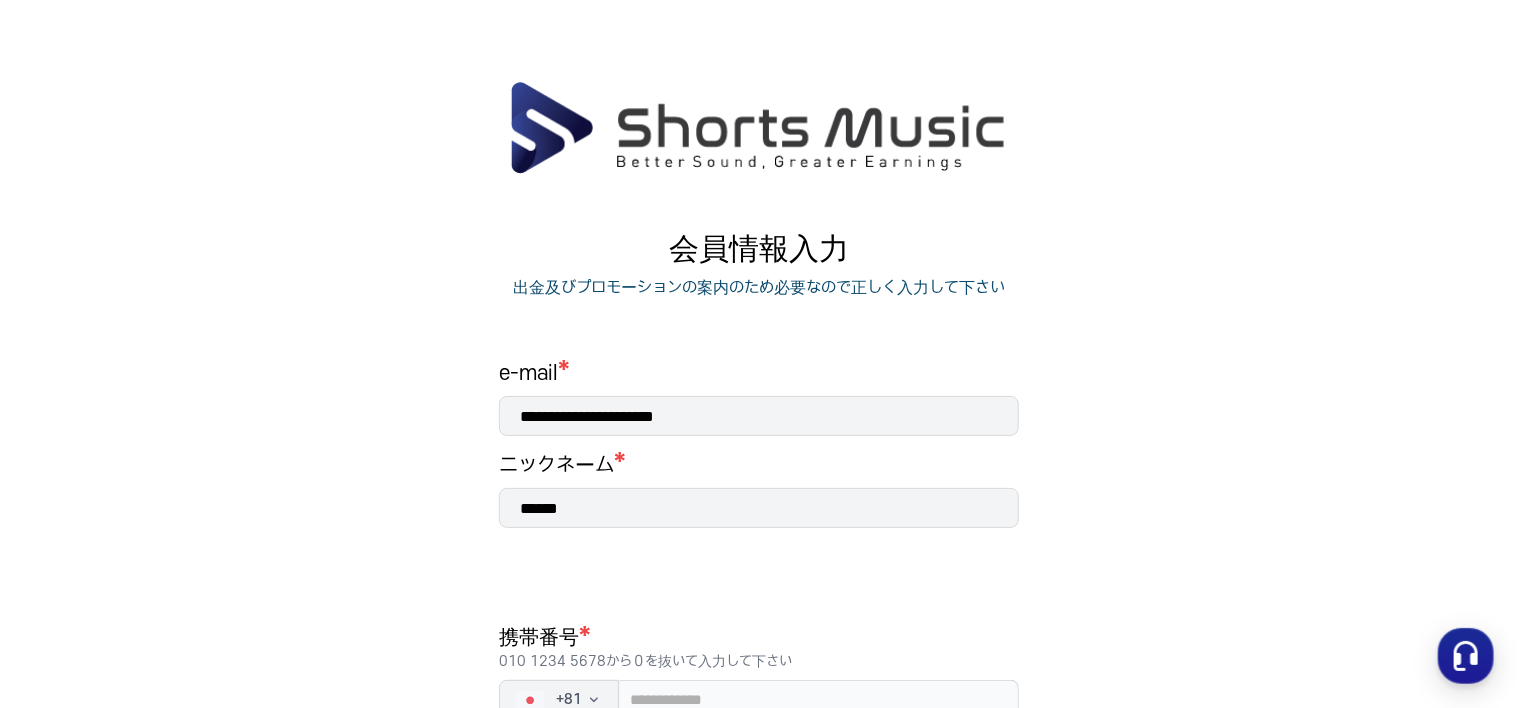 click on "******" at bounding box center (759, 508) 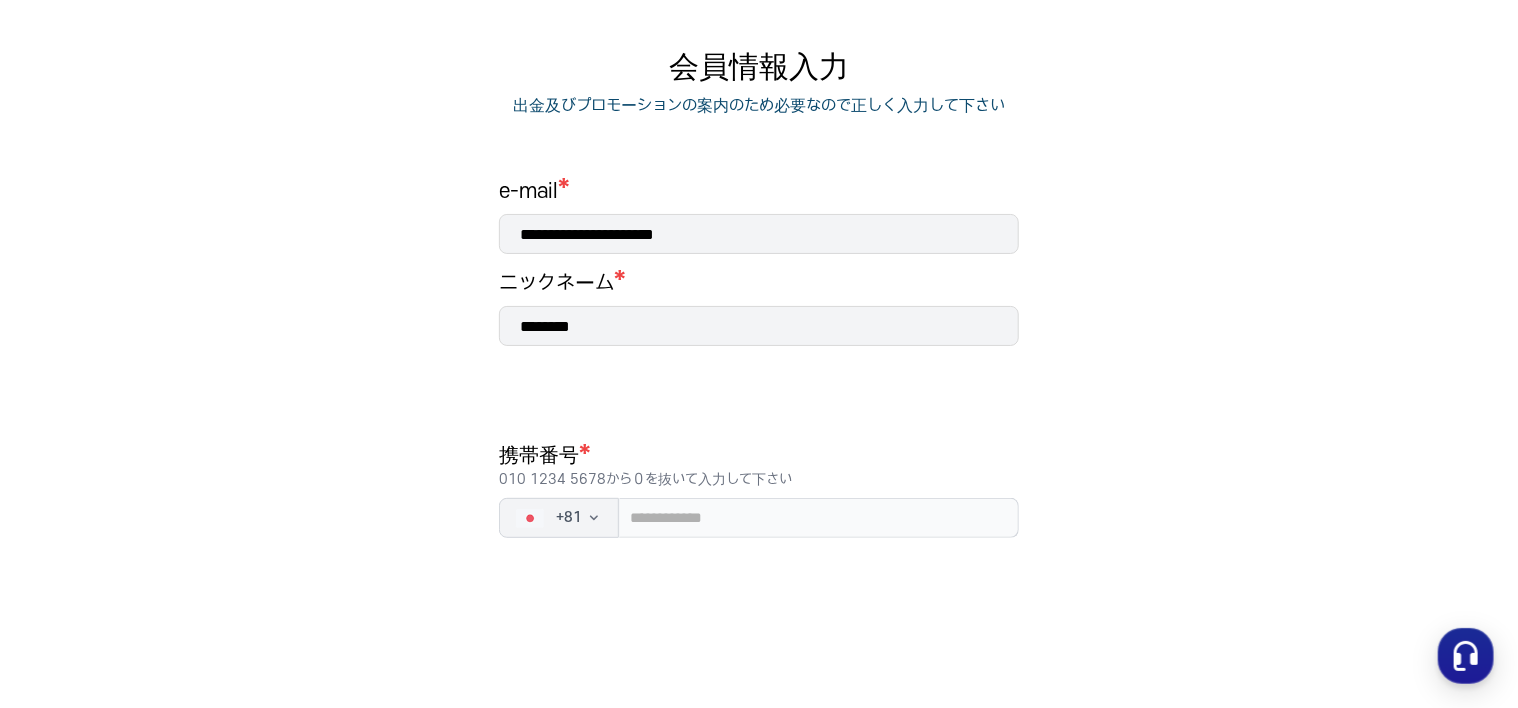 scroll, scrollTop: 200, scrollLeft: 0, axis: vertical 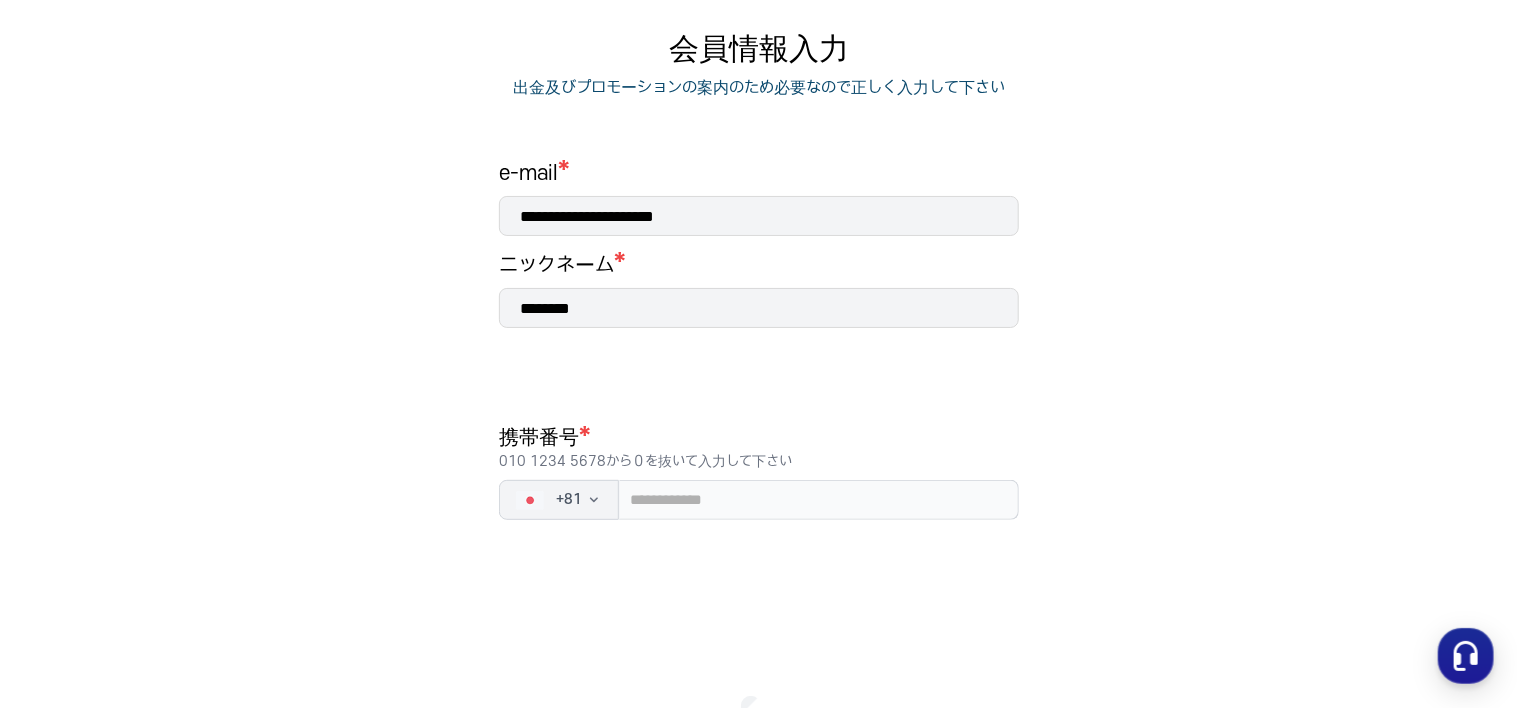 type on "********" 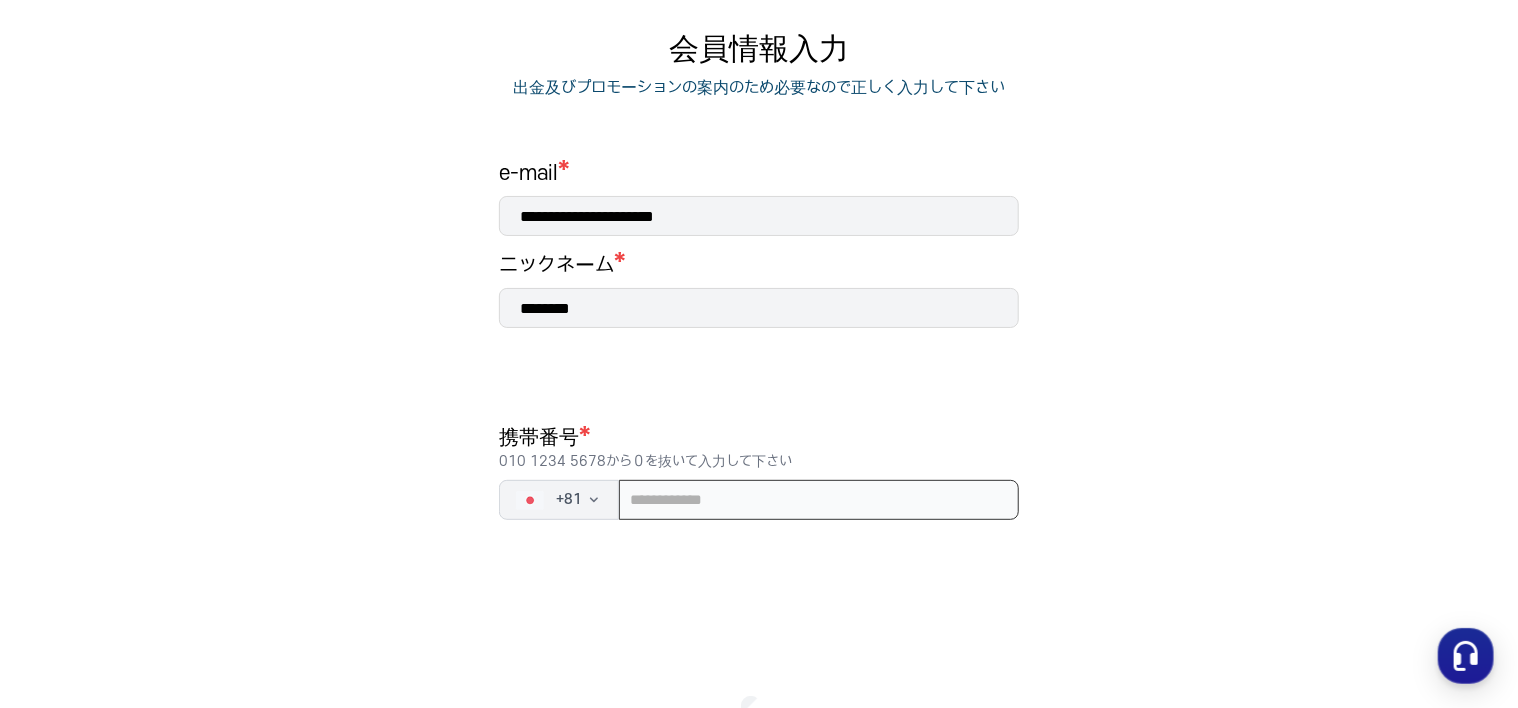 click at bounding box center (819, 500) 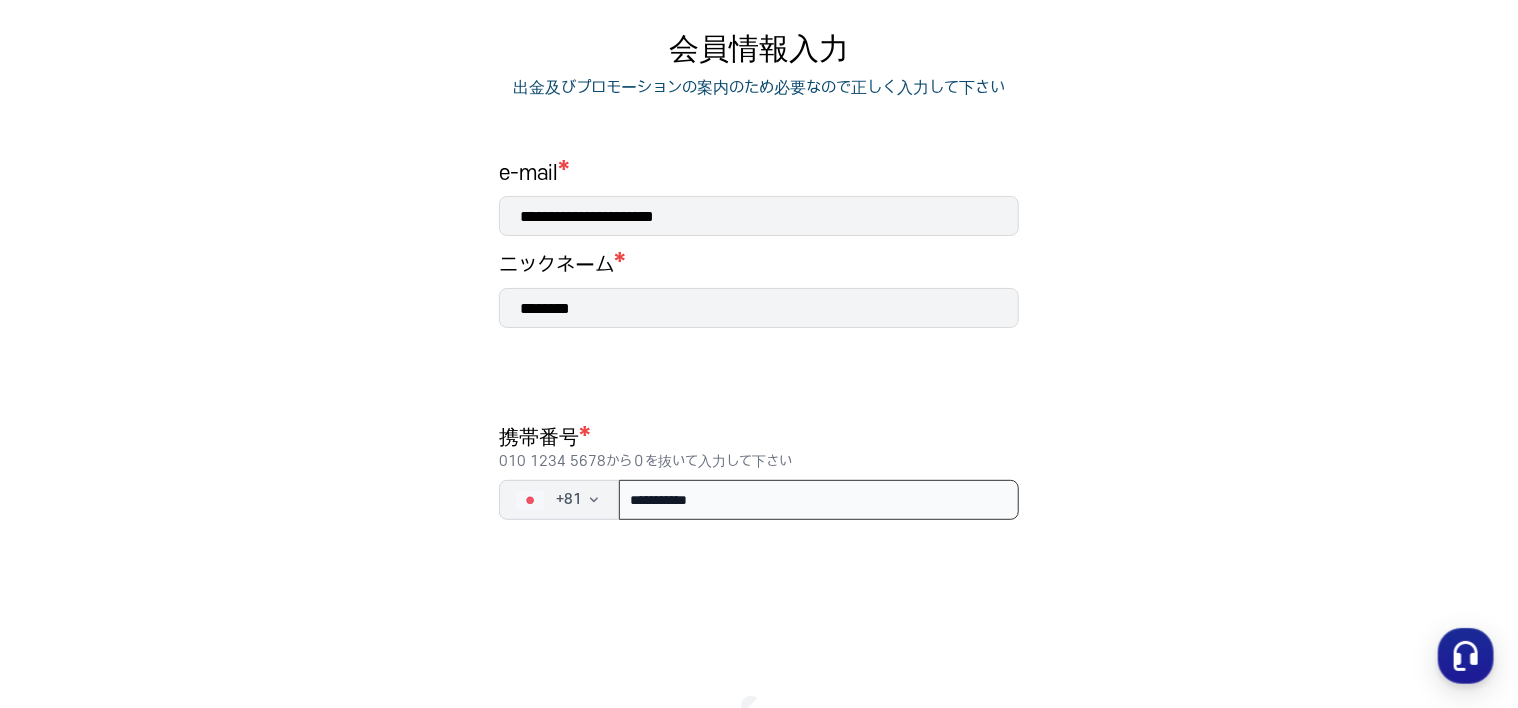 click on "**********" at bounding box center [819, 500] 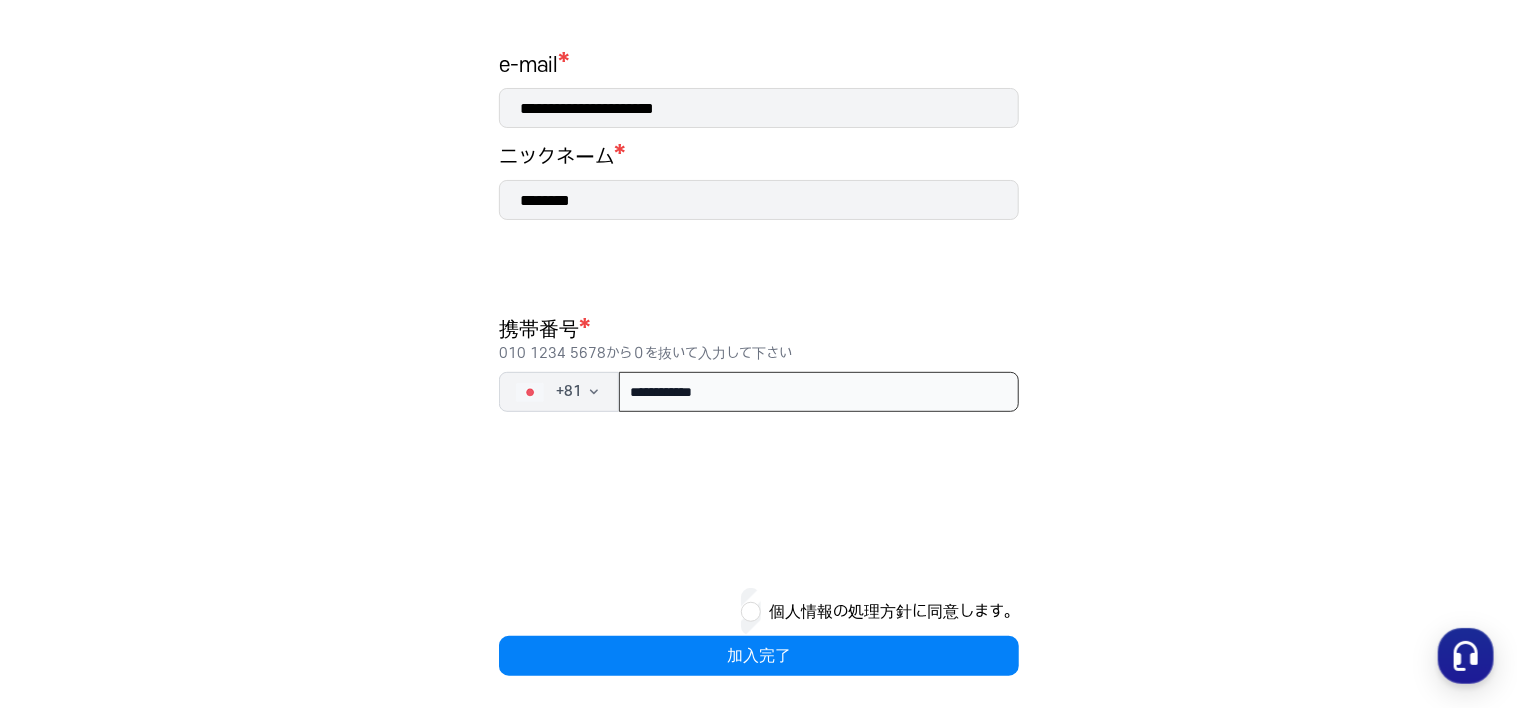 scroll, scrollTop: 316, scrollLeft: 0, axis: vertical 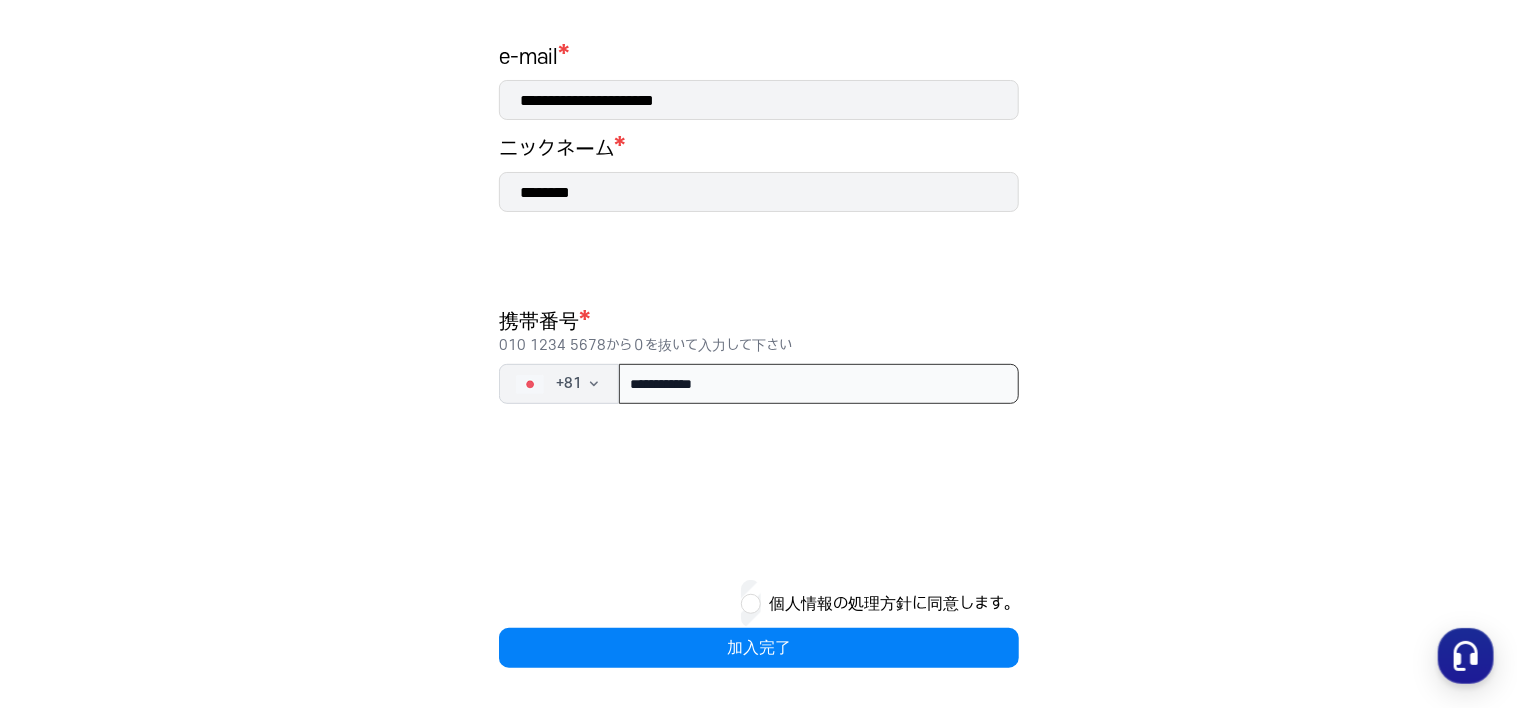 type on "**********" 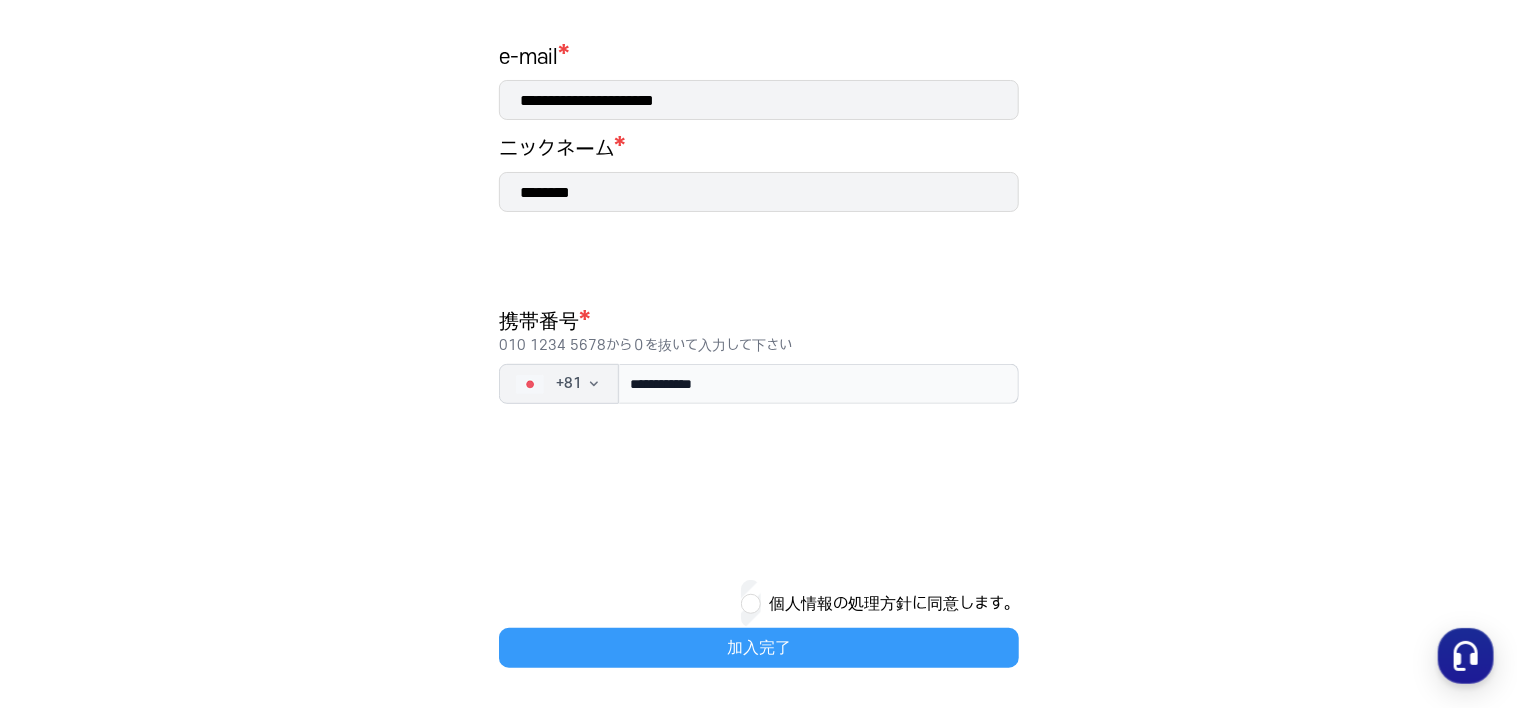 click on "加入完了" at bounding box center (759, 648) 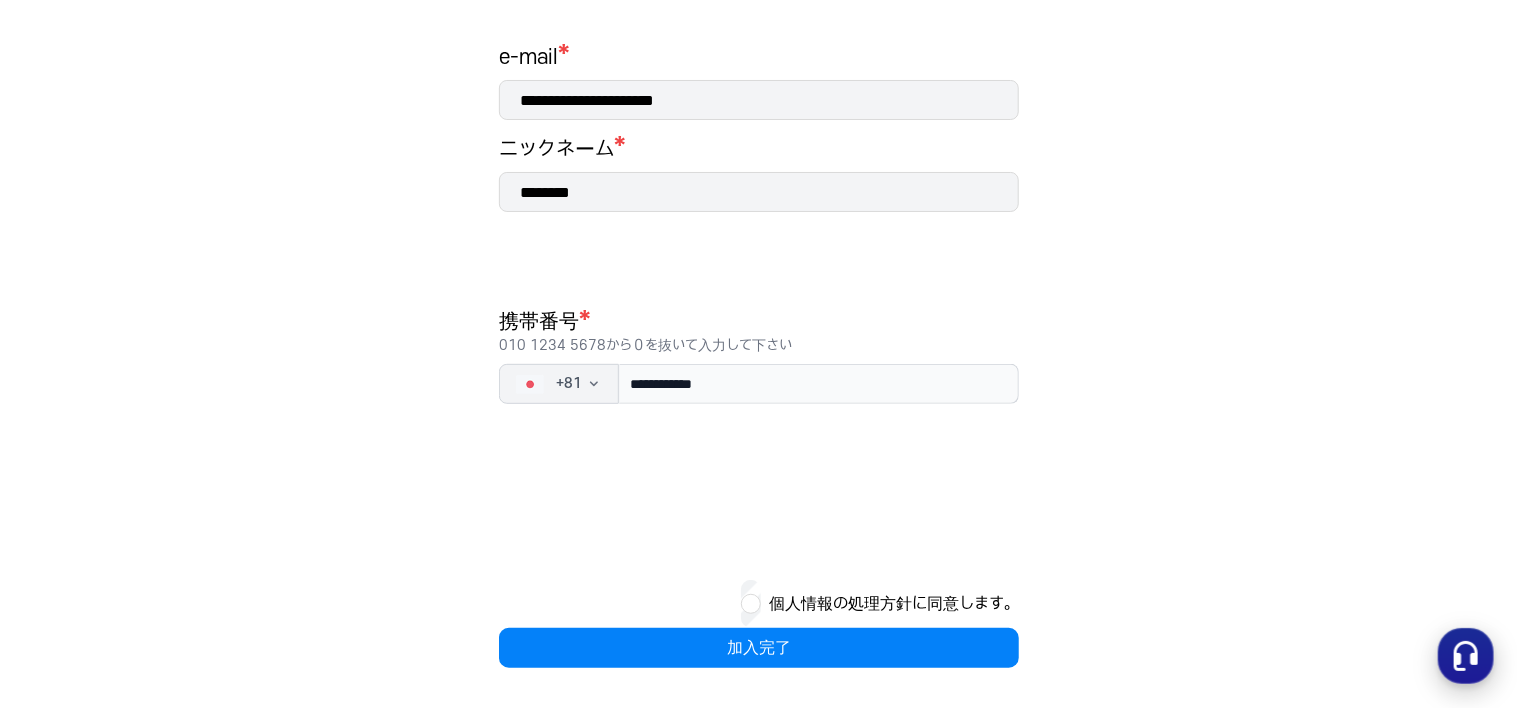 click 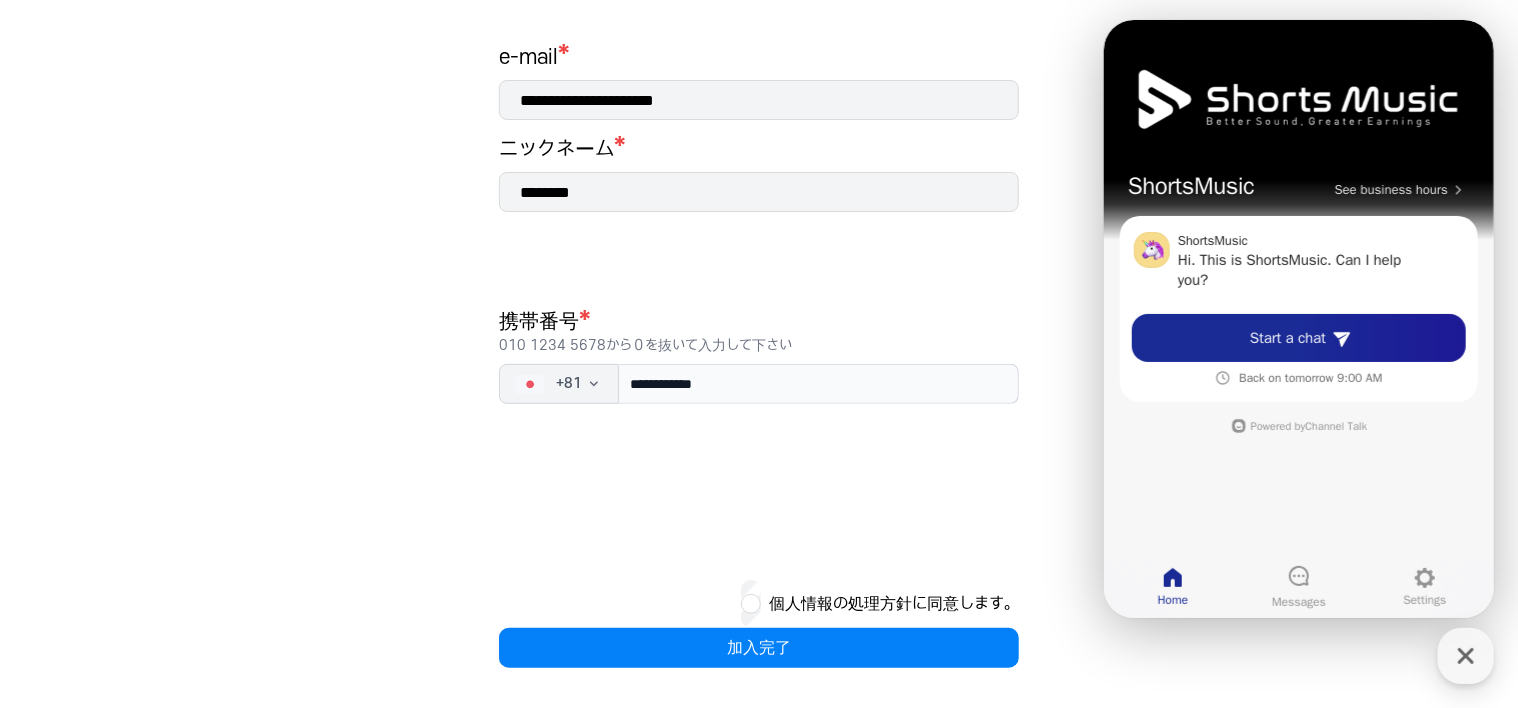 click on "**********" at bounding box center (759, 356) 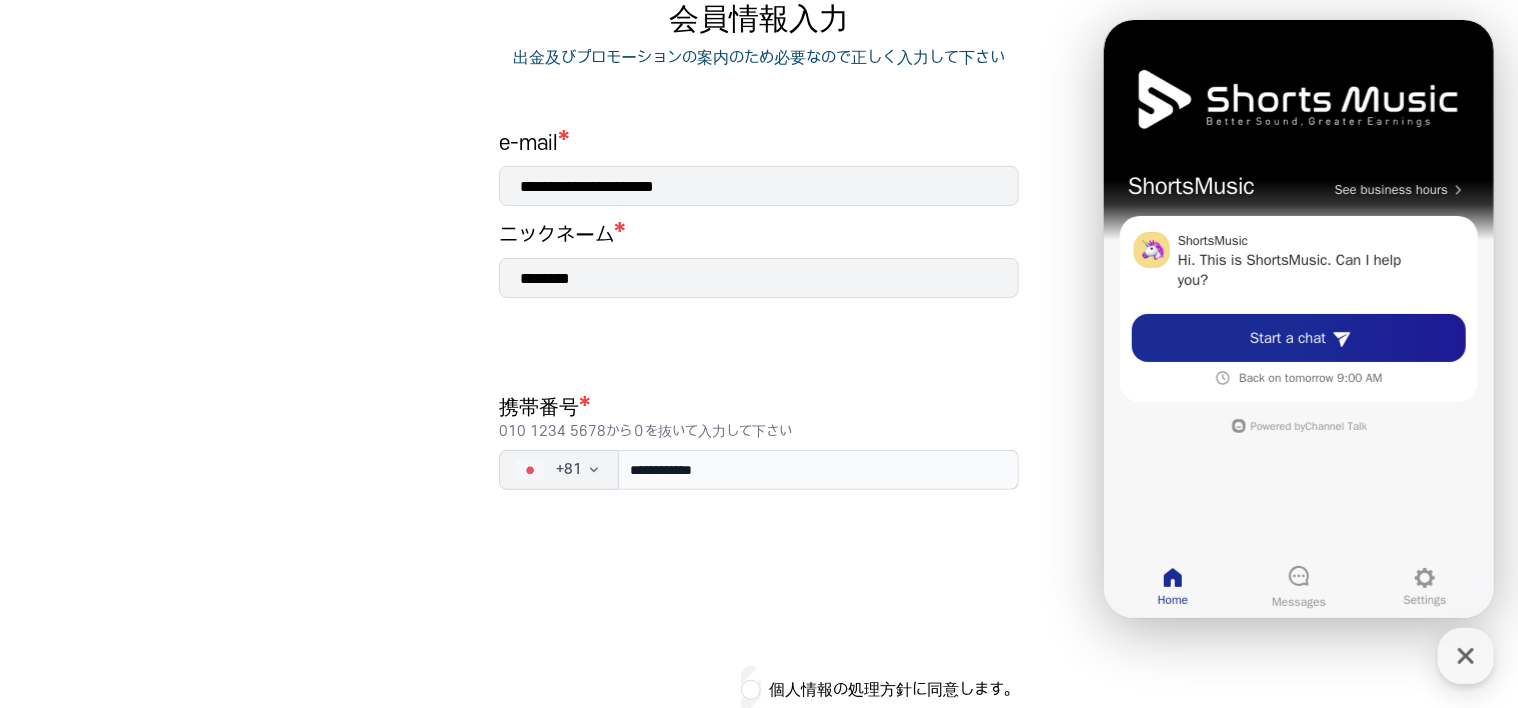 scroll, scrollTop: 16, scrollLeft: 0, axis: vertical 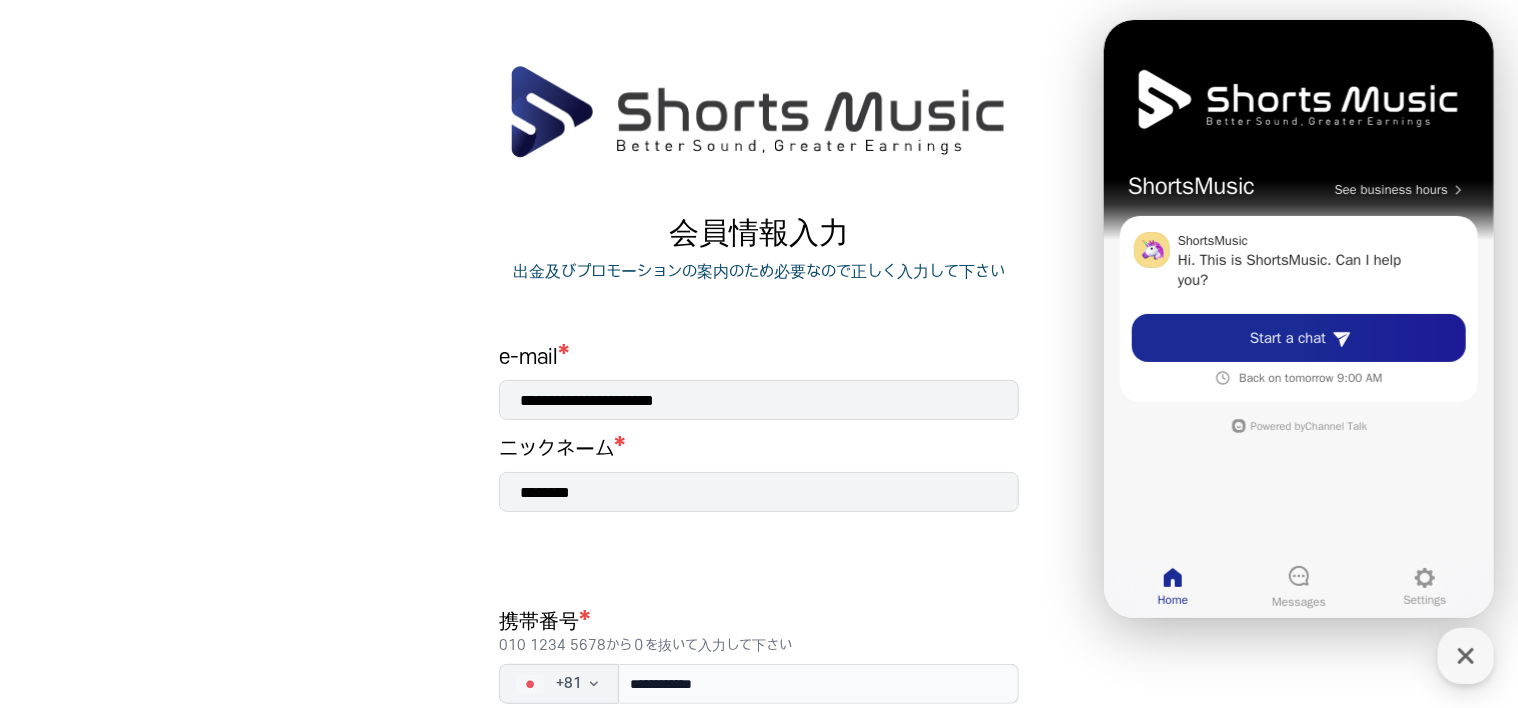 click 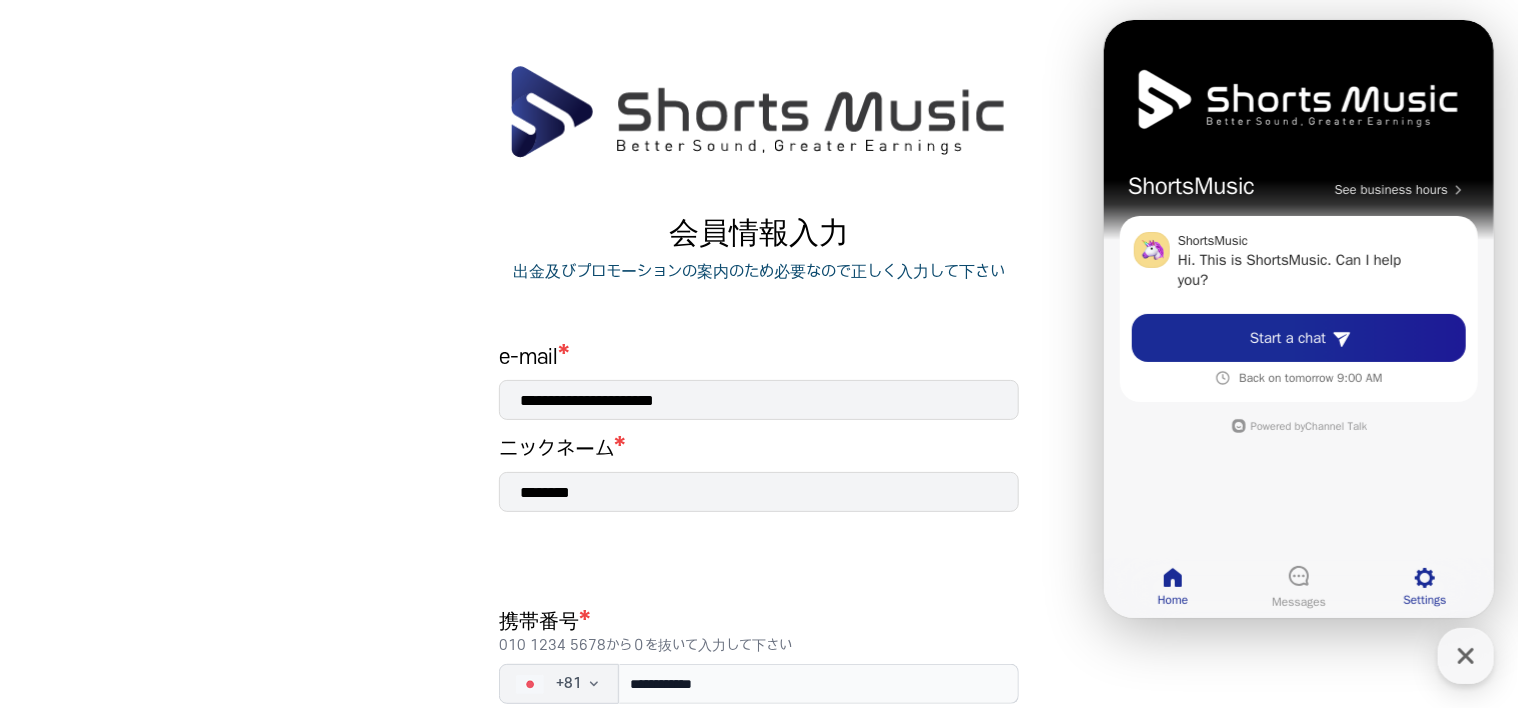 click 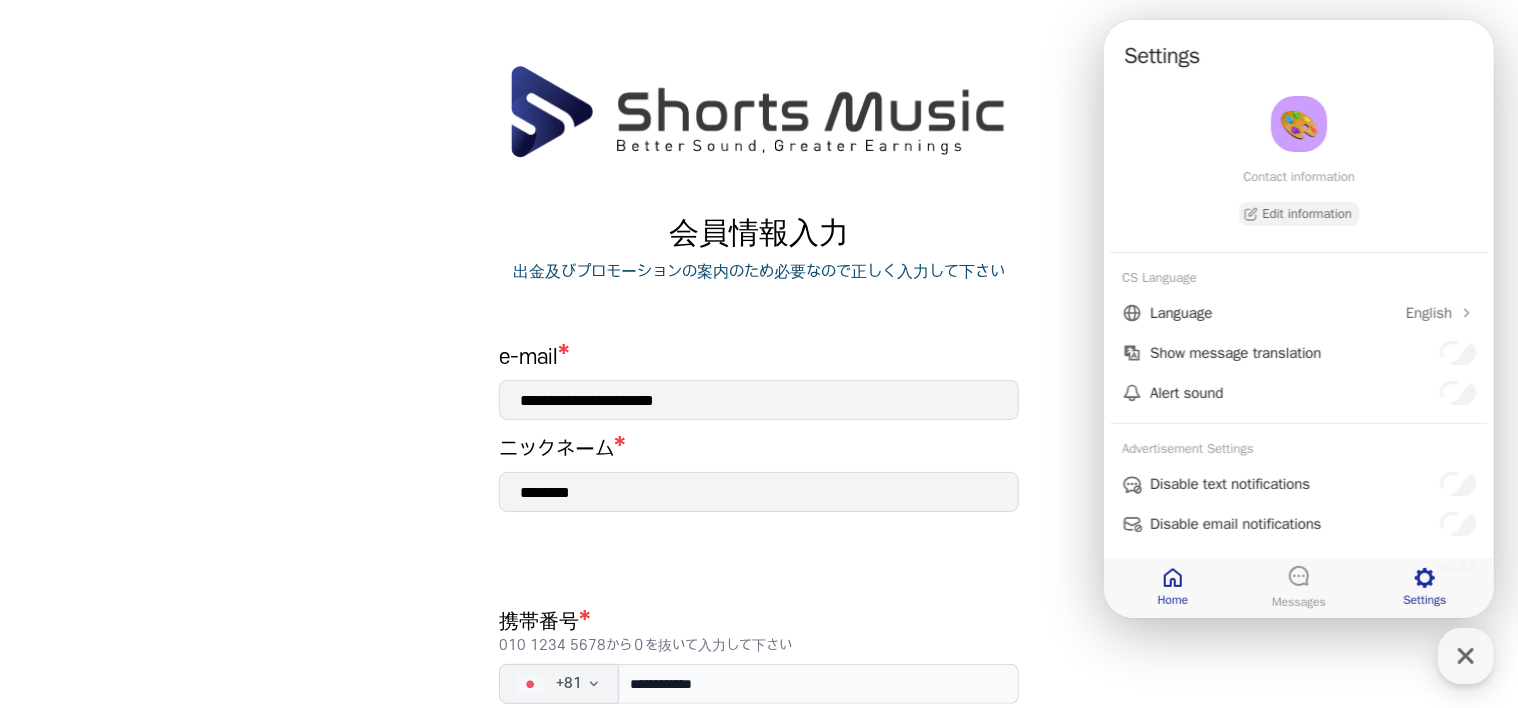 click 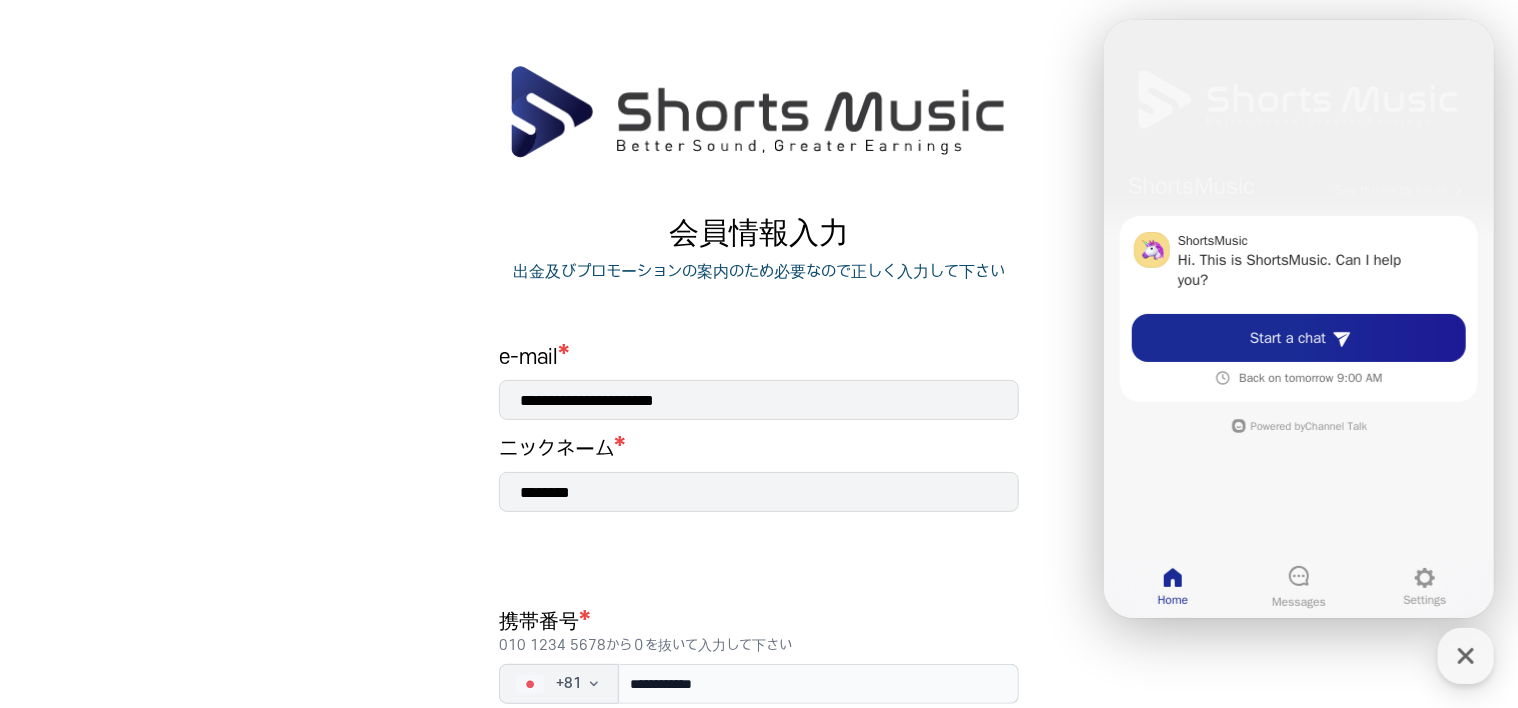 click on "**********" at bounding box center (759, 592) 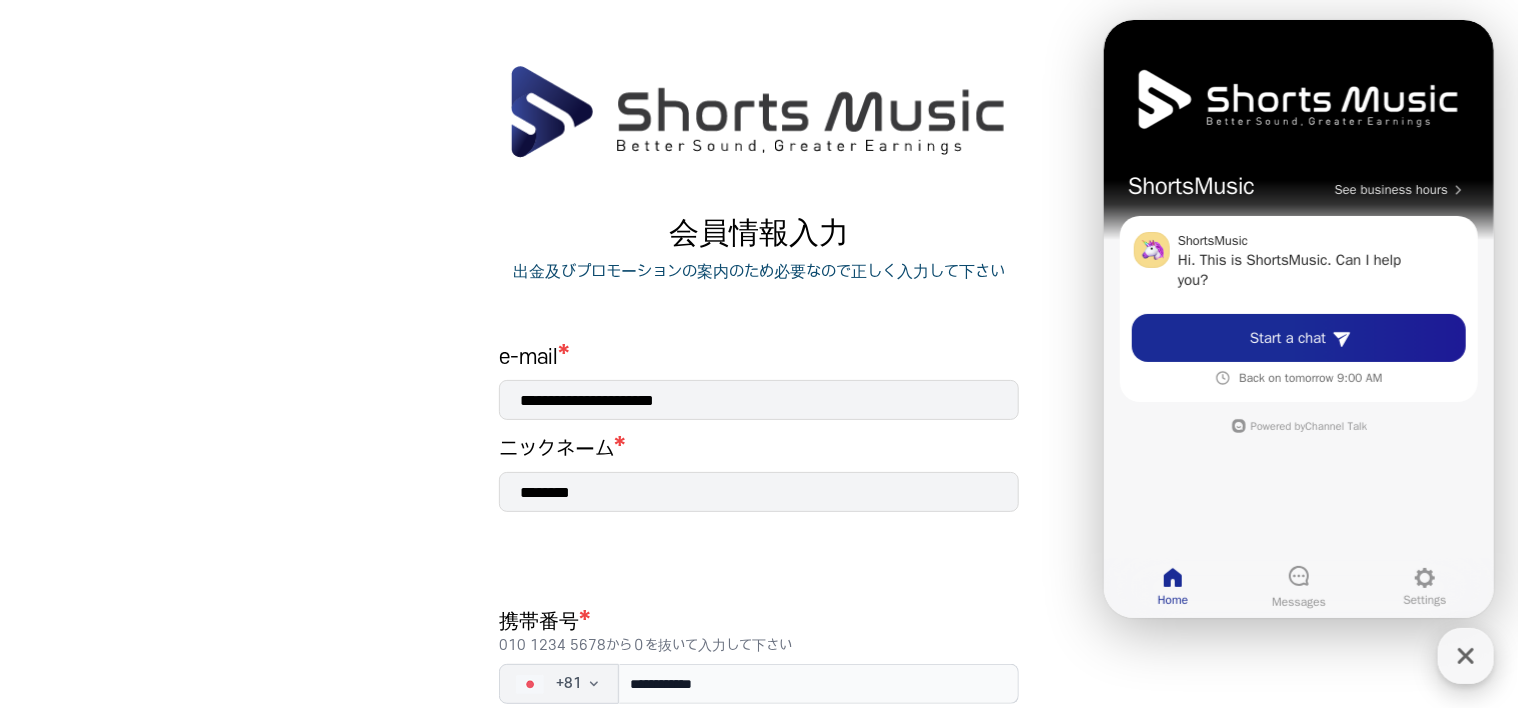 click 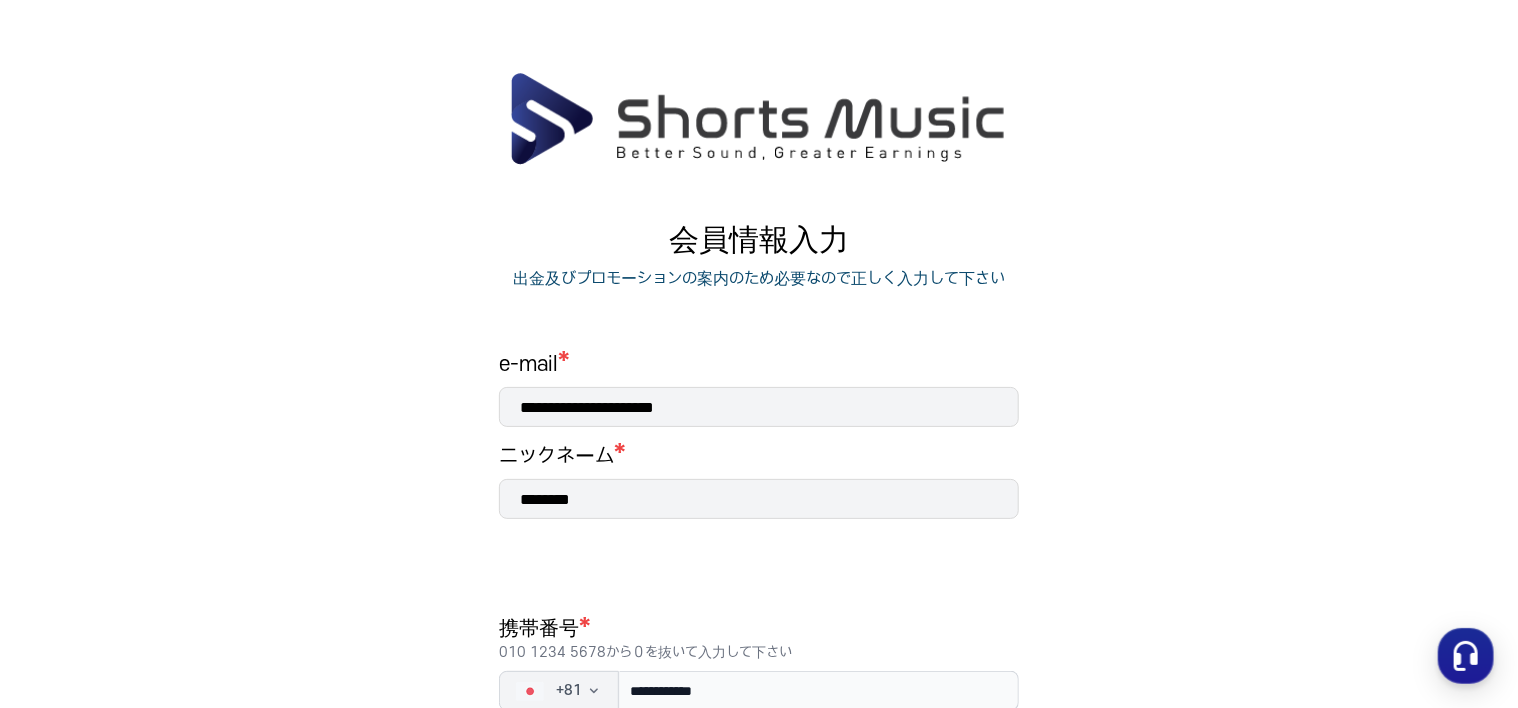 scroll, scrollTop: 0, scrollLeft: 0, axis: both 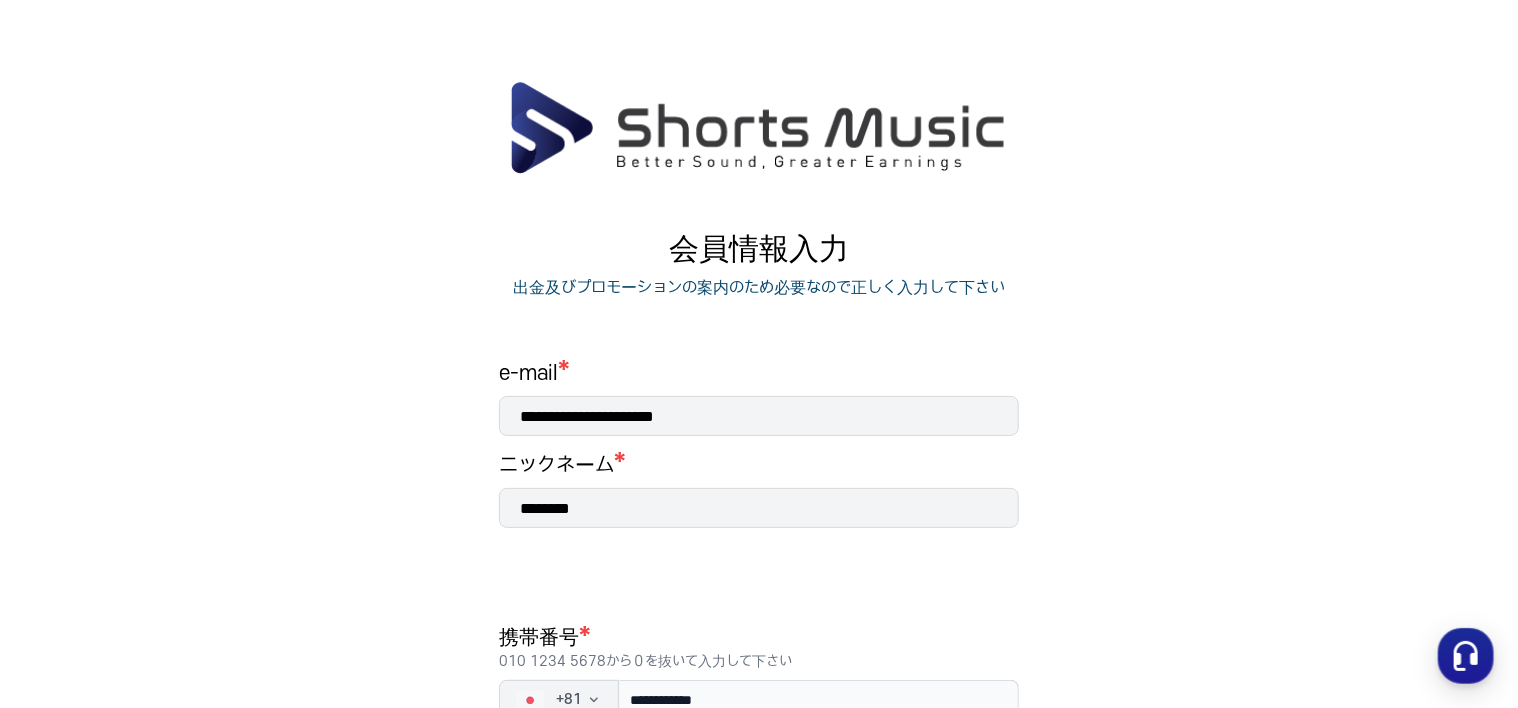 click at bounding box center [758, 128] 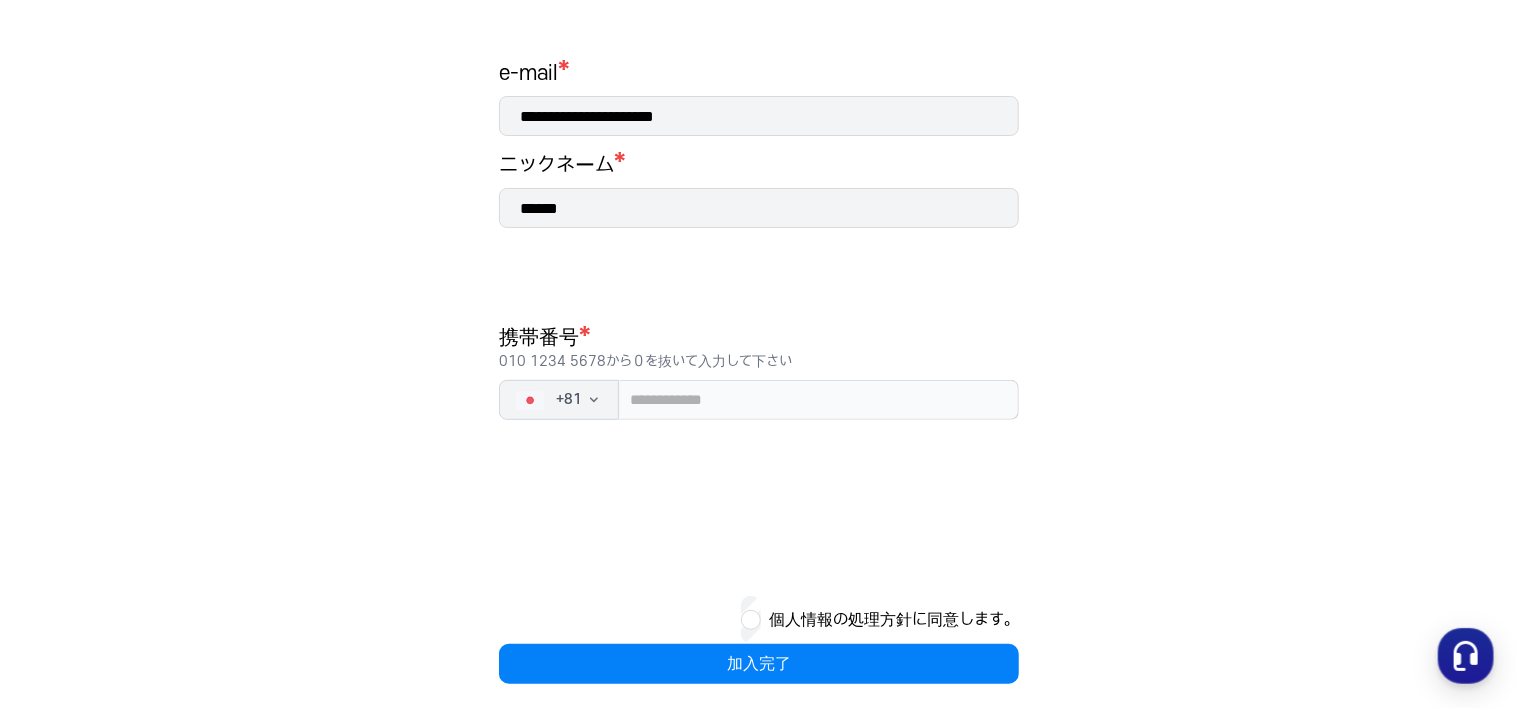 scroll, scrollTop: 316, scrollLeft: 0, axis: vertical 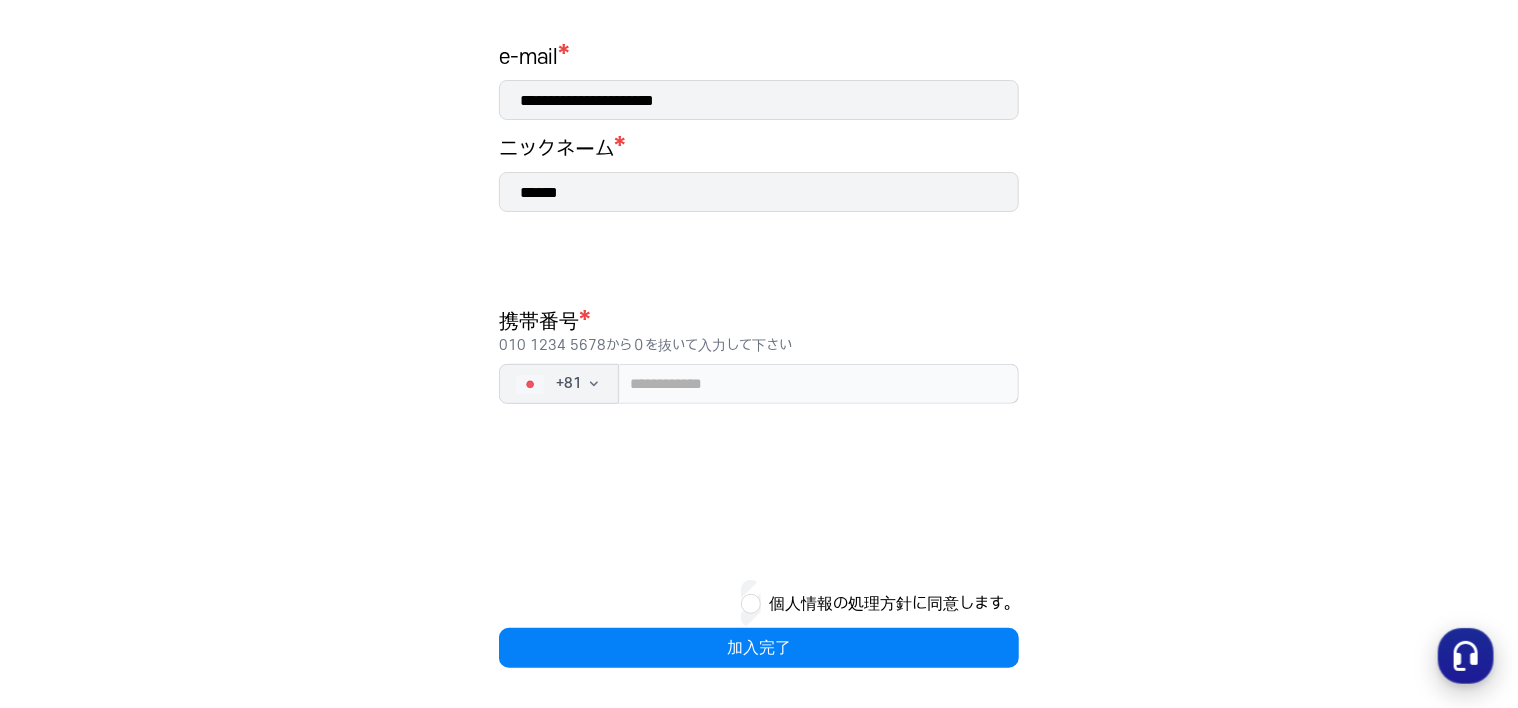 click 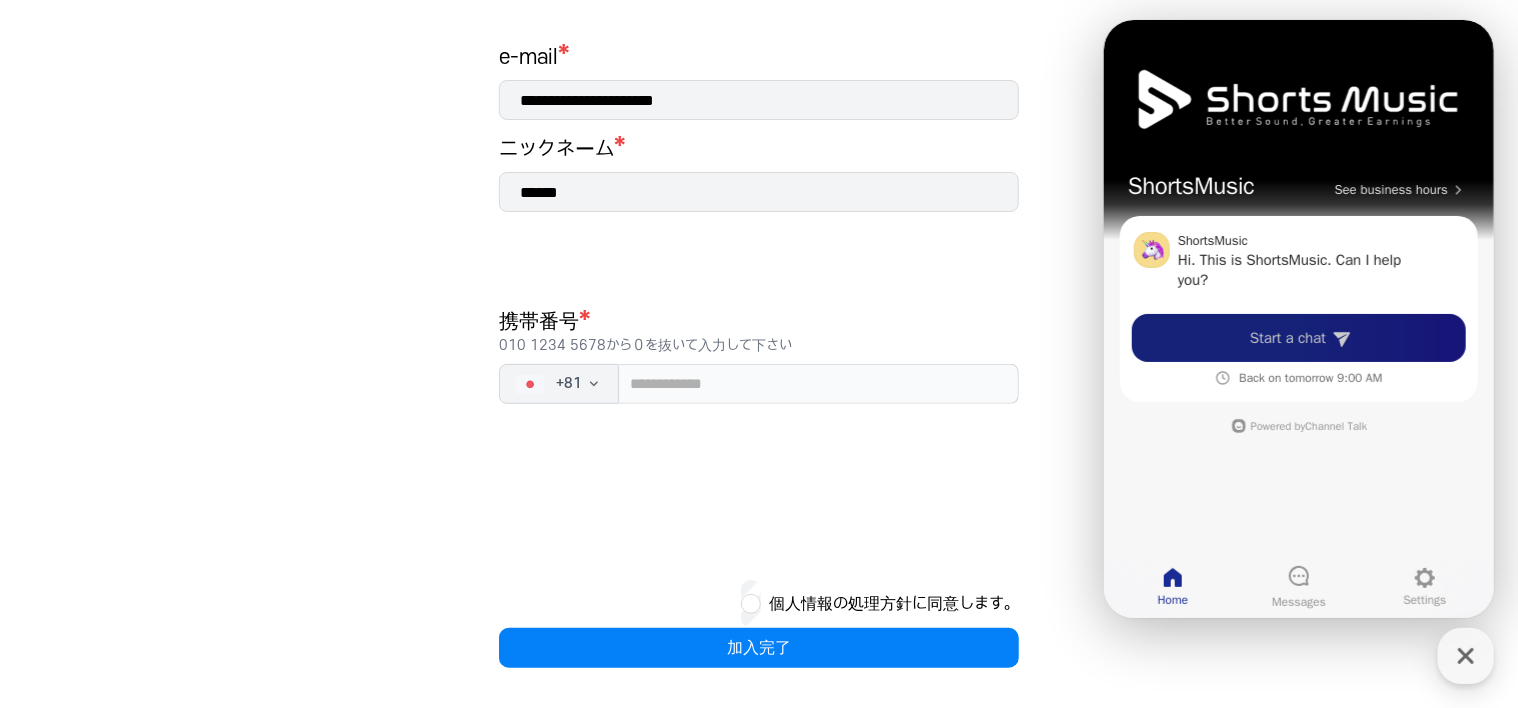 click on "Start a chat" at bounding box center (1298, 338) 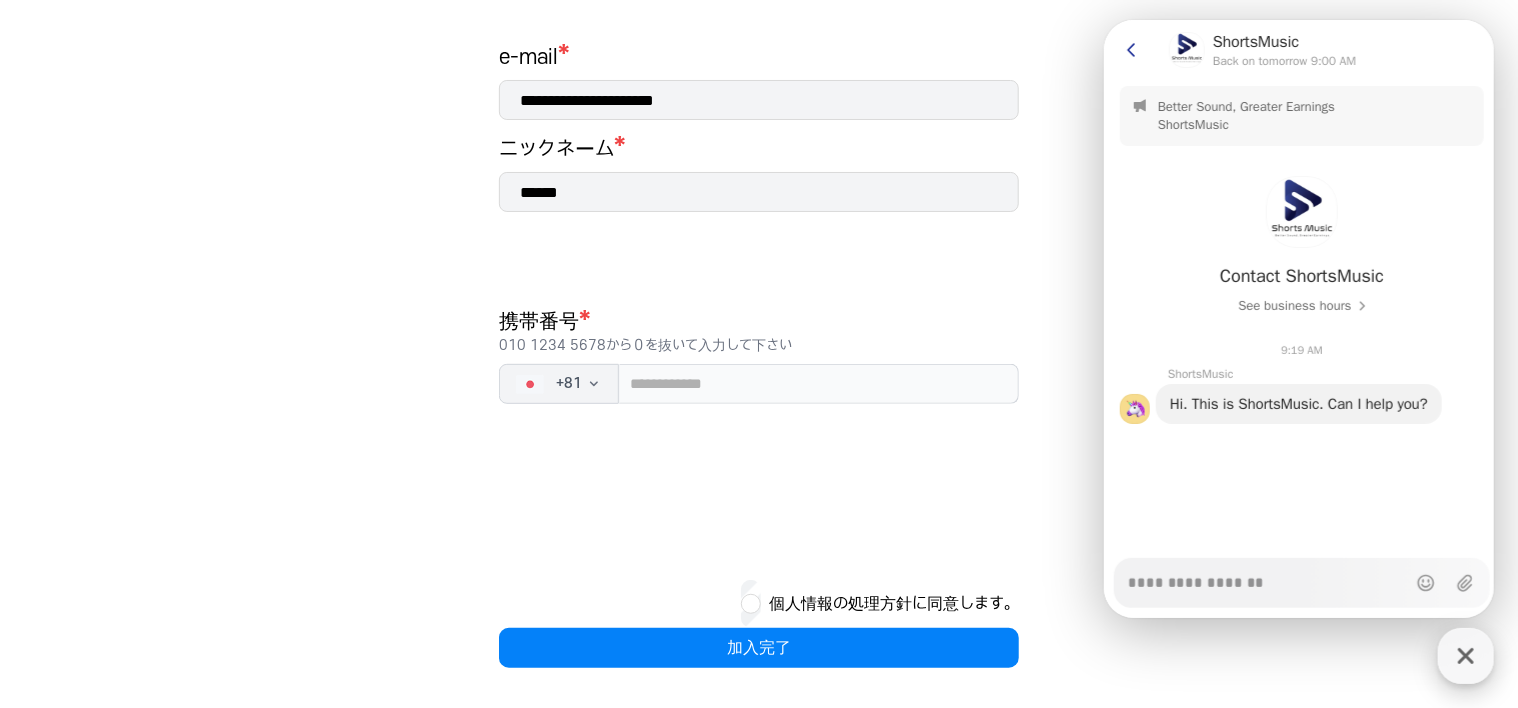 click 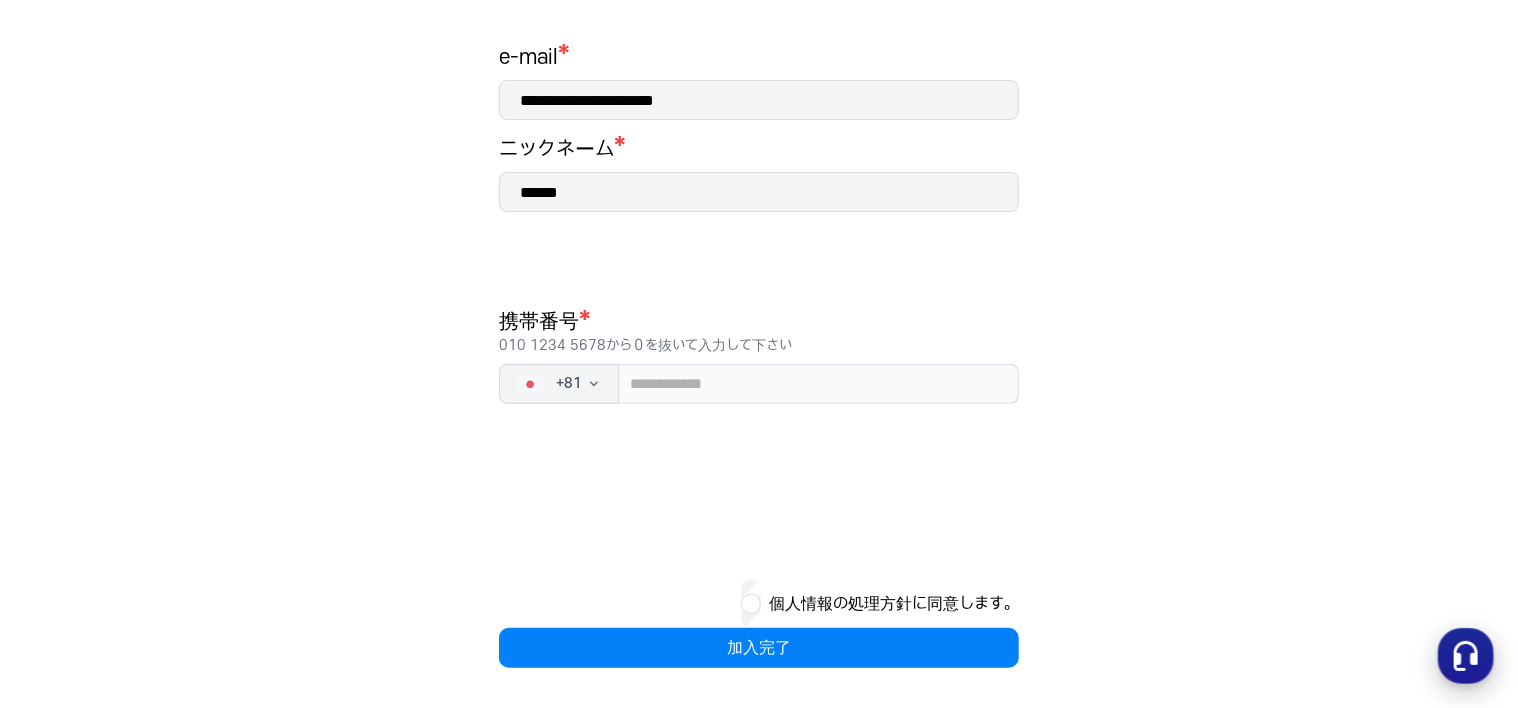 click 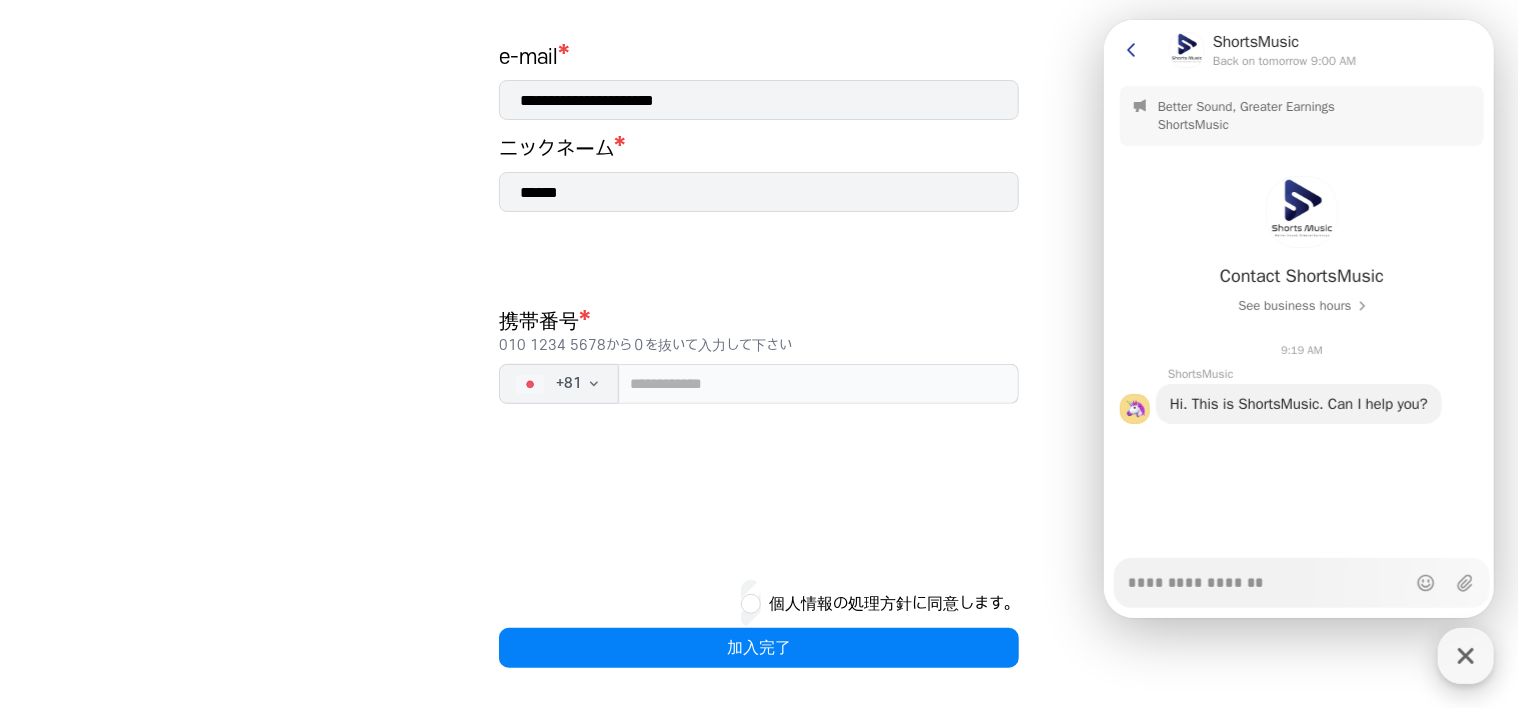 click 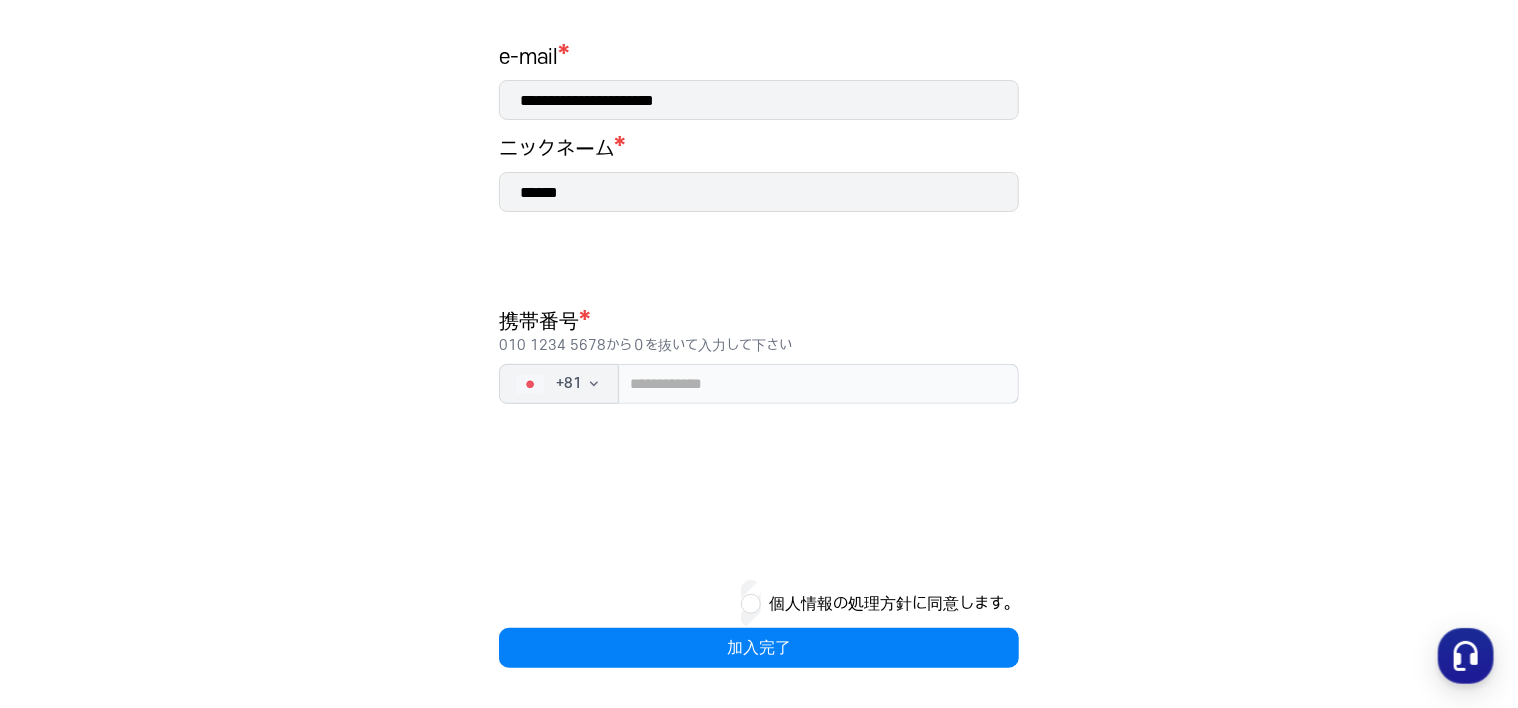 click on "会員情報入力   出金及びプロモーションの案内のため必要なので正しく入力して下さい   e-mail   *   [EMAIL]     ニックネーム   *   [NICKNAME]       携帯番号   *     [PHONE]から０を抜いて入力して下さい     + 81               個人情報の処理方針に同意します。   加入完了" at bounding box center [759, 236] 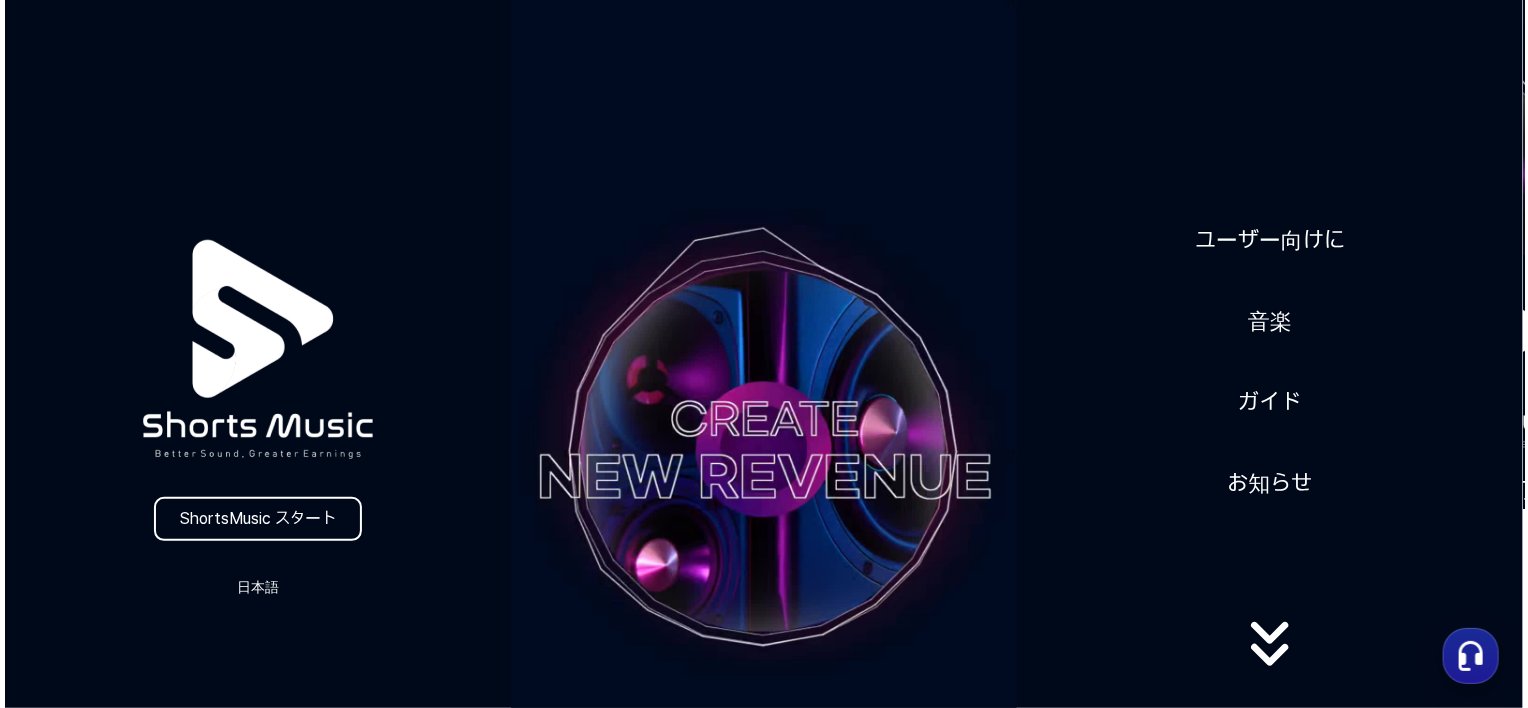 scroll, scrollTop: 0, scrollLeft: 0, axis: both 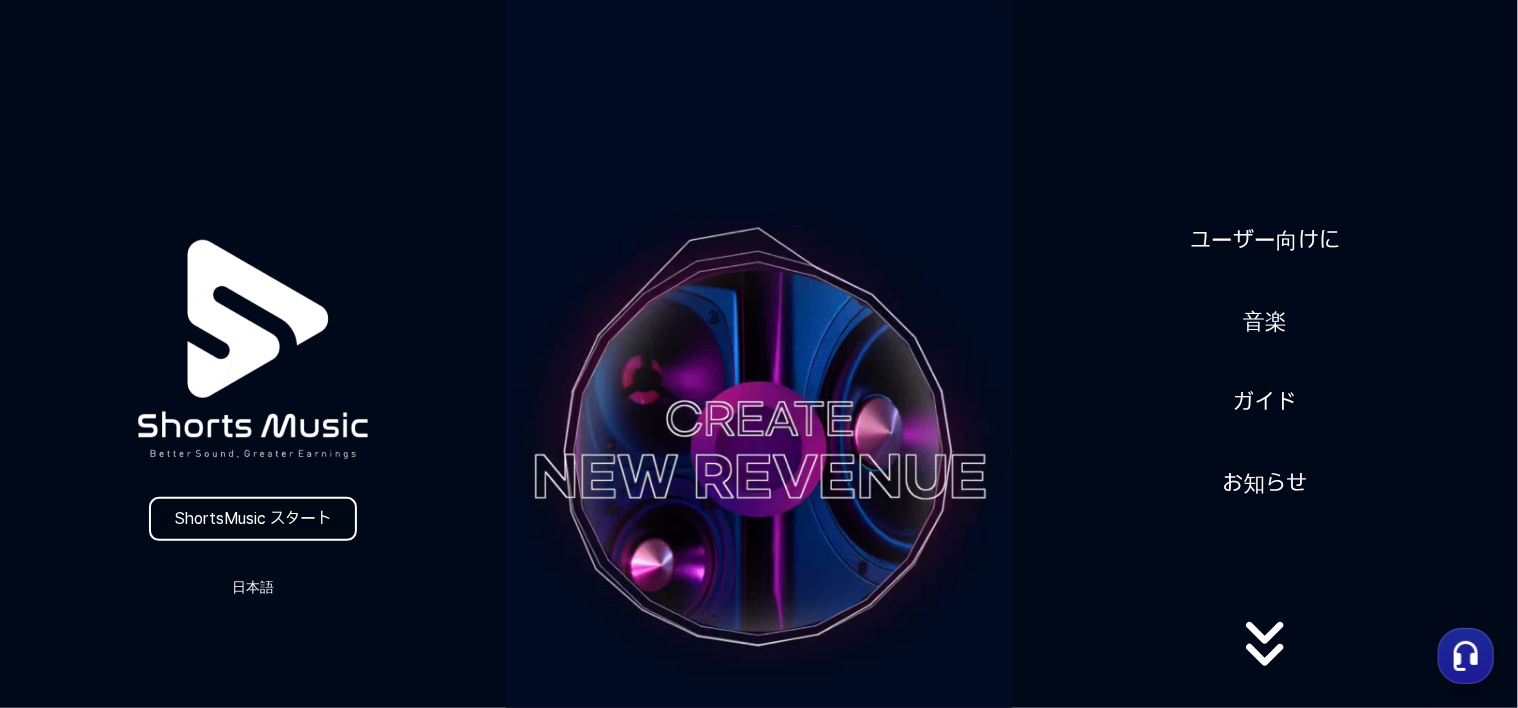 click on "ShortsMusic スタート" at bounding box center (253, 519) 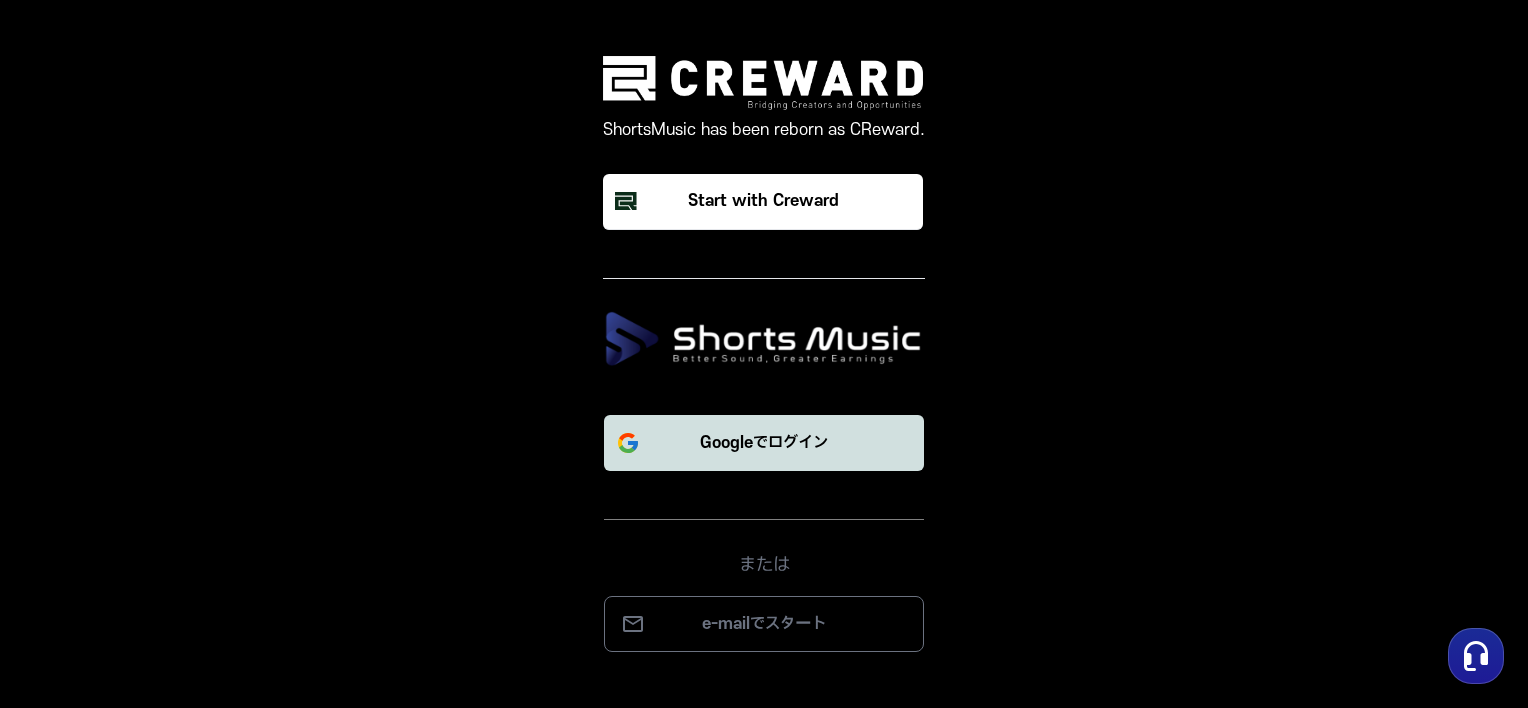 click on "Googleでログイン" at bounding box center [764, 443] 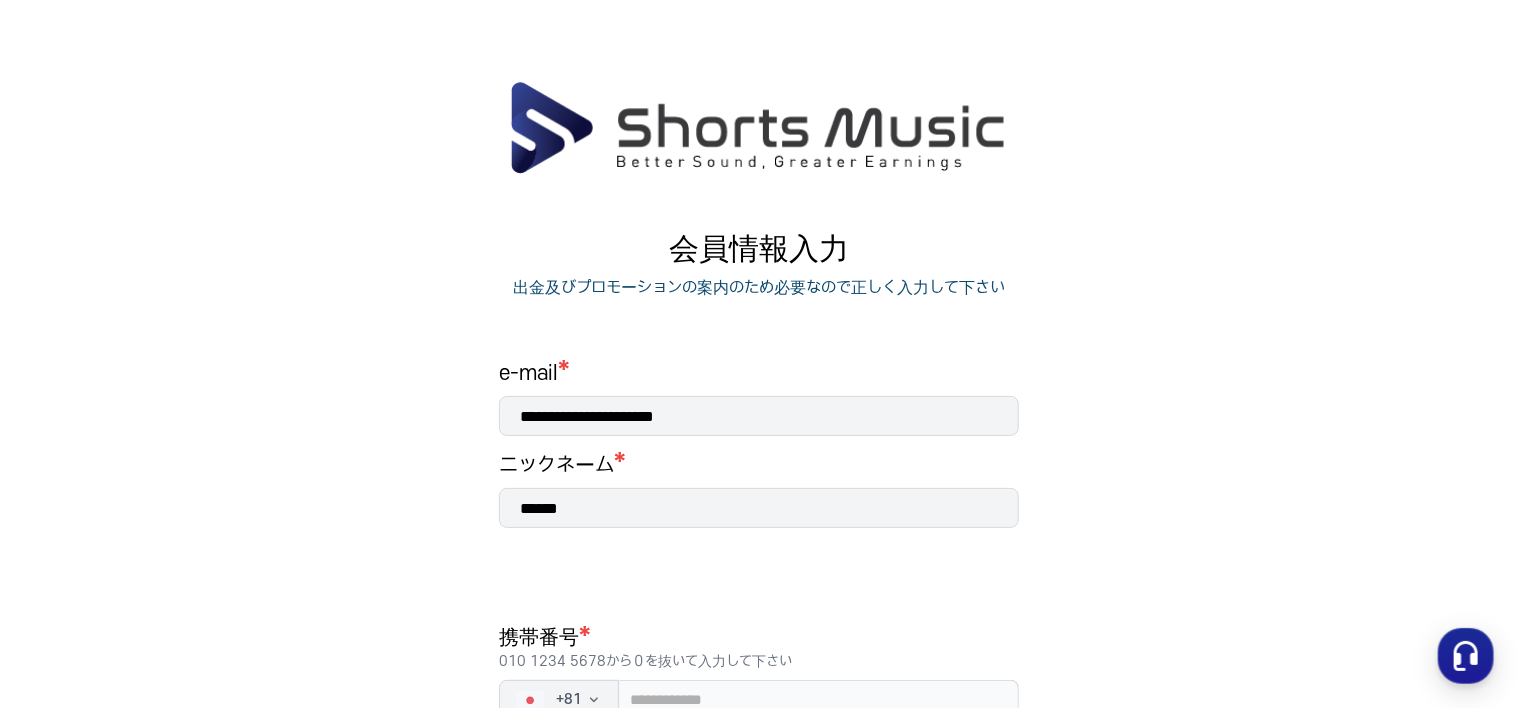 scroll, scrollTop: 0, scrollLeft: 0, axis: both 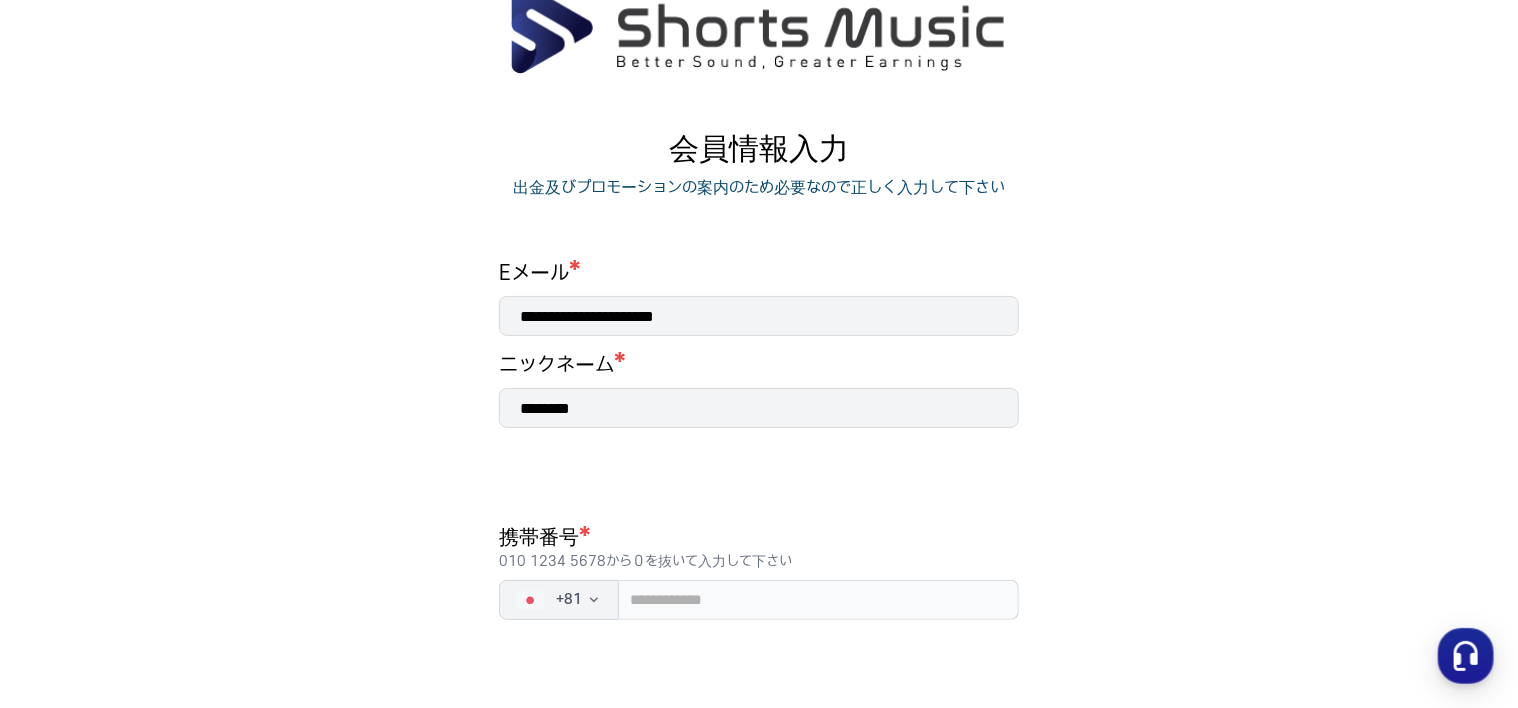 type on "********" 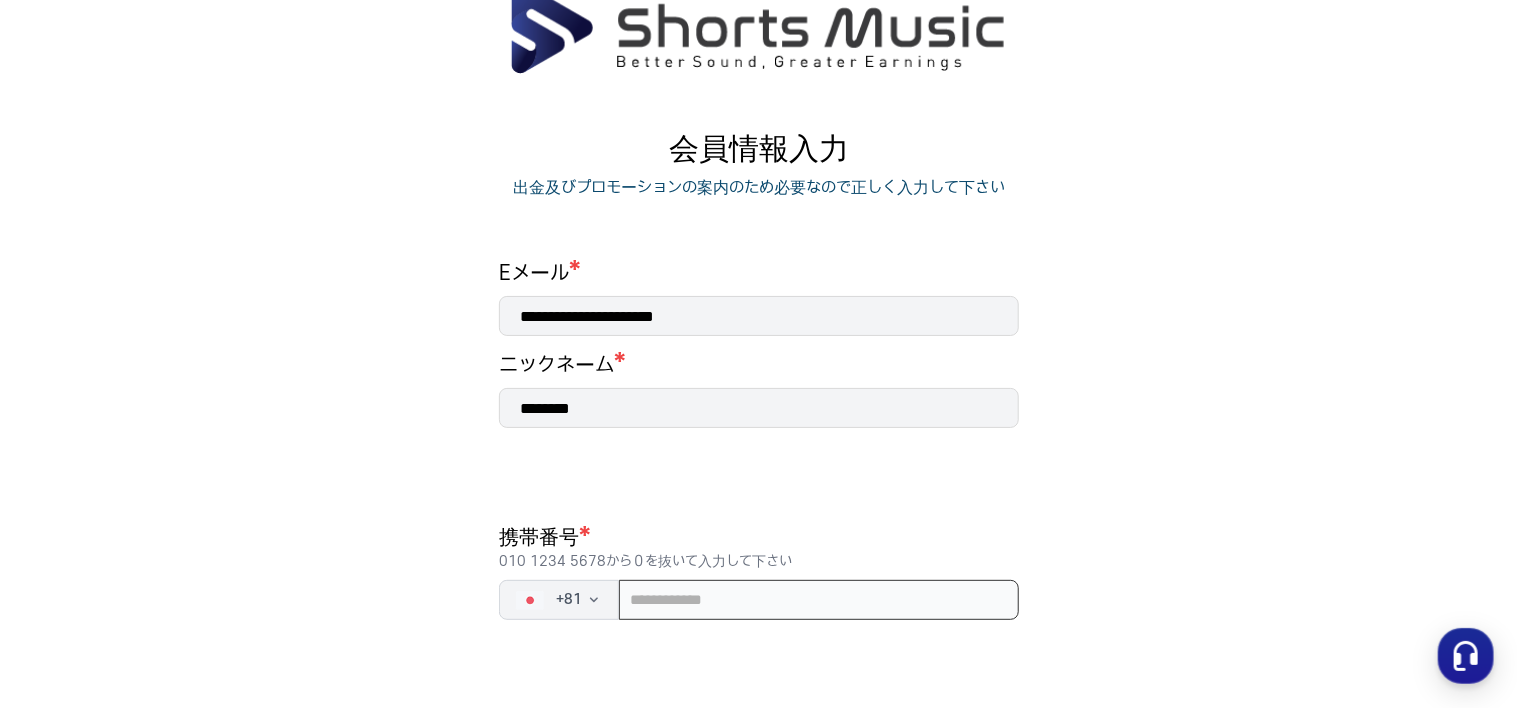 click at bounding box center (819, 600) 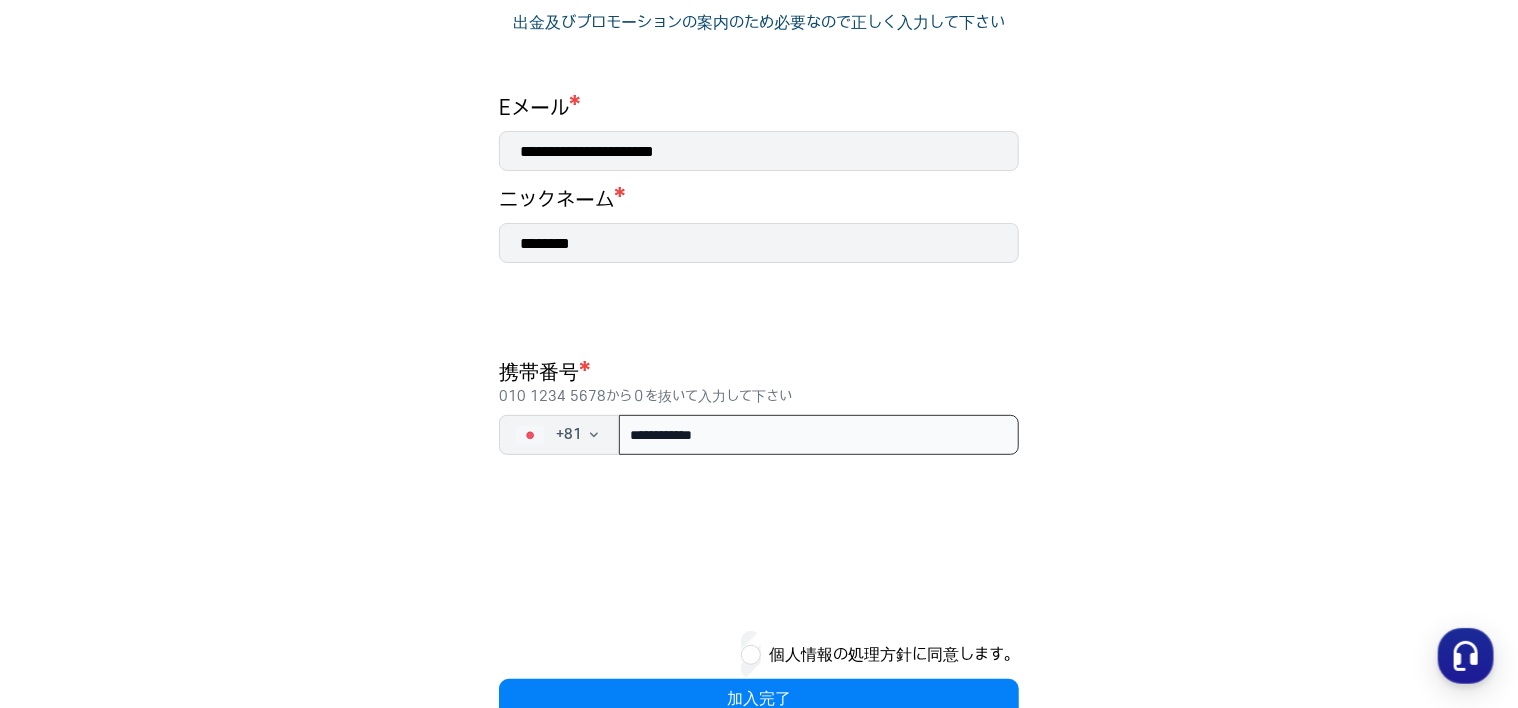 scroll, scrollTop: 300, scrollLeft: 0, axis: vertical 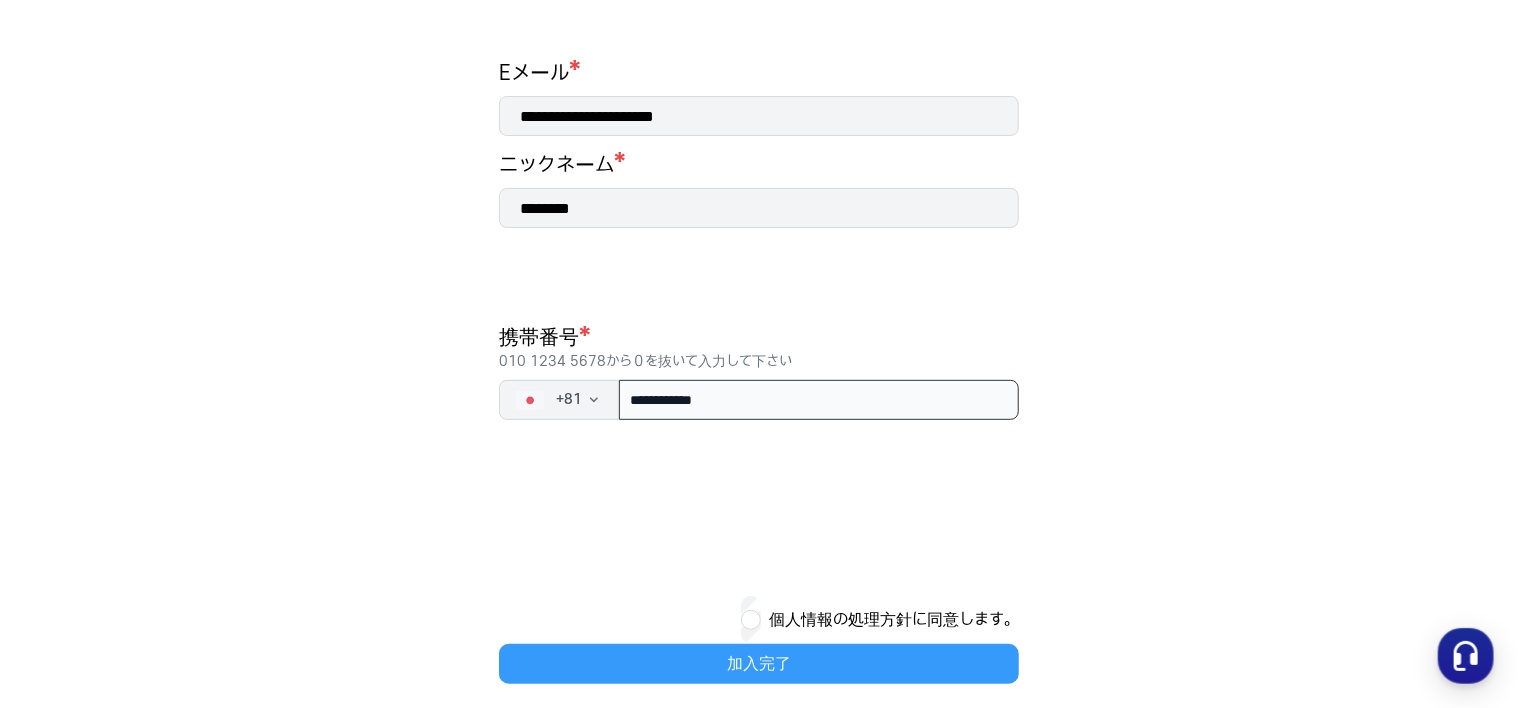 type on "**********" 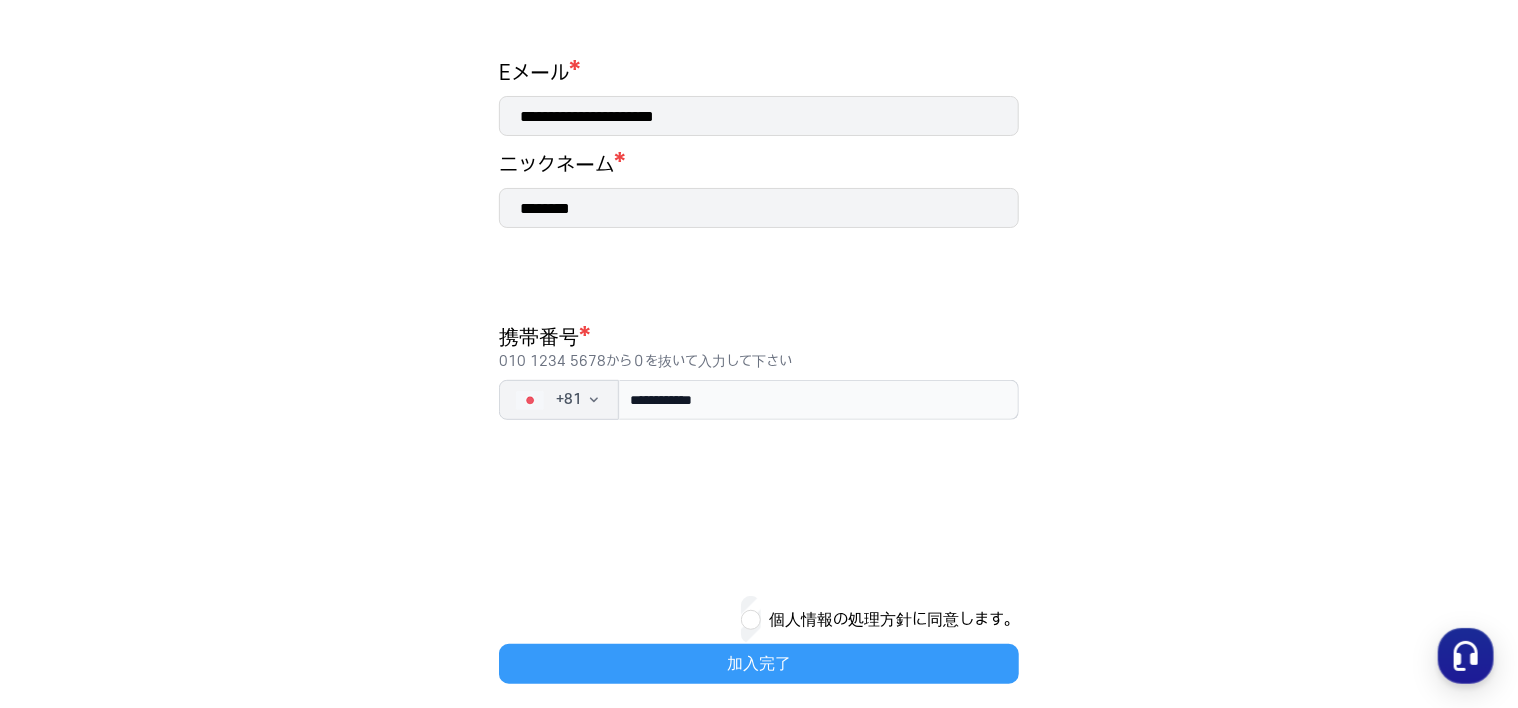 click on "加入完了" at bounding box center (759, 664) 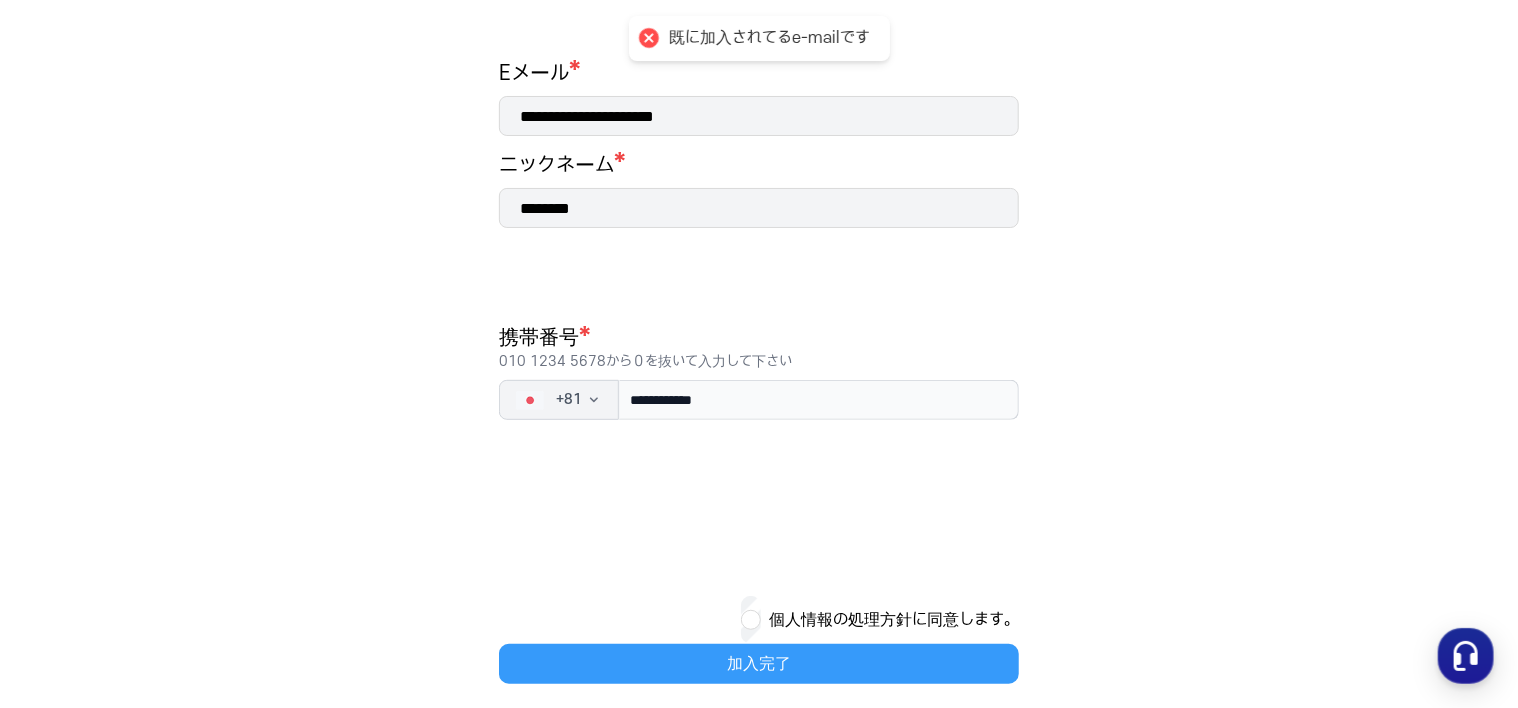 click on "加入完了" at bounding box center [759, 664] 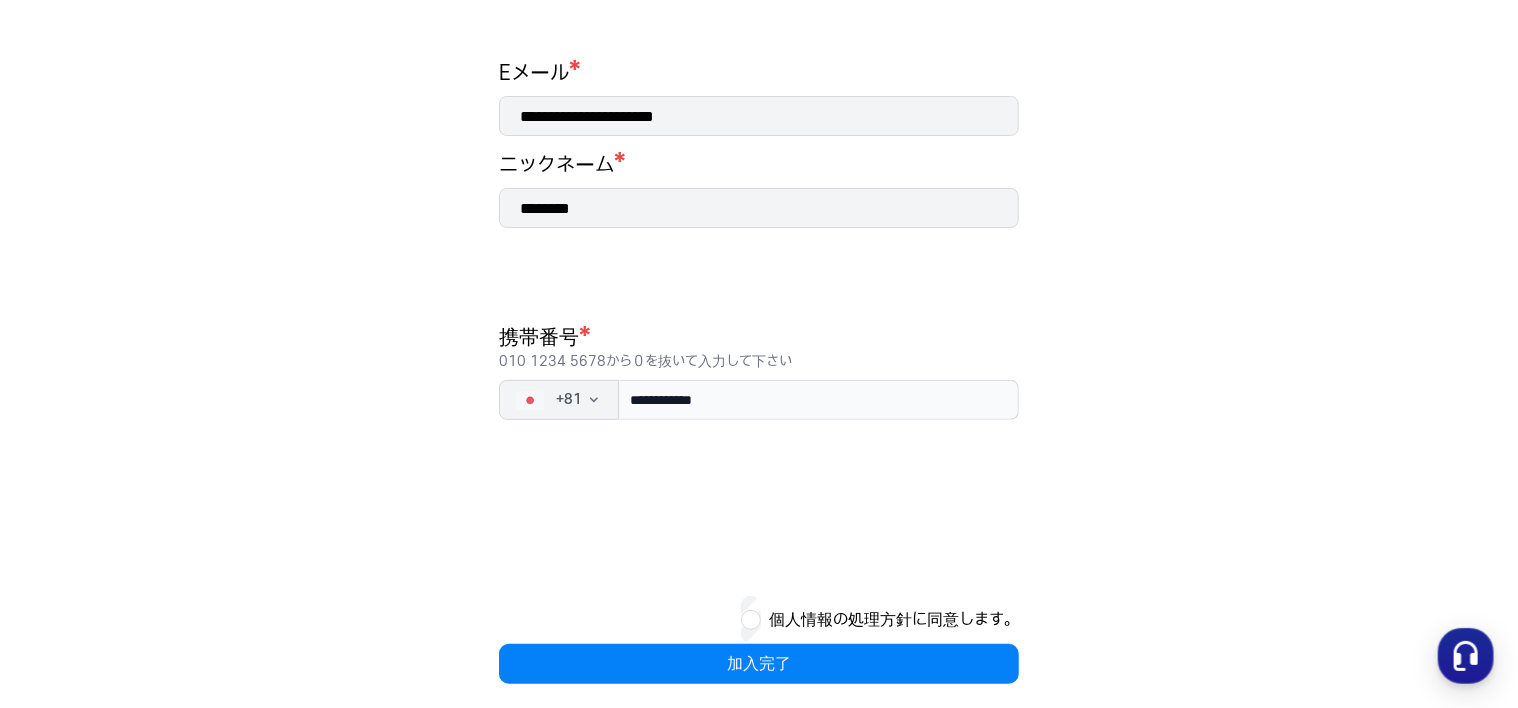 click on "**********" at bounding box center (759, 308) 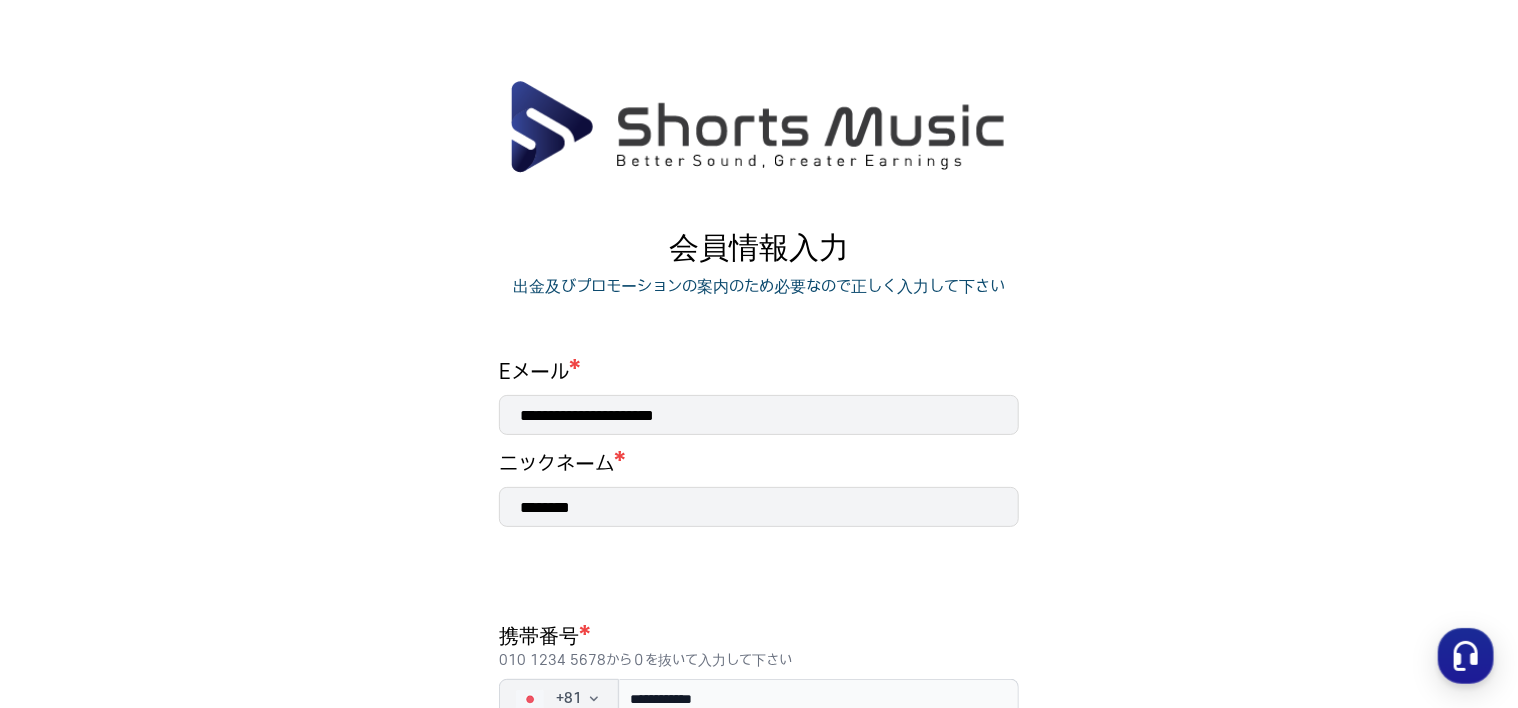 scroll, scrollTop: 0, scrollLeft: 0, axis: both 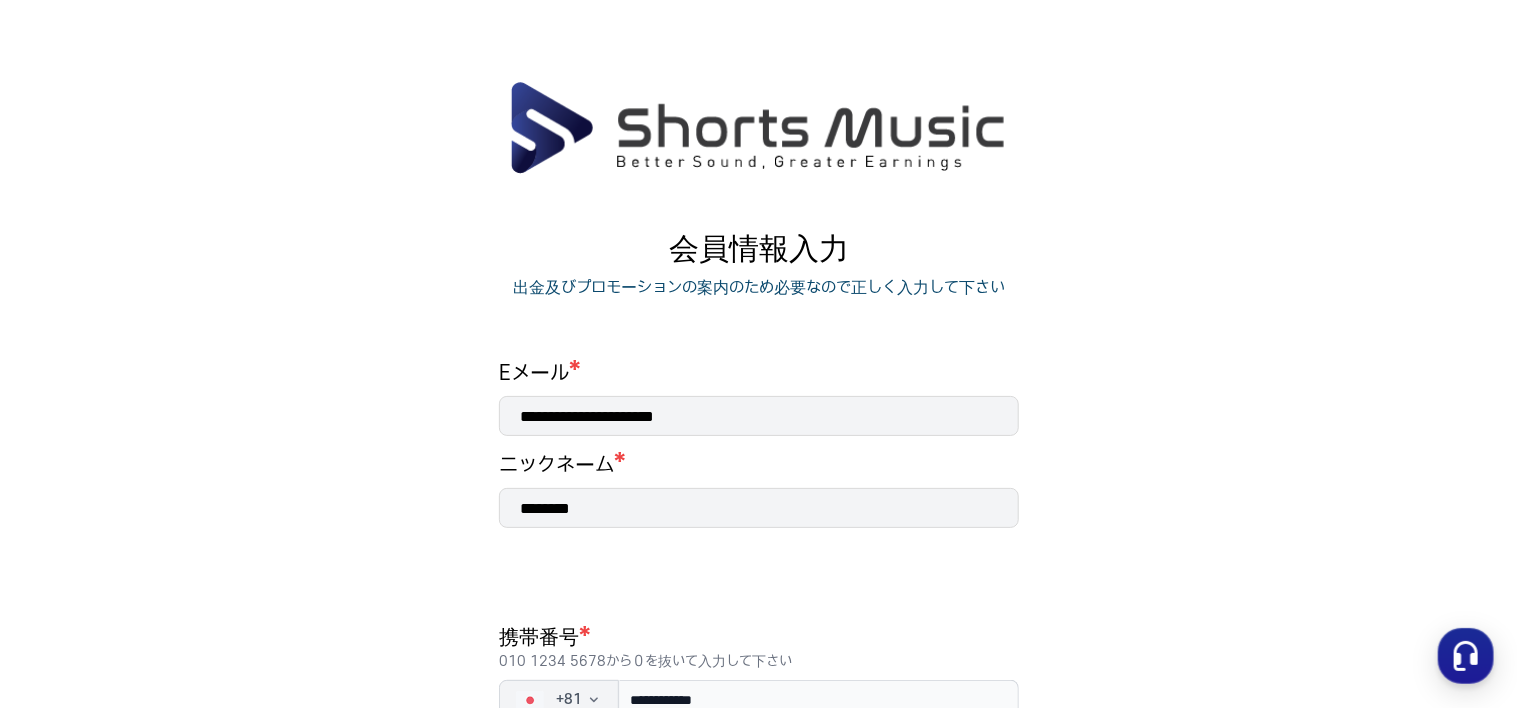 click on "会員情報入力" at bounding box center (759, 250) 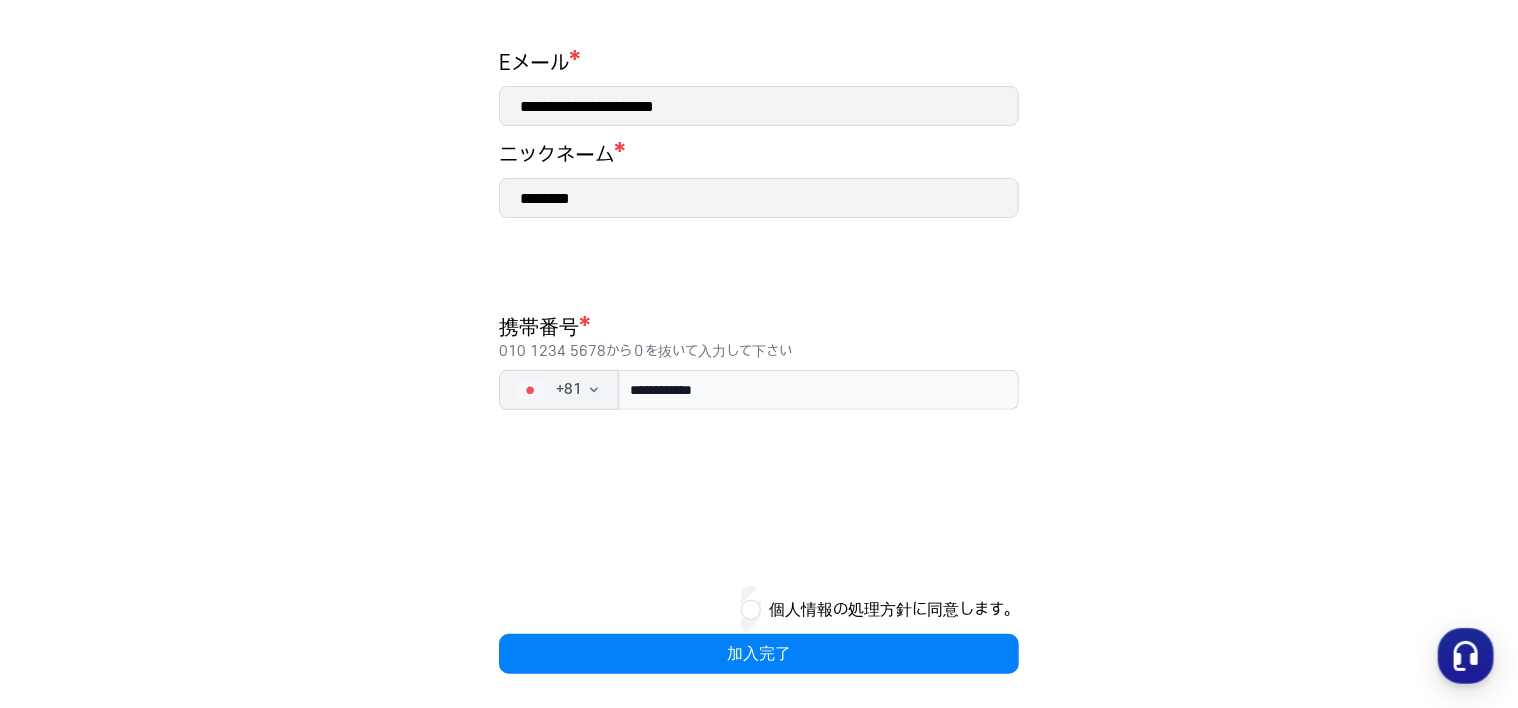 scroll, scrollTop: 316, scrollLeft: 0, axis: vertical 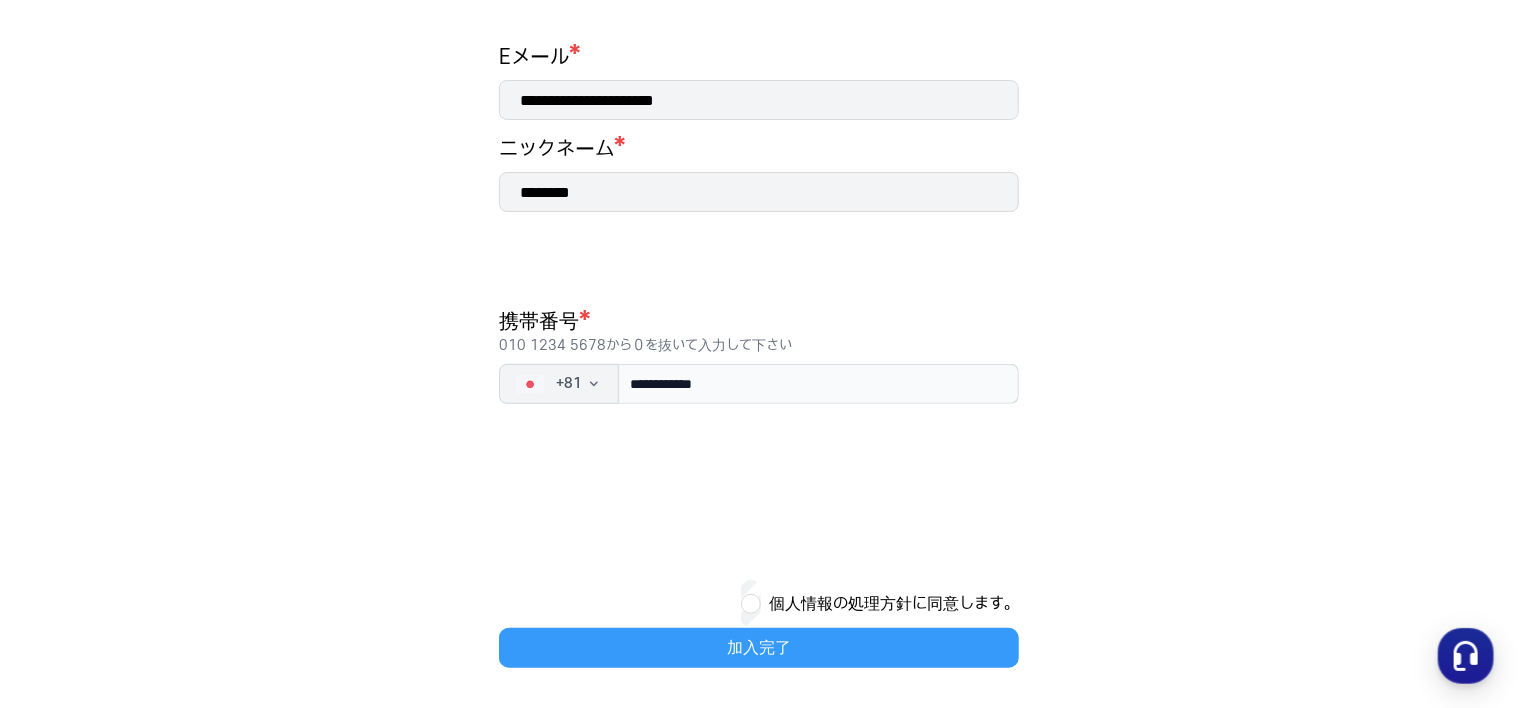 click on "加入完了" at bounding box center [759, 648] 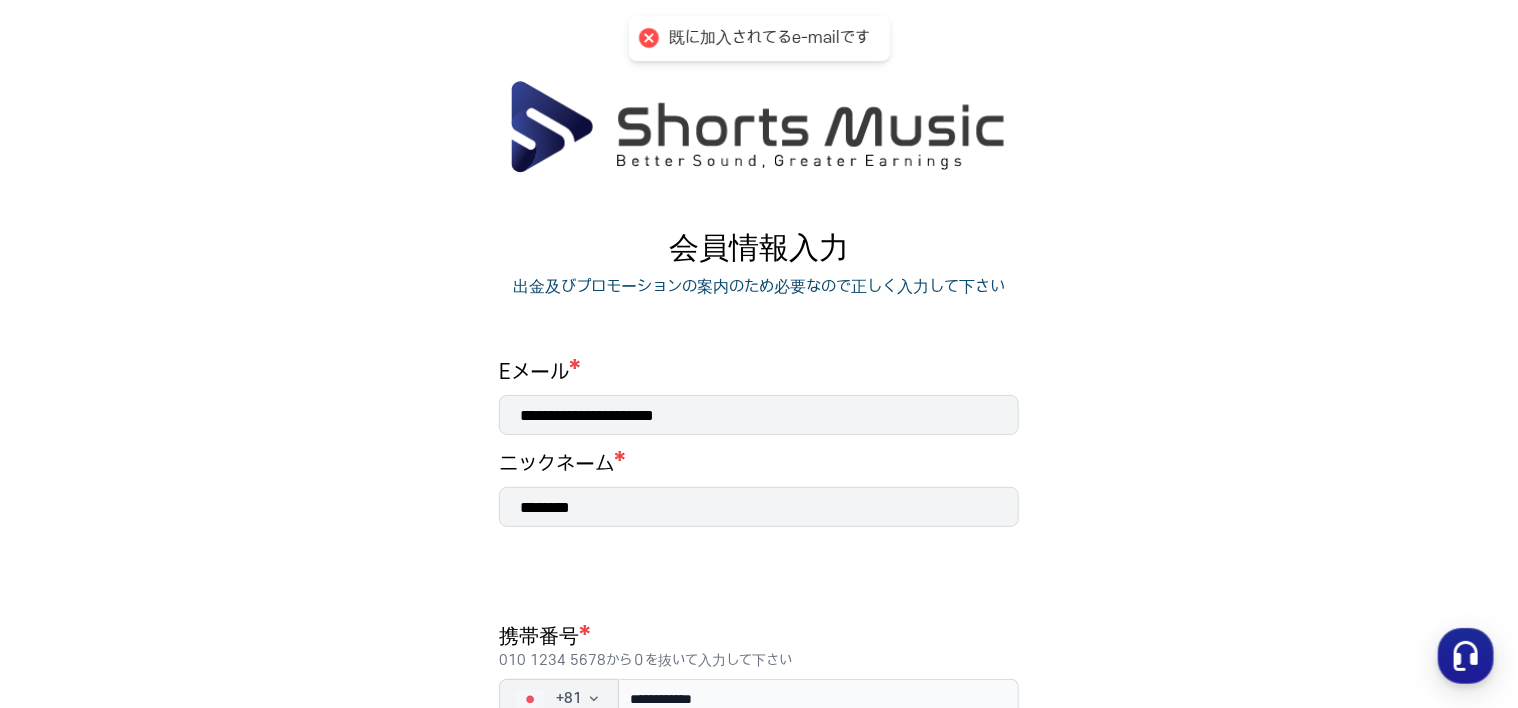 scroll, scrollTop: 0, scrollLeft: 0, axis: both 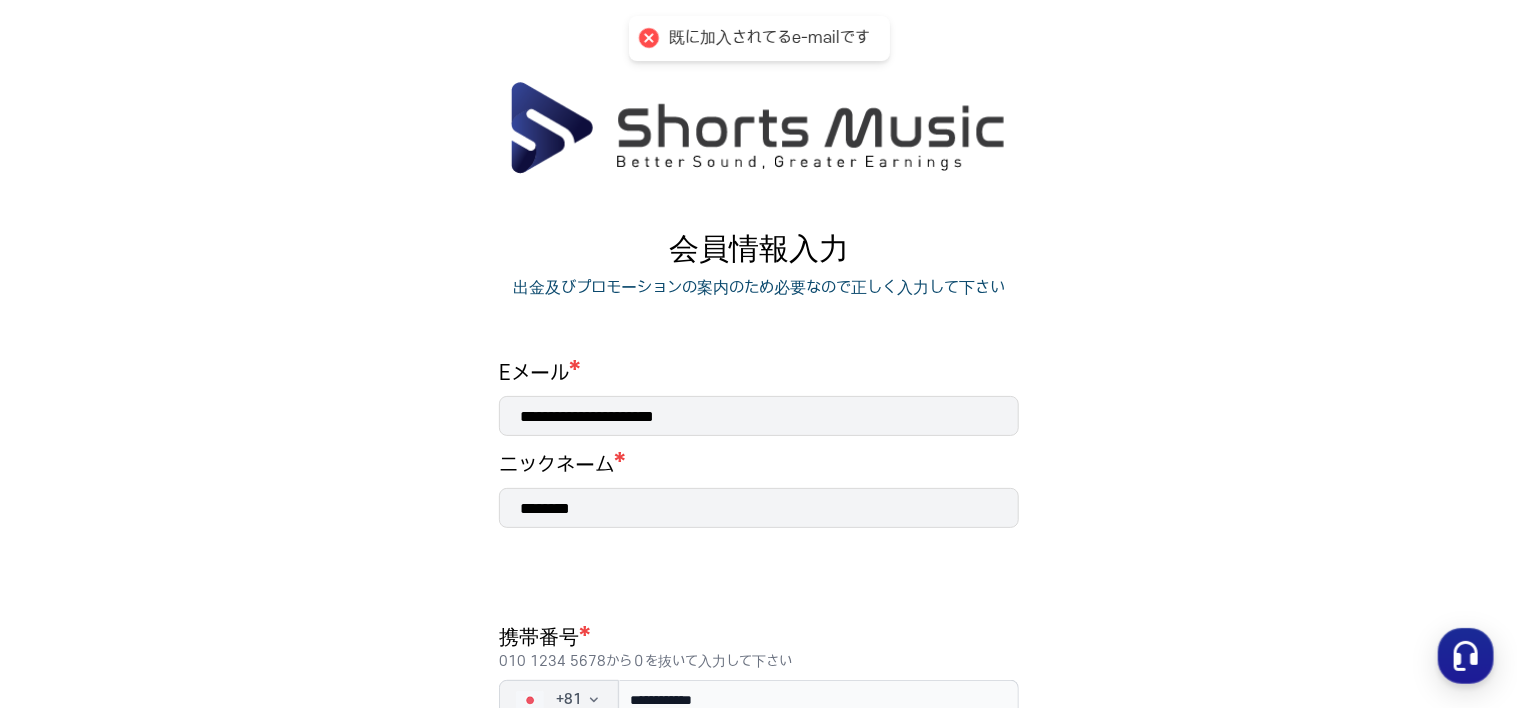 click on "既に加入されてるe-mailです" 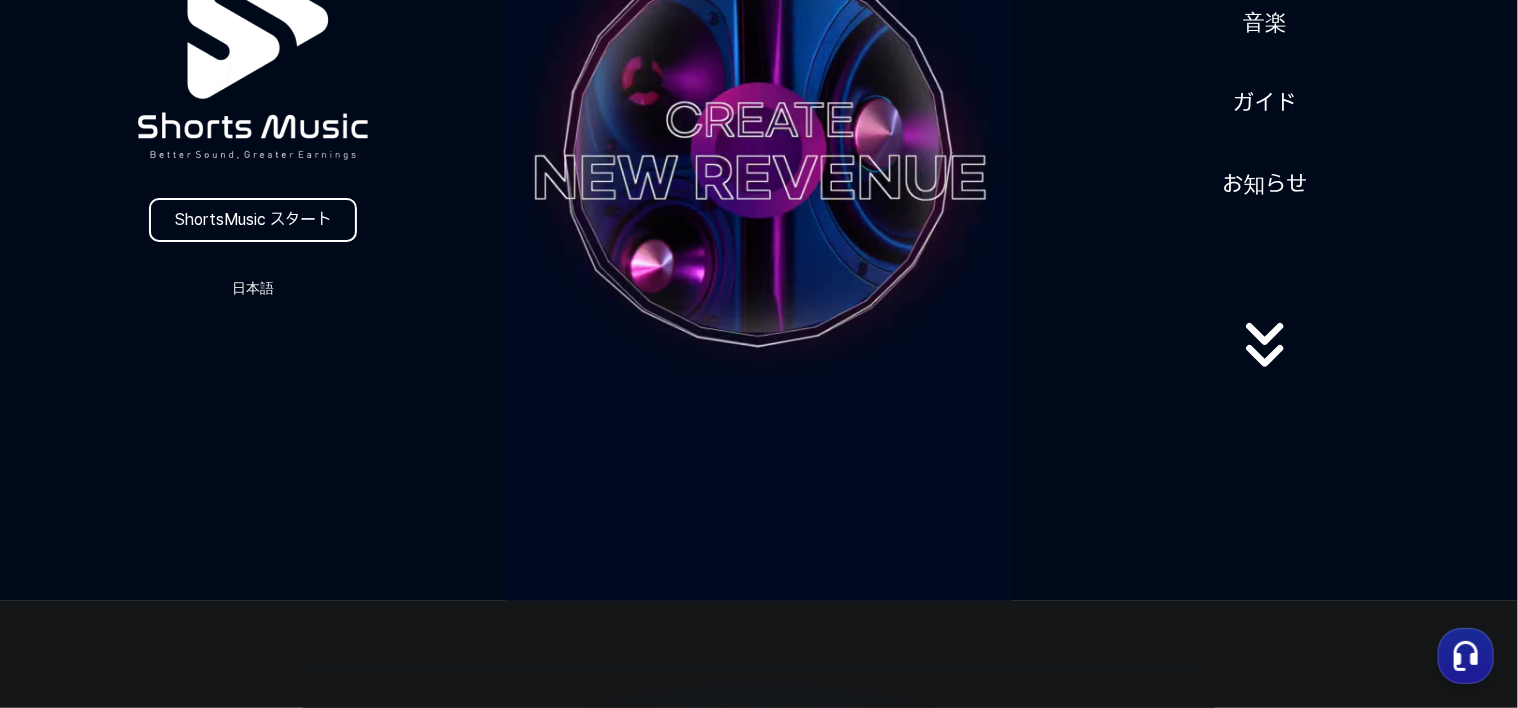 scroll, scrollTop: 300, scrollLeft: 0, axis: vertical 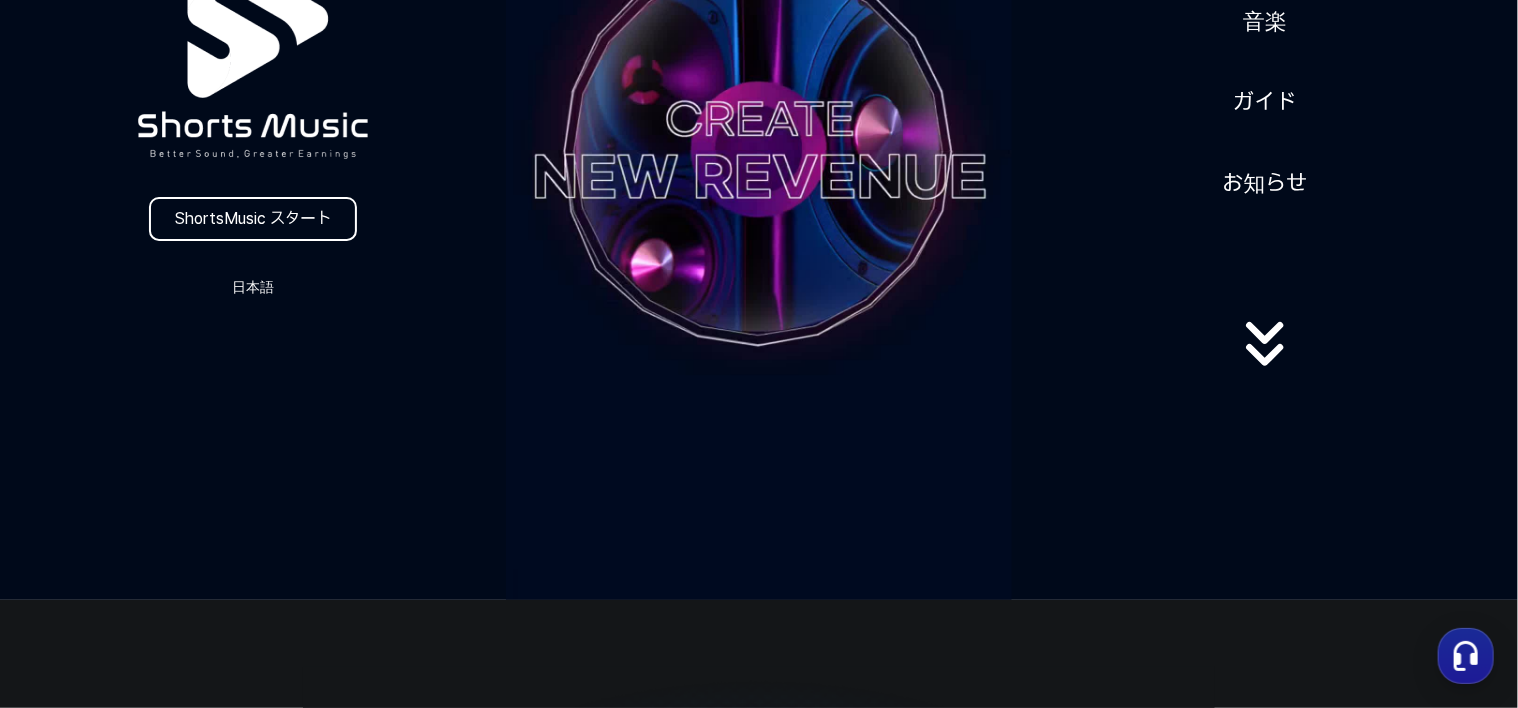 click 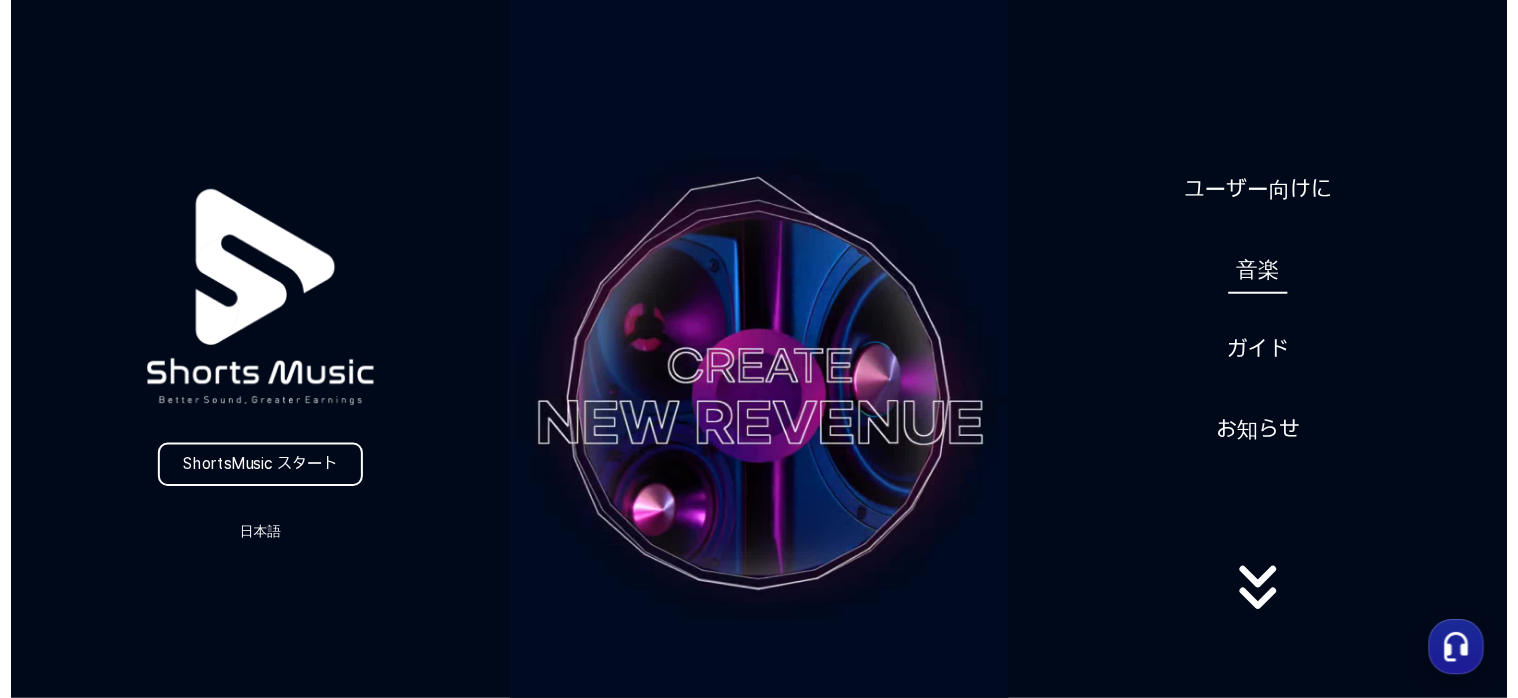 scroll, scrollTop: 0, scrollLeft: 0, axis: both 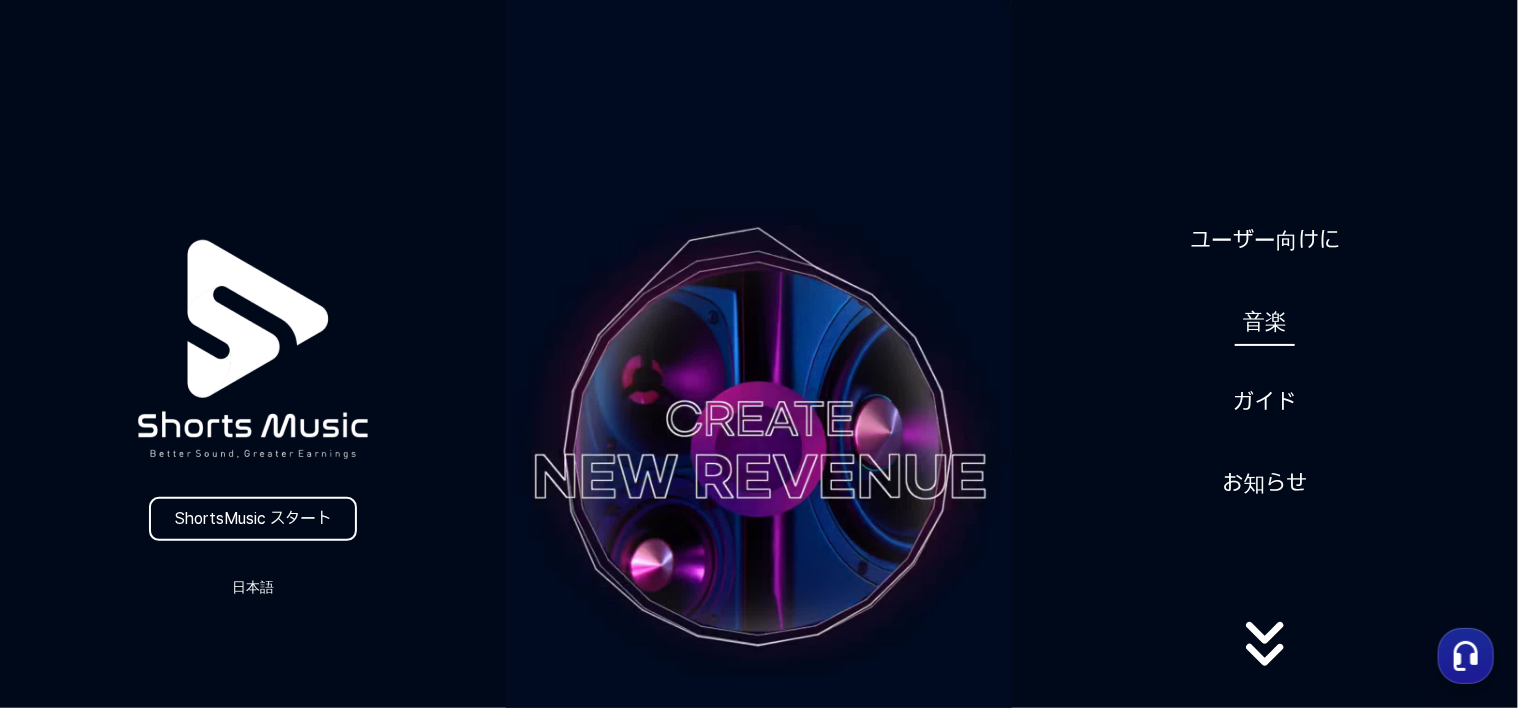 click on "音楽" at bounding box center [1265, 321] 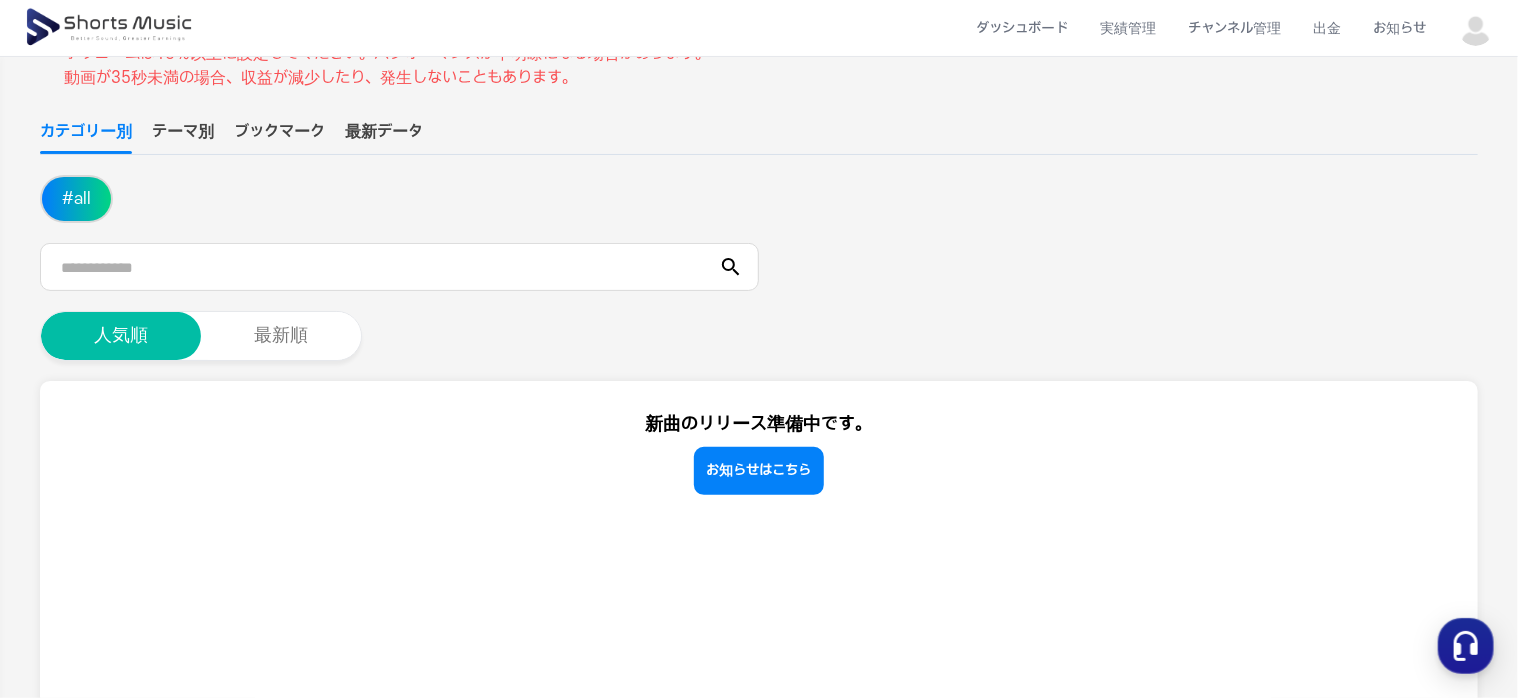 scroll, scrollTop: 200, scrollLeft: 0, axis: vertical 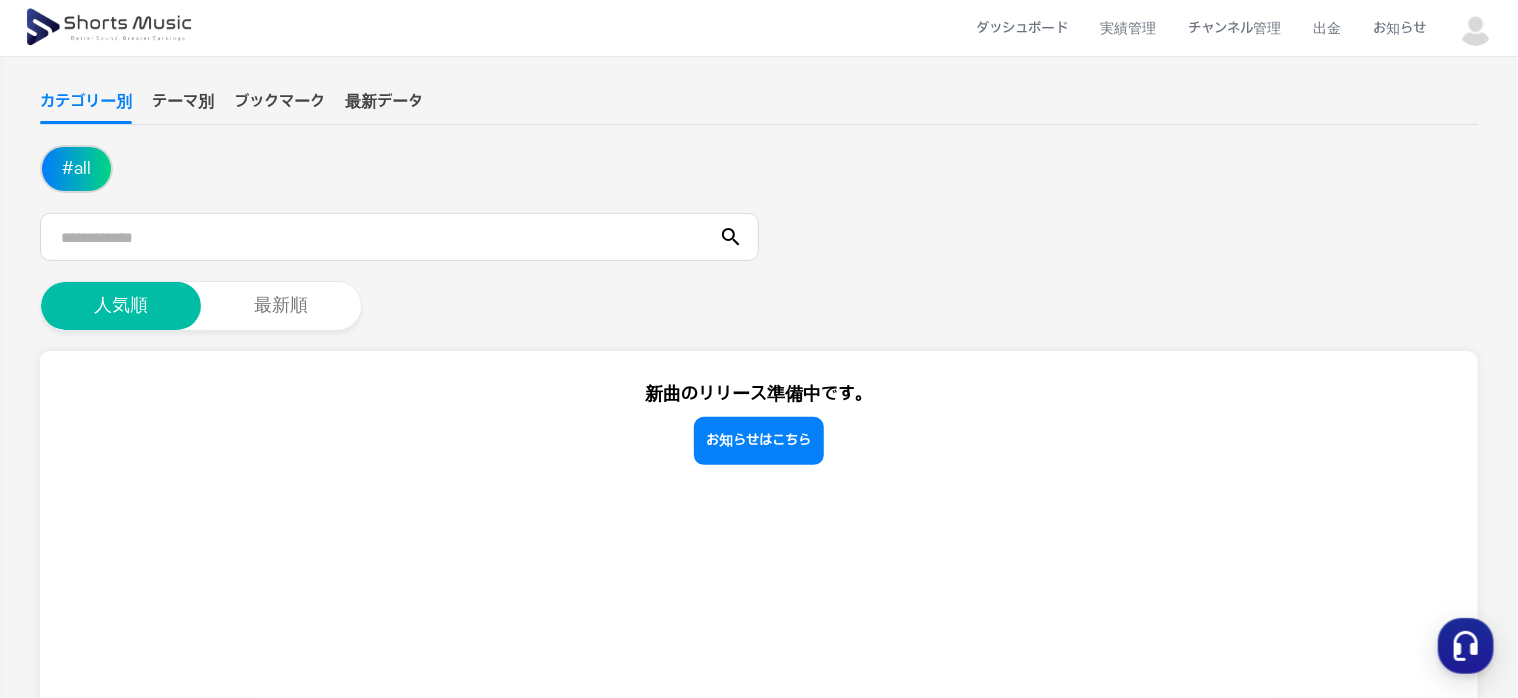 click on "テーマ別" at bounding box center (183, 107) 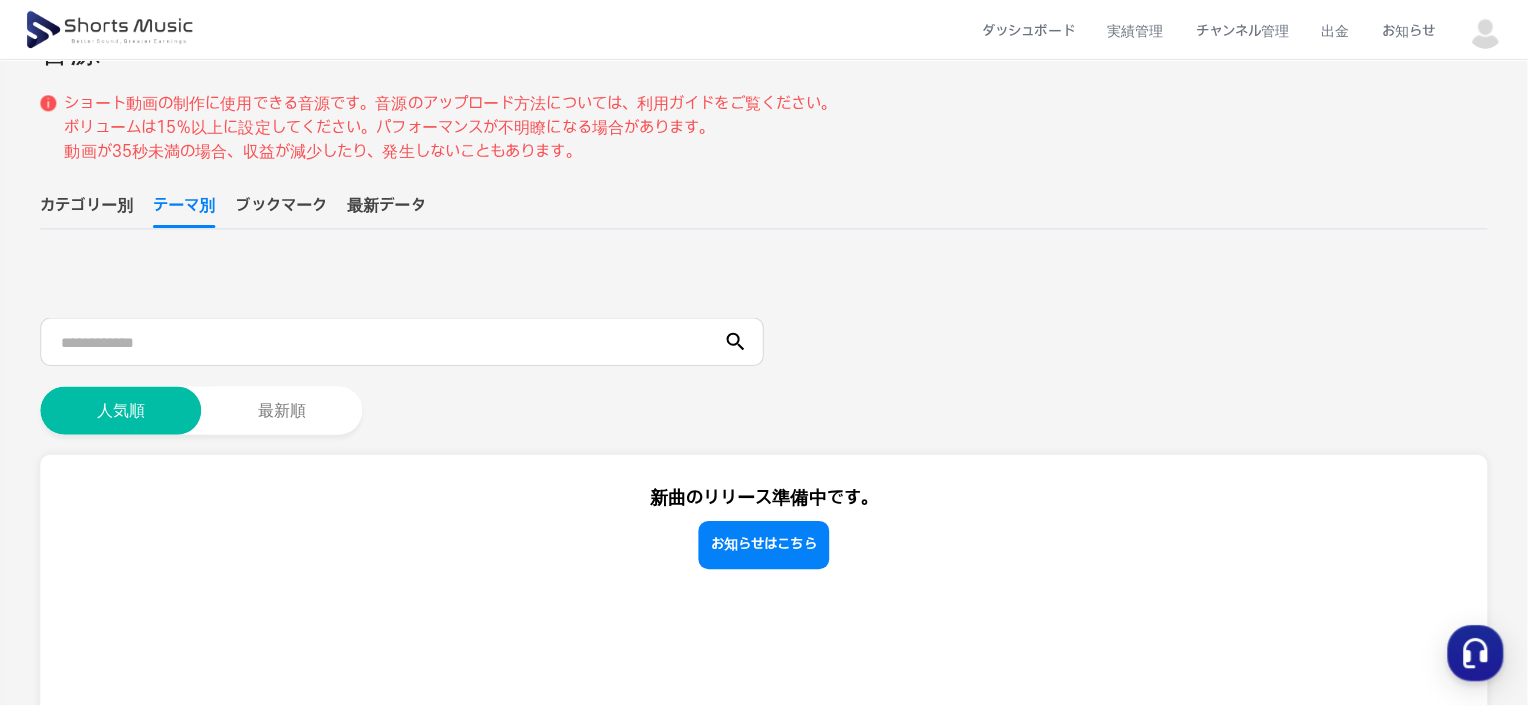 scroll, scrollTop: 0, scrollLeft: 0, axis: both 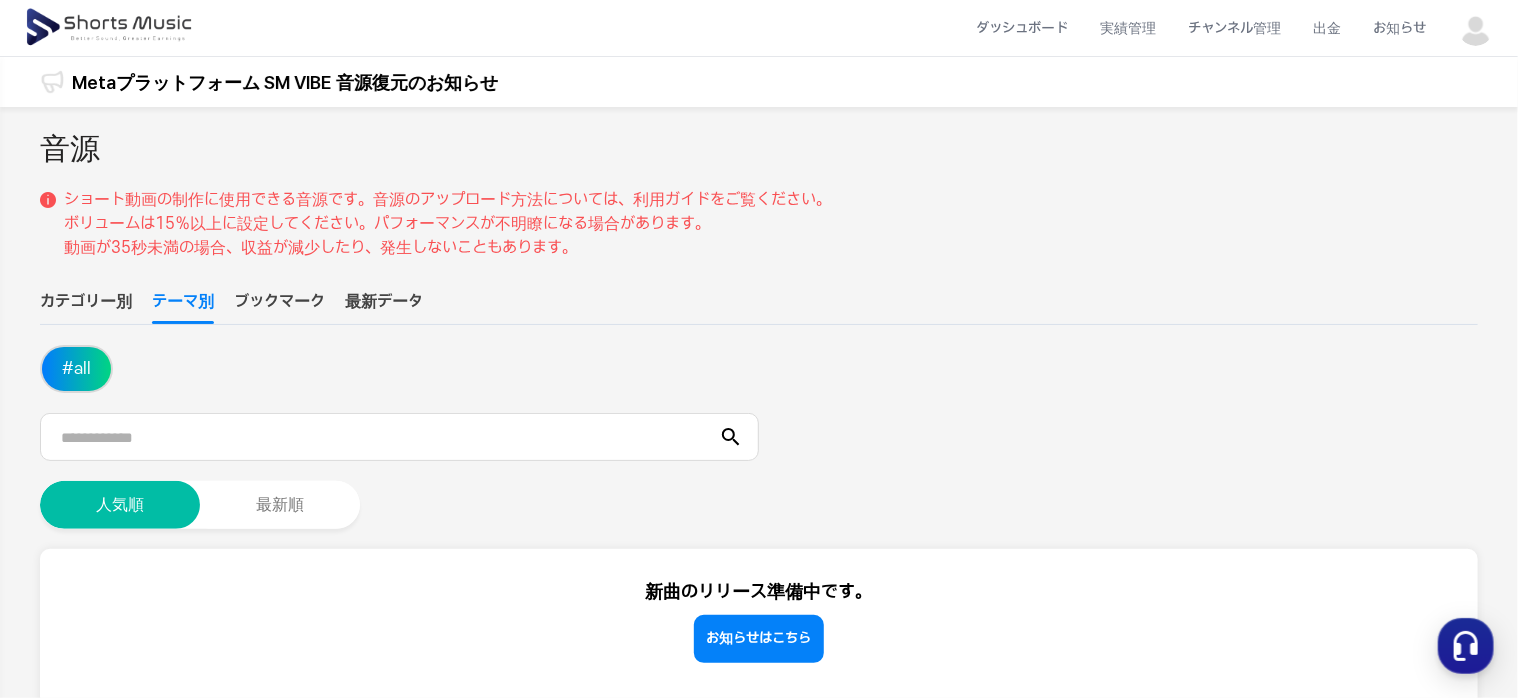 click at bounding box center [1476, 28] 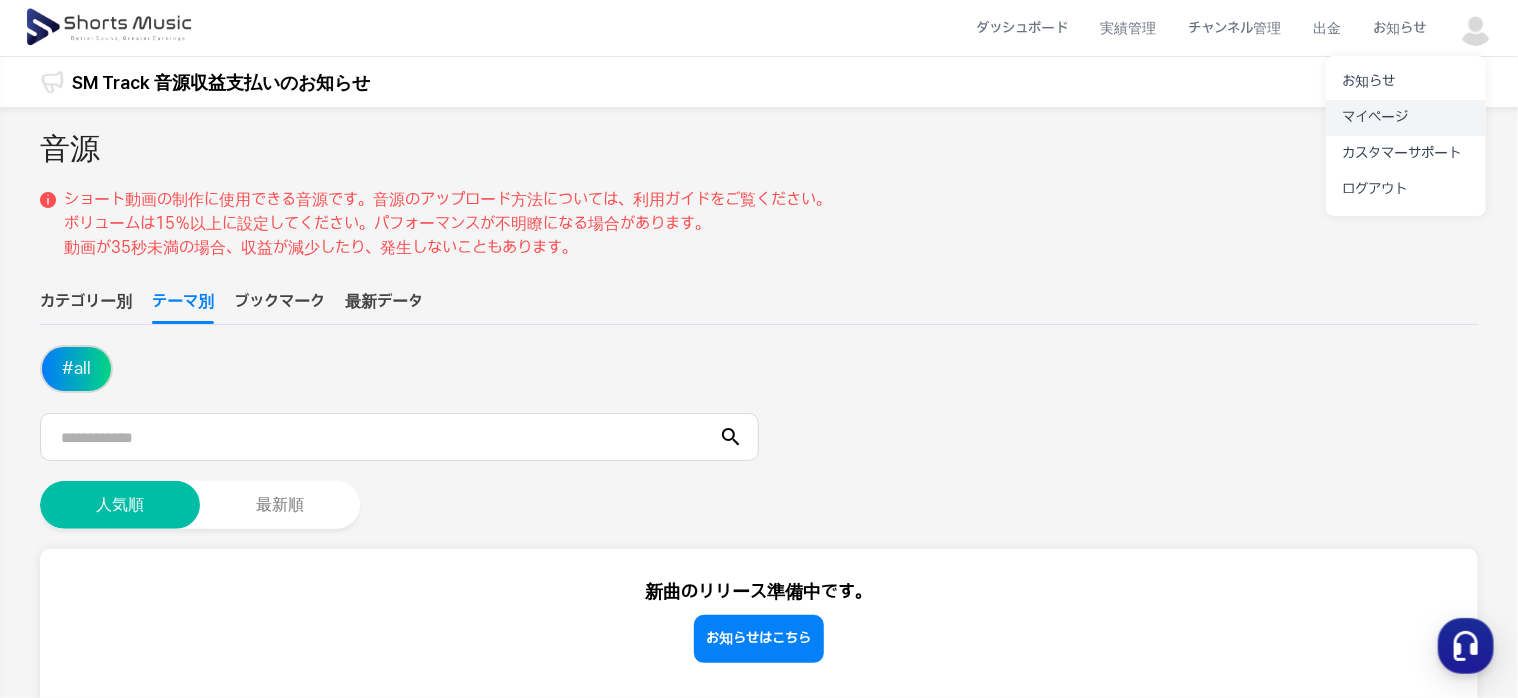 click on "マイページ" at bounding box center [1406, 118] 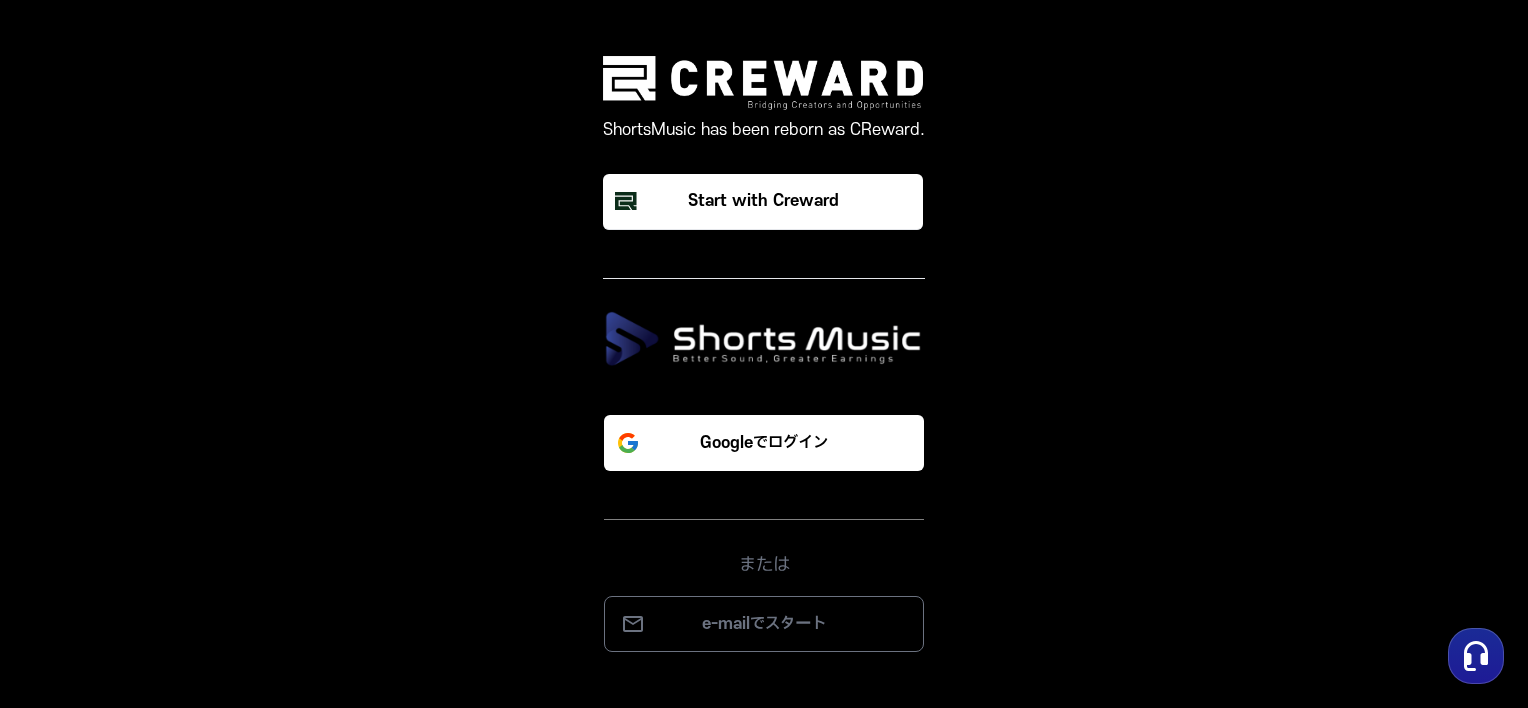 click on "ShortsMusic has been reborn as CReward.     Start with Creward           Googleでログイン   または       e-mailでスタート" at bounding box center (764, 354) 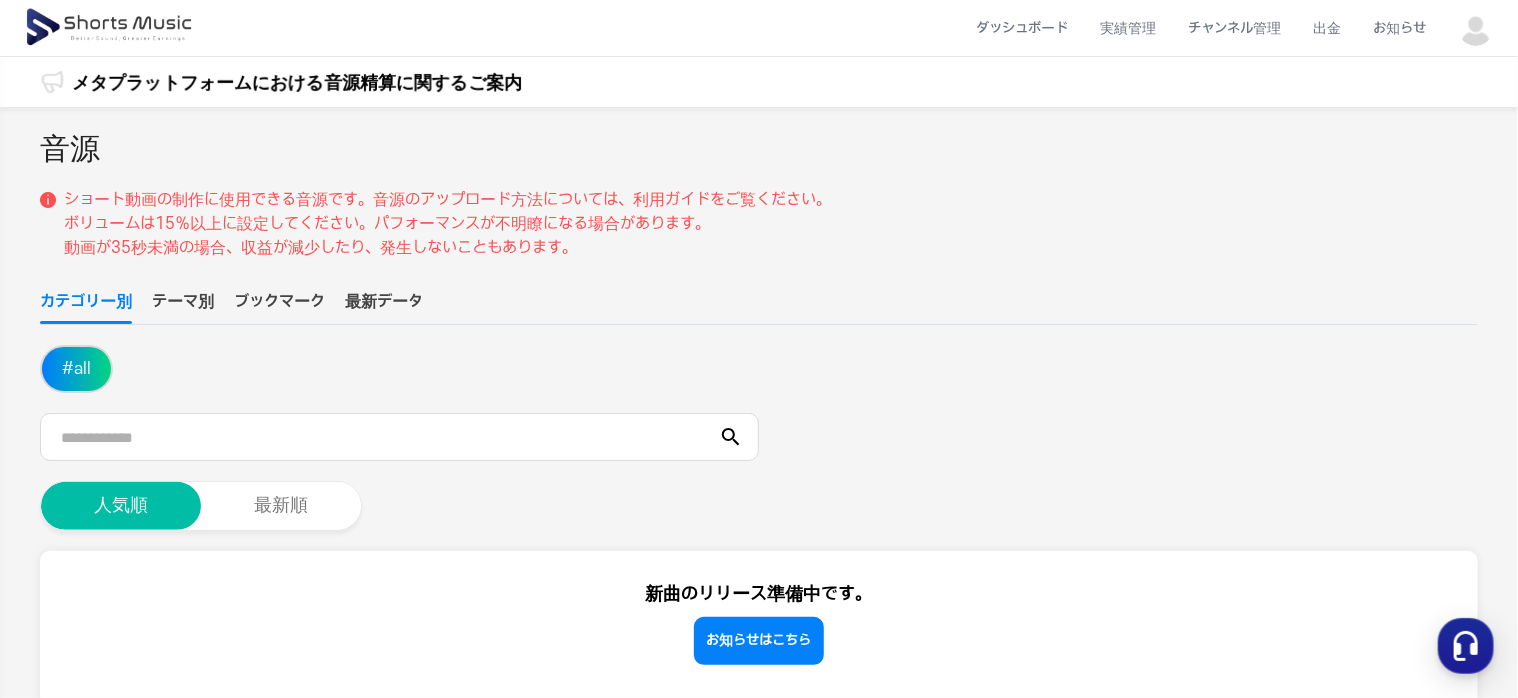 click at bounding box center (1476, 28) 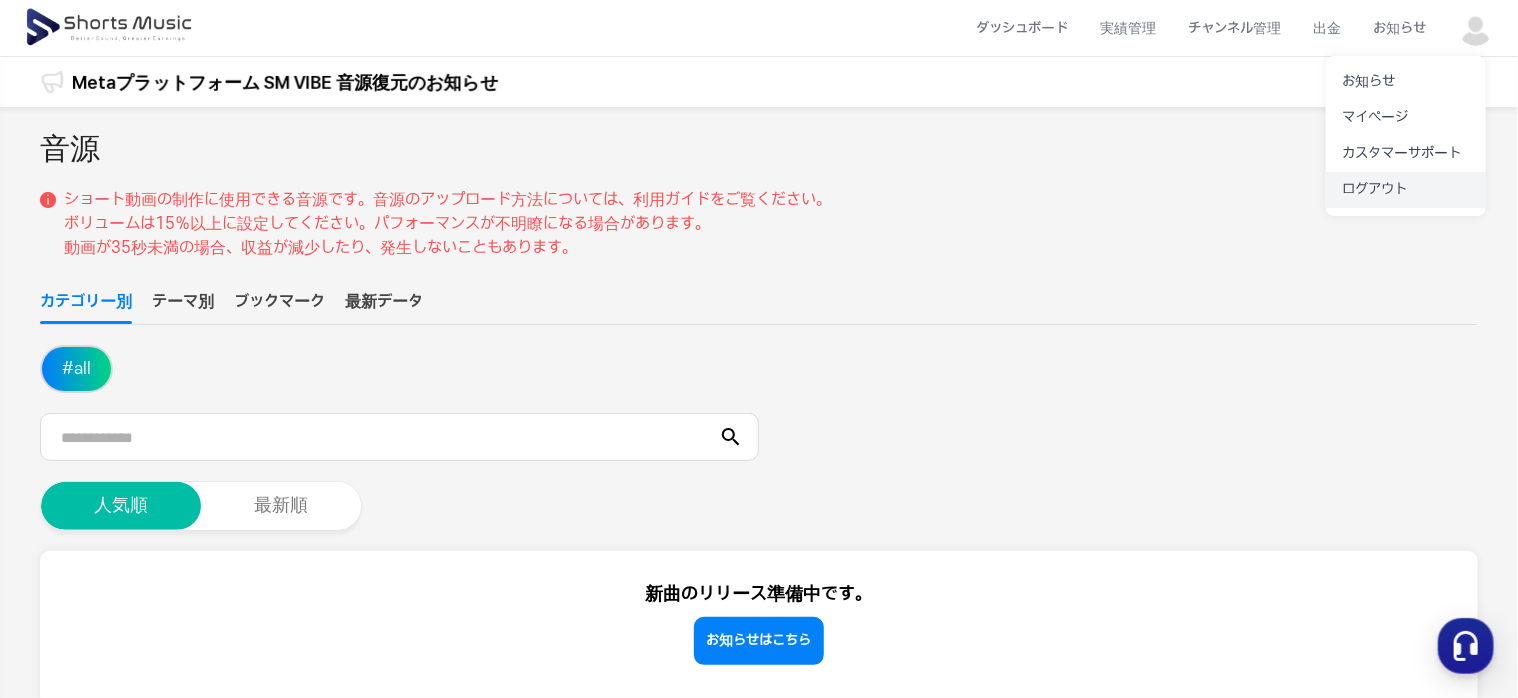 click on "ログアウト" at bounding box center (1406, 190) 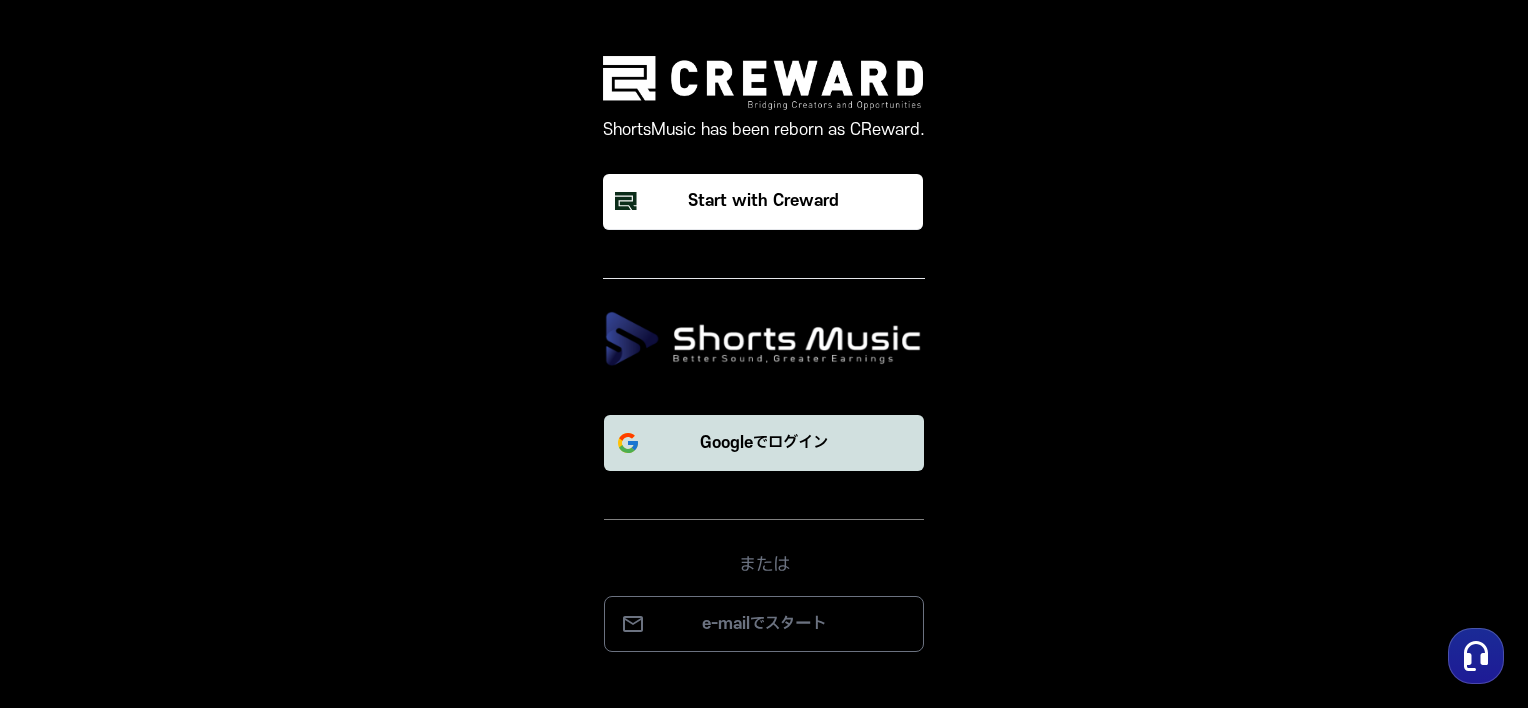 click on "Googleでログイン" at bounding box center [764, 443] 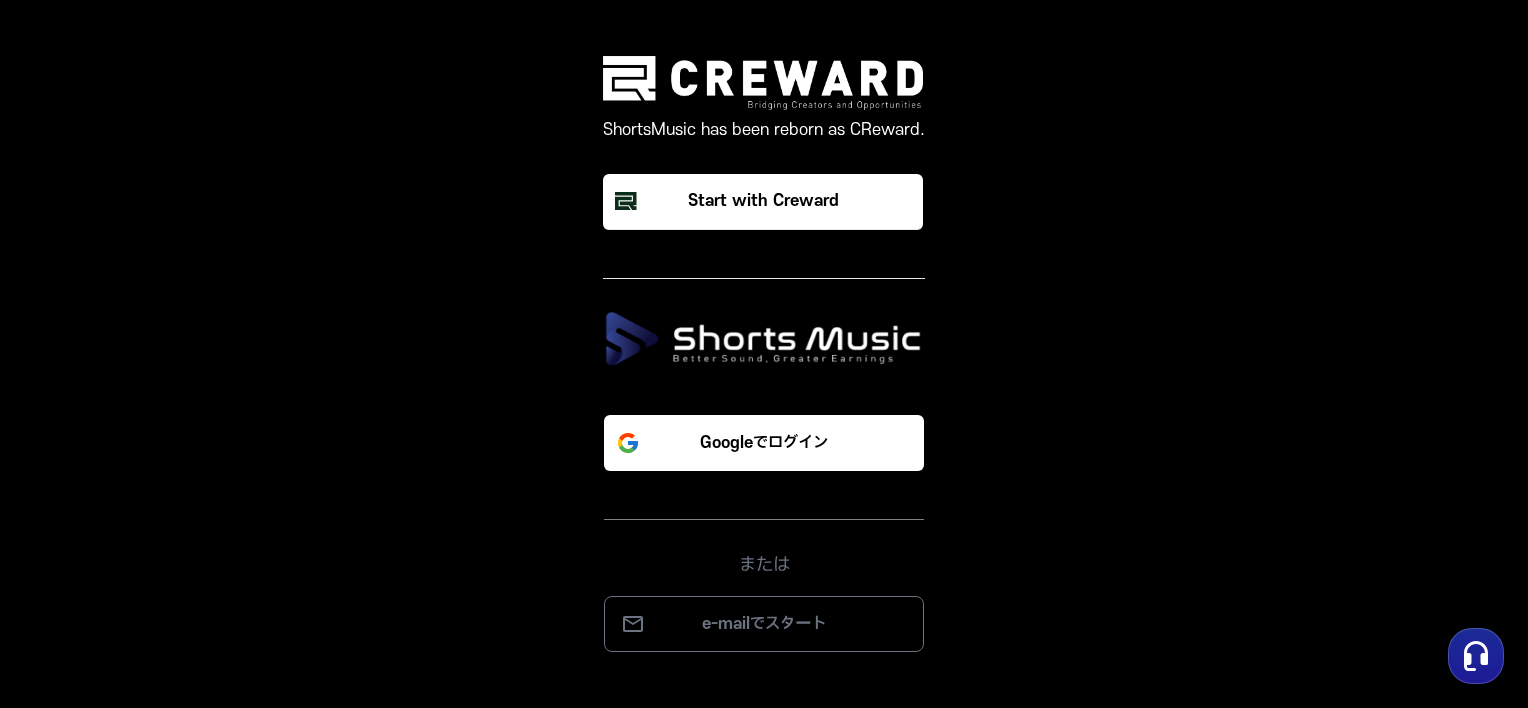 click at bounding box center [763, 82] 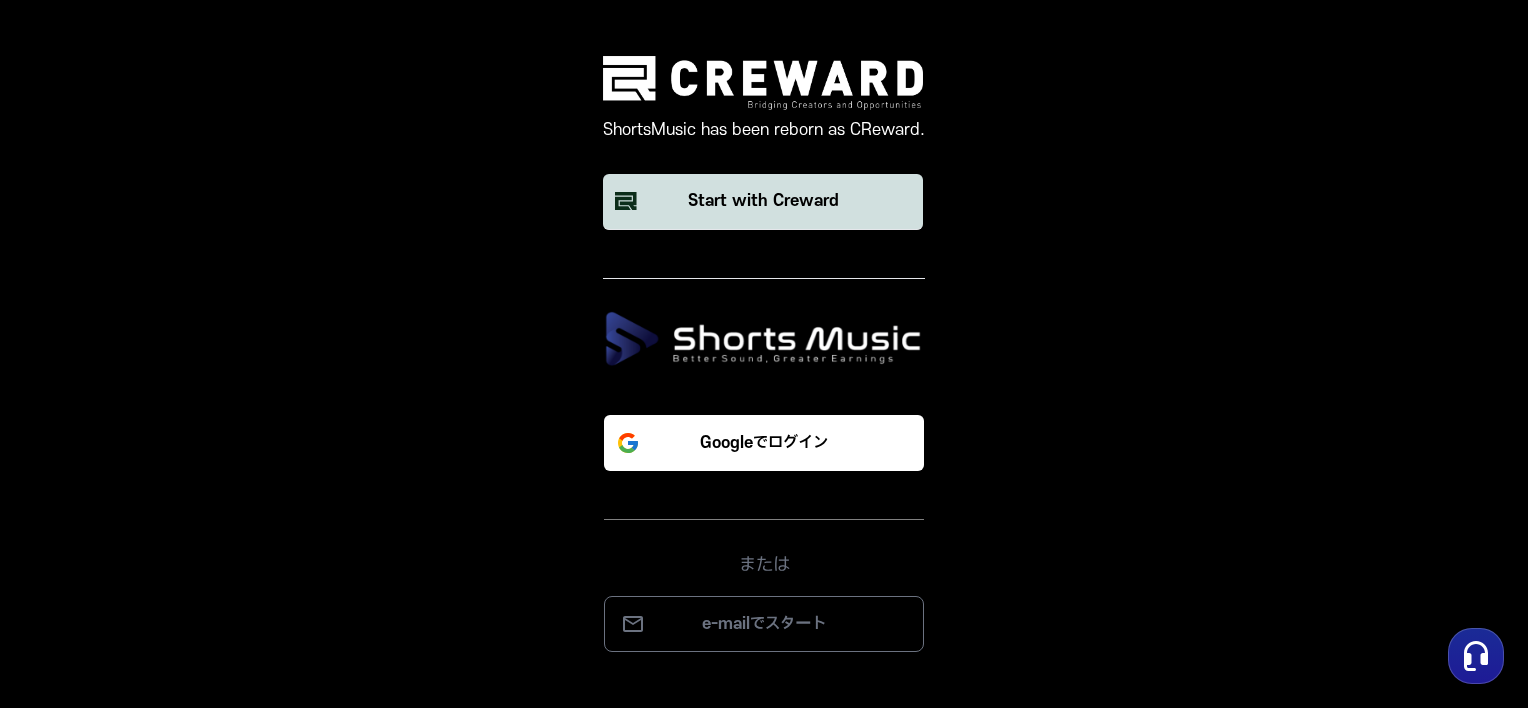 click on "Start with Creward" at bounding box center [763, 201] 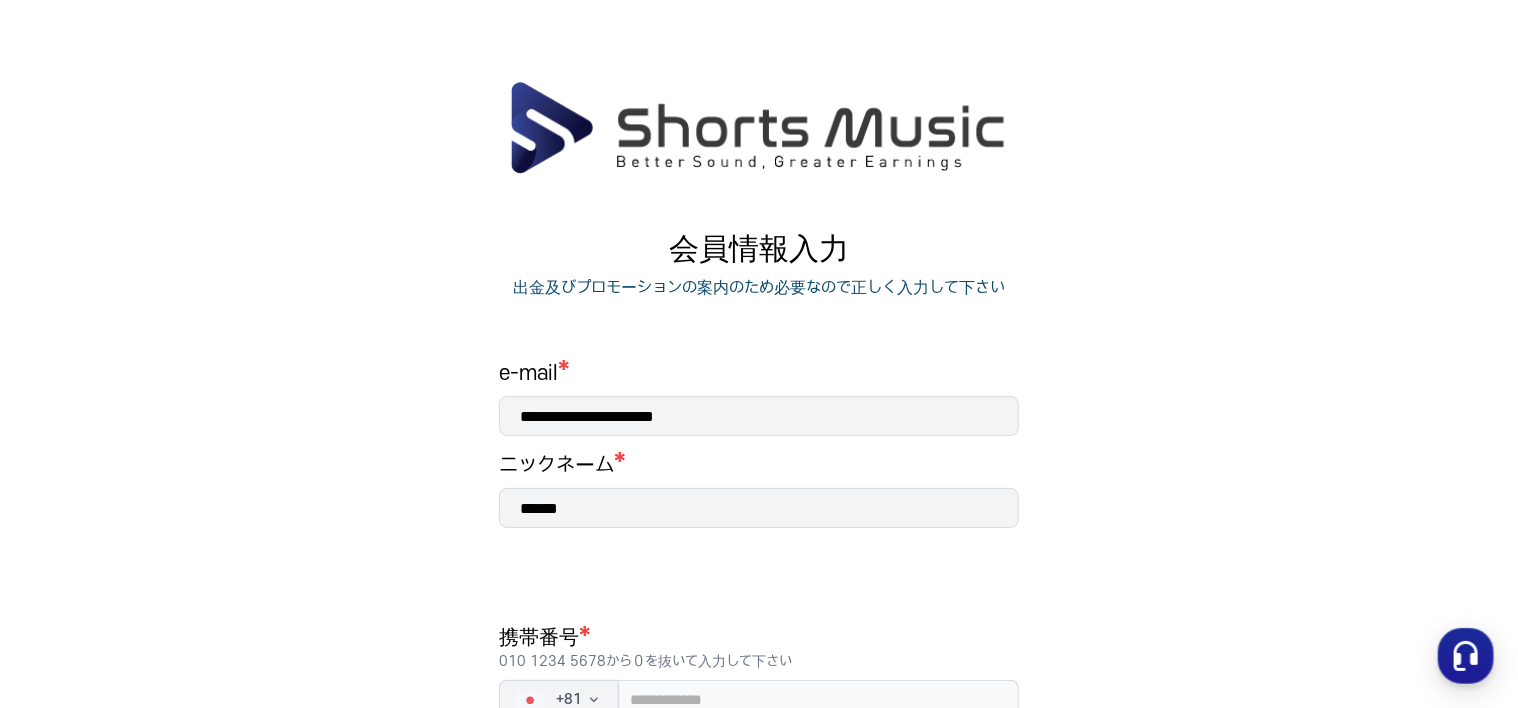 scroll, scrollTop: 0, scrollLeft: 0, axis: both 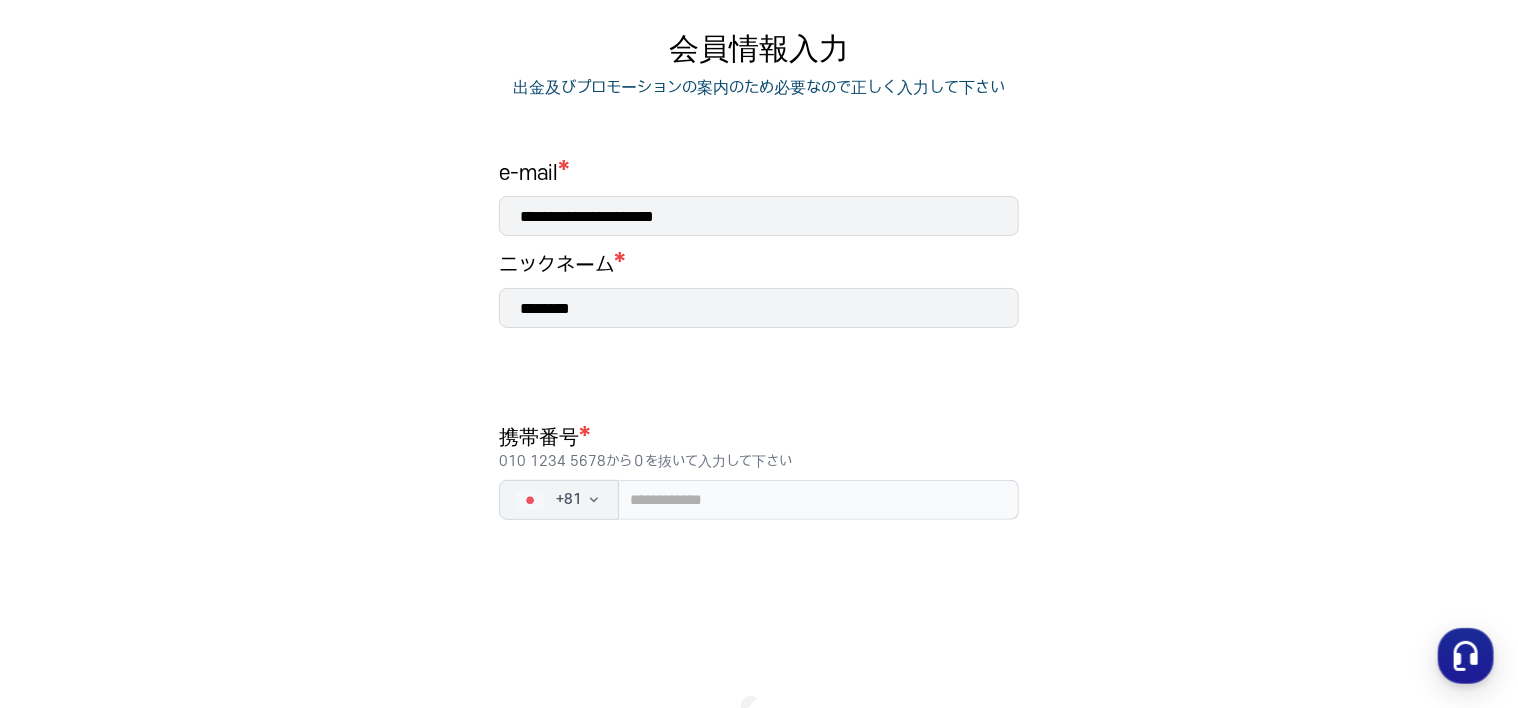 type on "********" 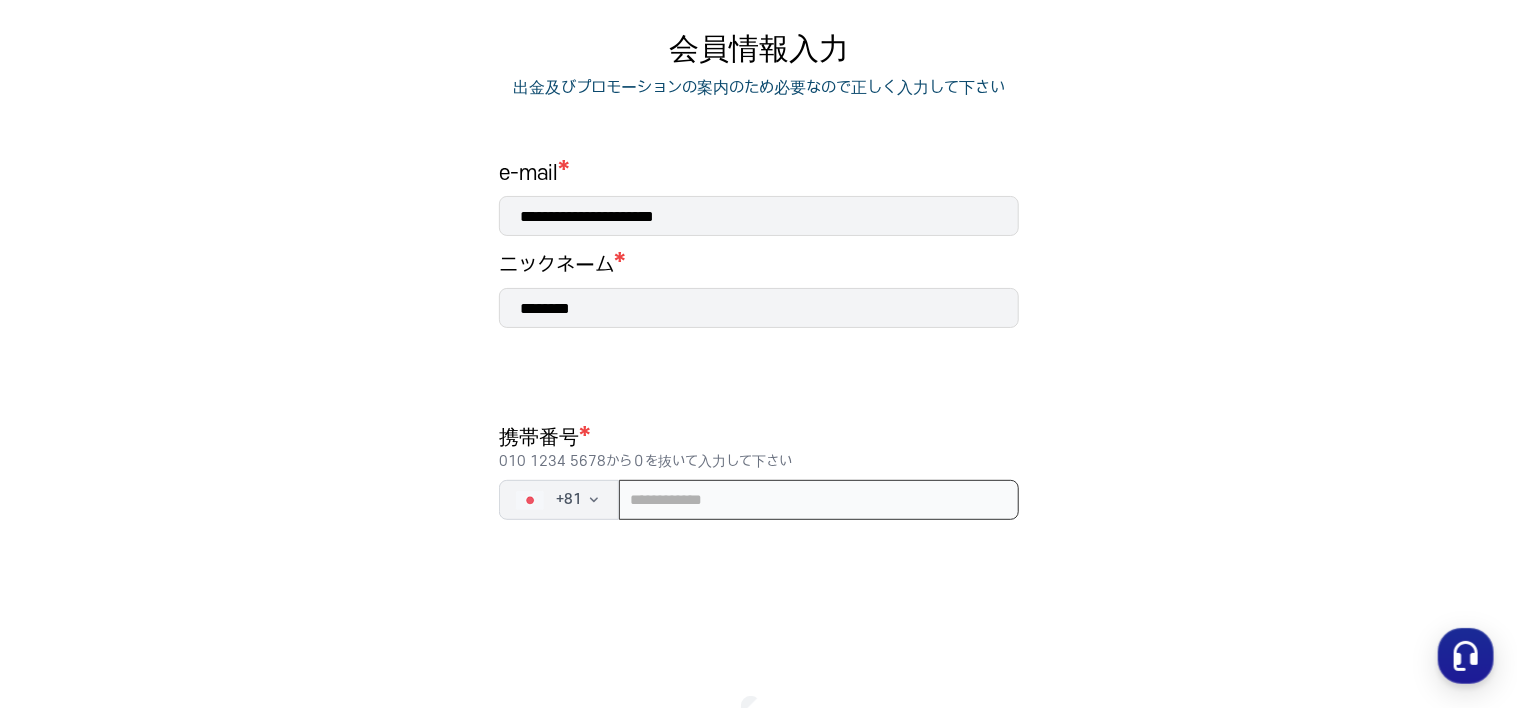 click at bounding box center (819, 500) 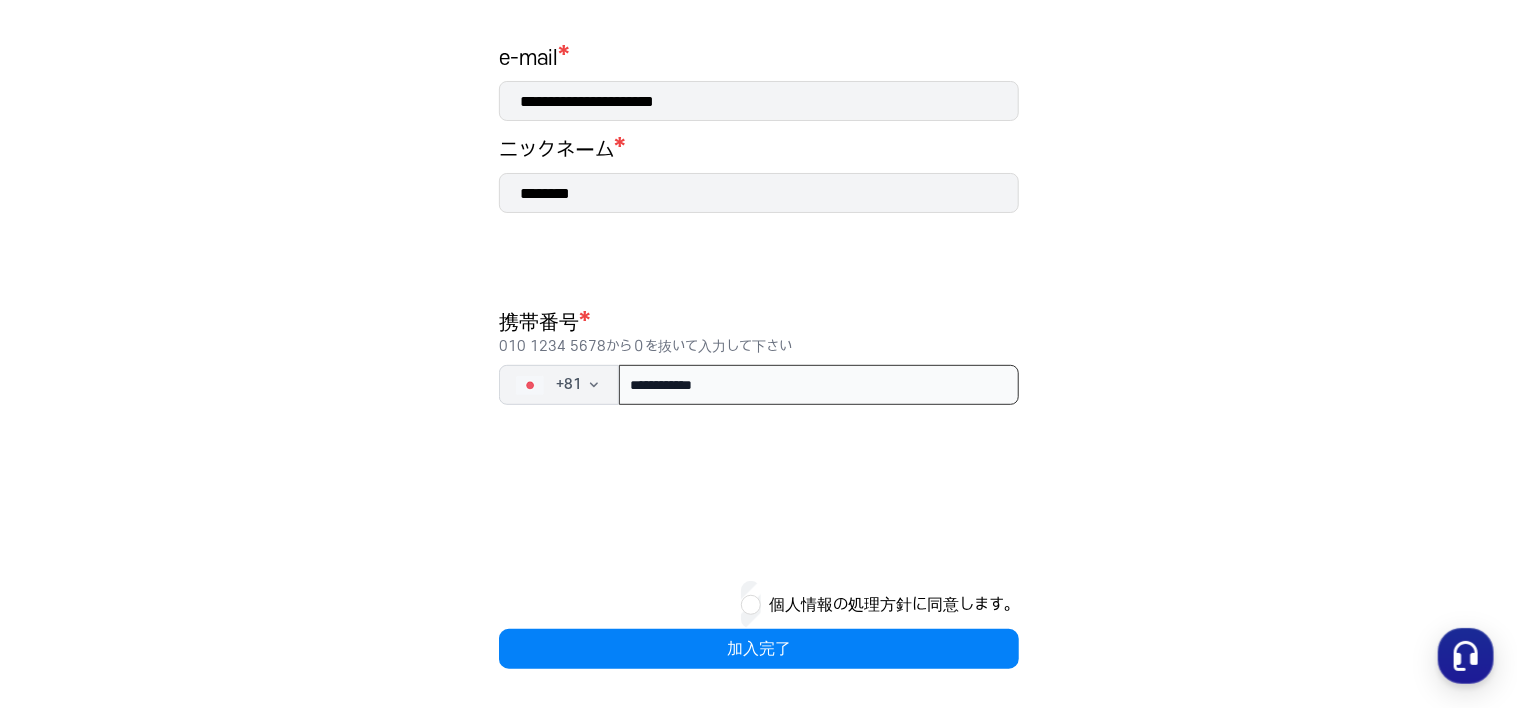 scroll, scrollTop: 316, scrollLeft: 0, axis: vertical 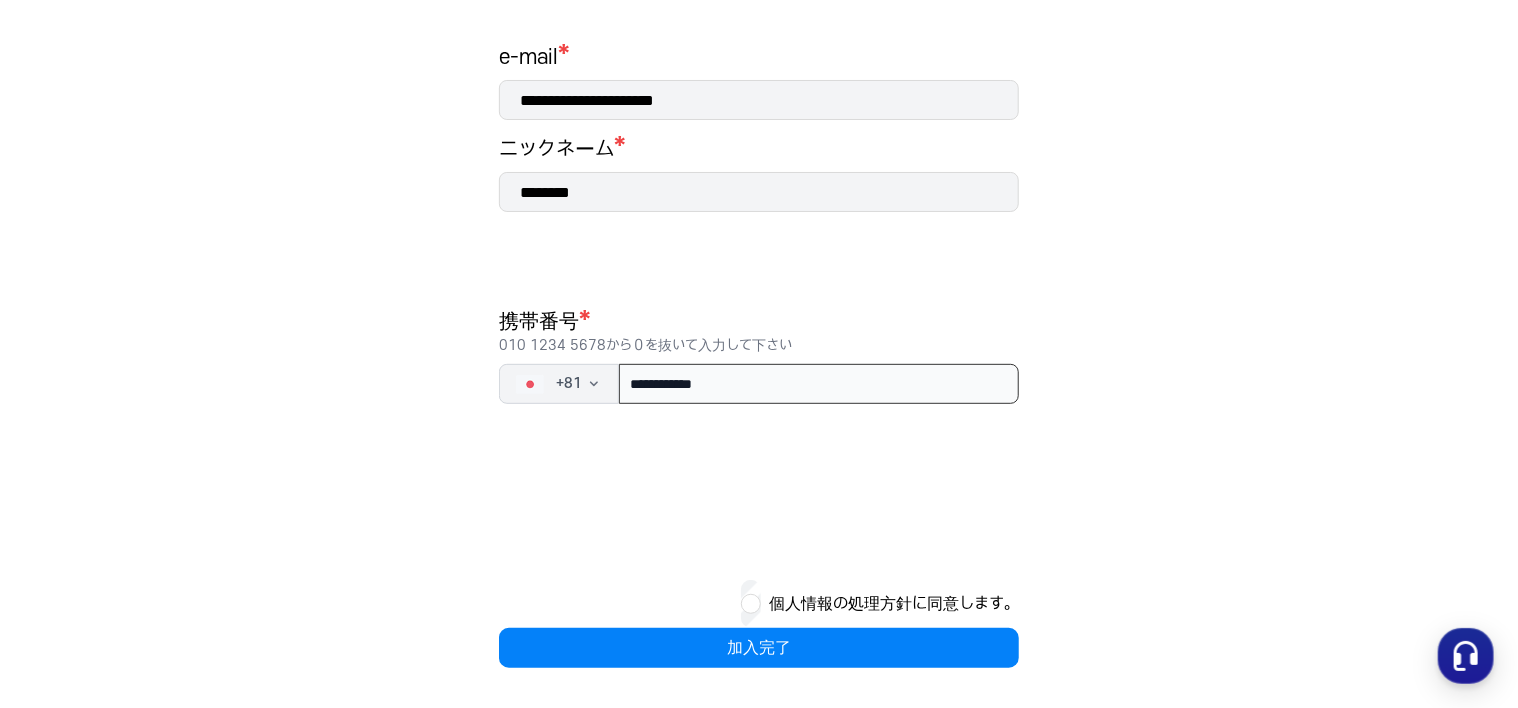 type on "**********" 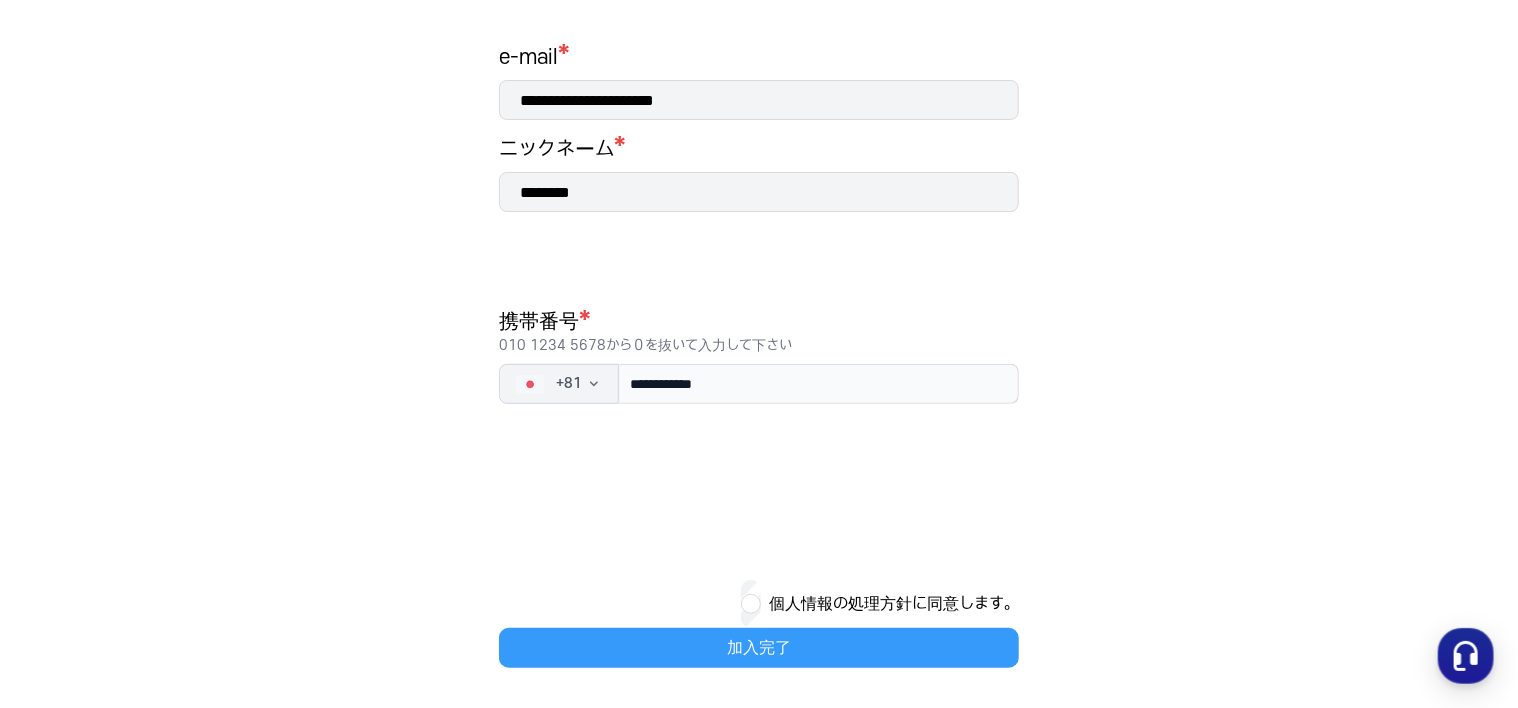 click on "加入完了" at bounding box center [759, 648] 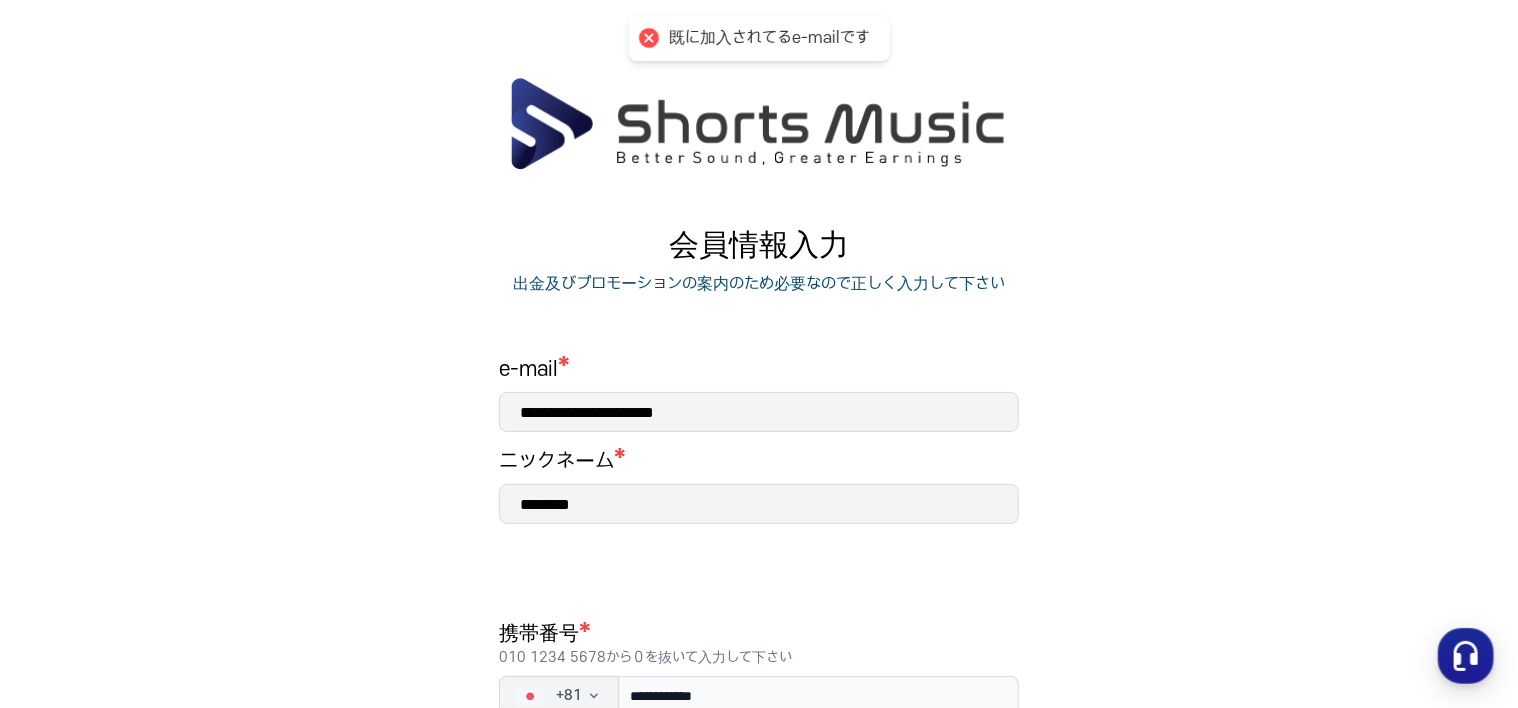 scroll, scrollTop: 0, scrollLeft: 0, axis: both 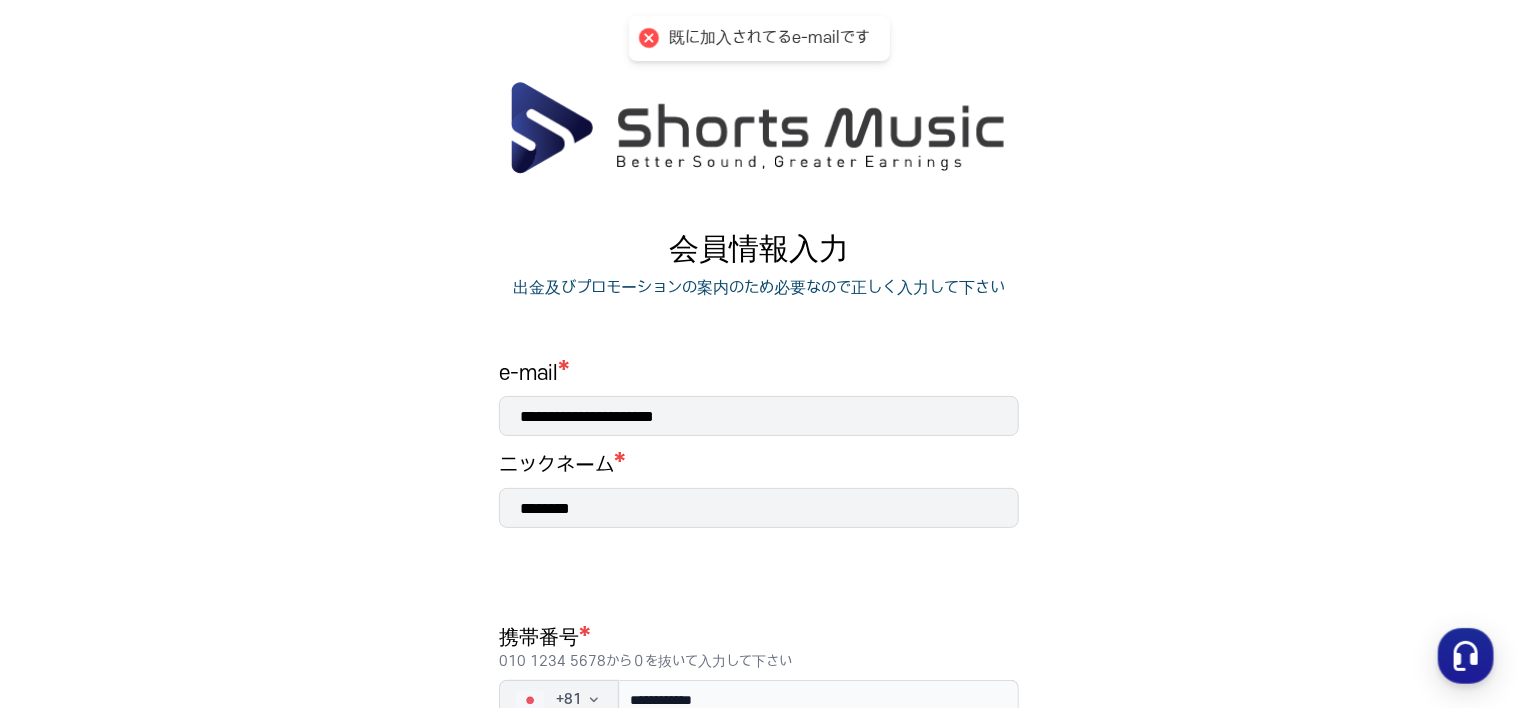 drag, startPoint x: 717, startPoint y: 150, endPoint x: 593, endPoint y: 141, distance: 124.32619 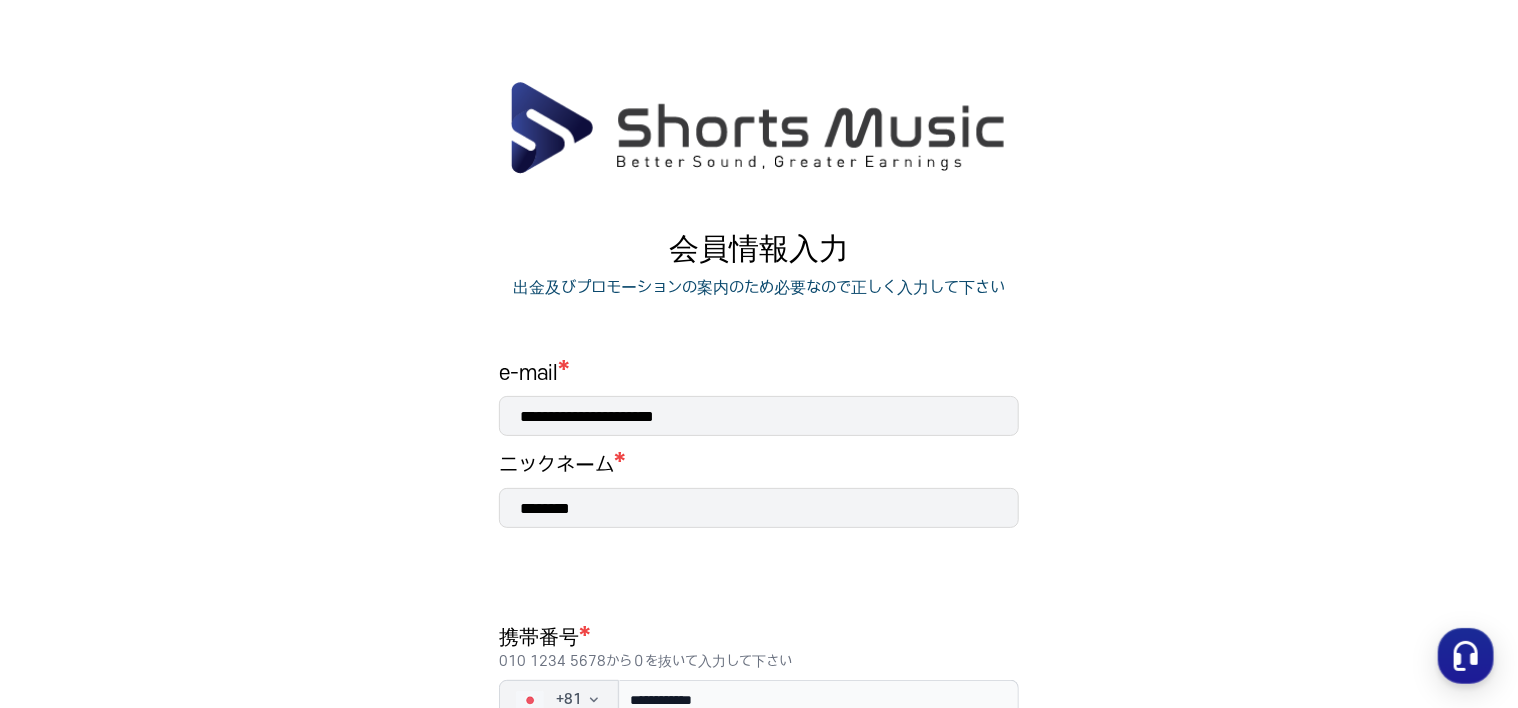 drag, startPoint x: 1026, startPoint y: 146, endPoint x: 769, endPoint y: 141, distance: 257.04865 